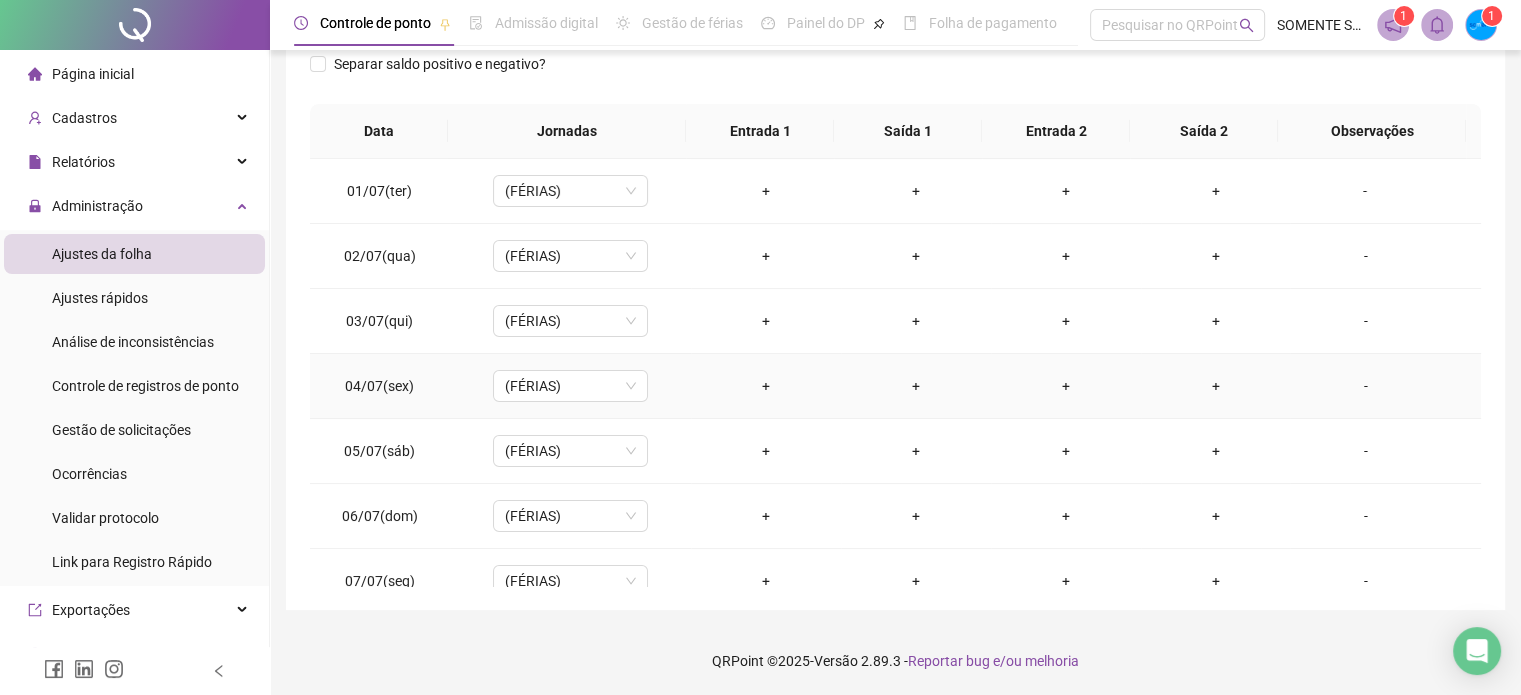 scroll, scrollTop: 326, scrollLeft: 0, axis: vertical 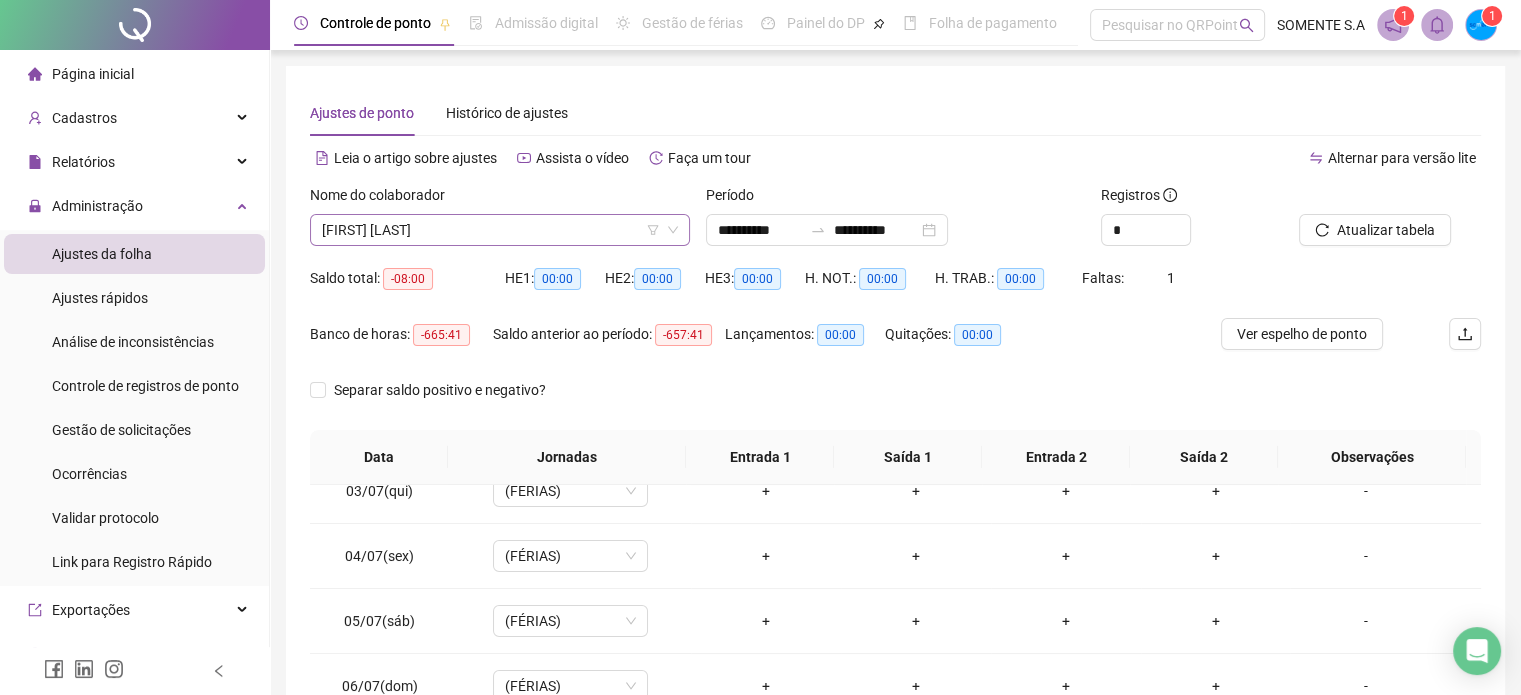 drag, startPoint x: 453, startPoint y: 207, endPoint x: 456, endPoint y: 222, distance: 15.297058 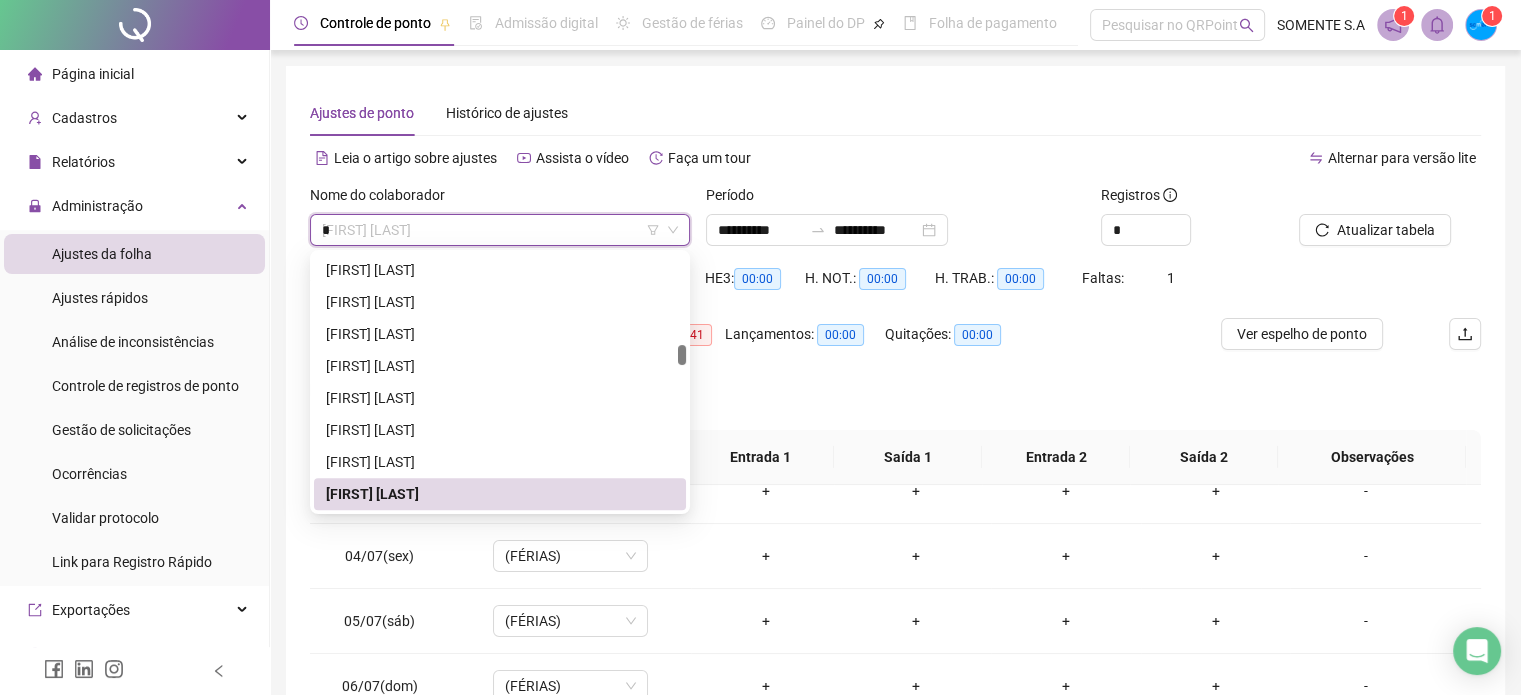 scroll, scrollTop: 0, scrollLeft: 0, axis: both 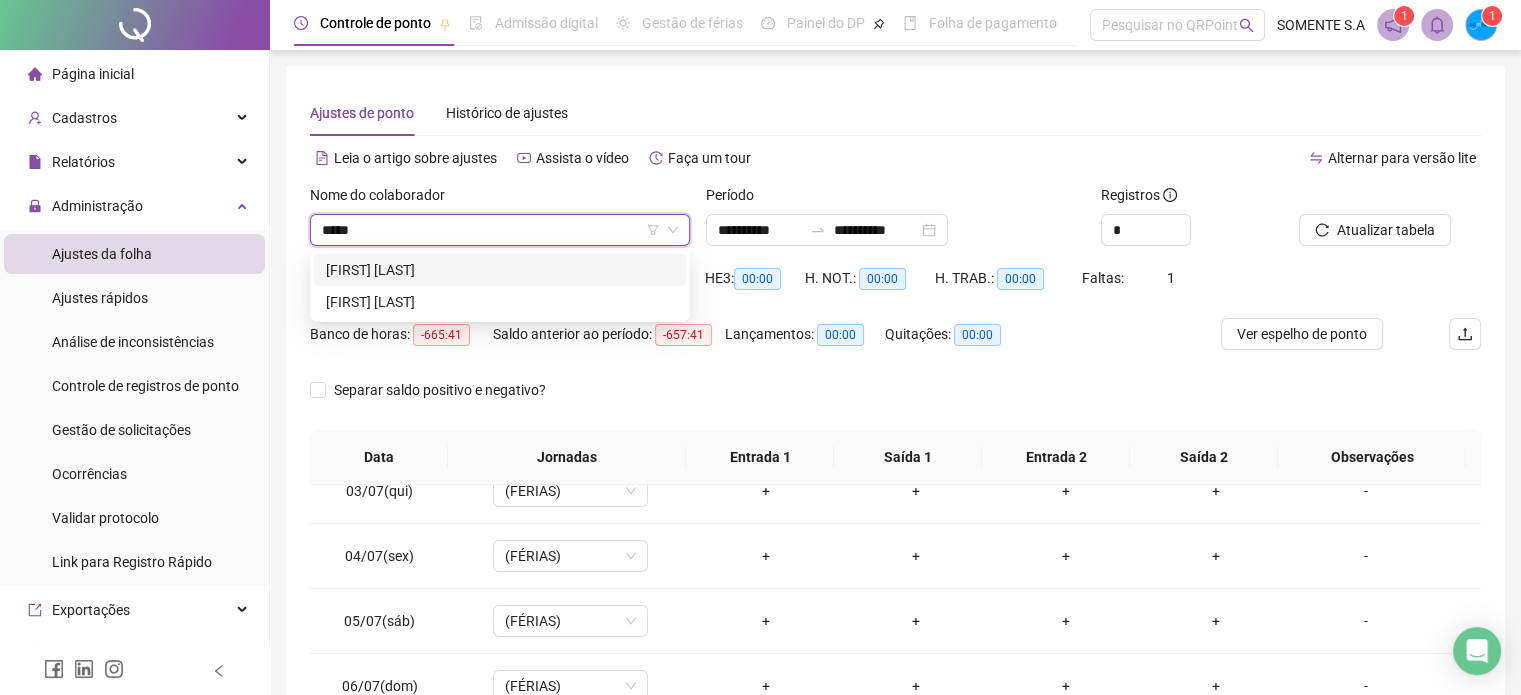 type on "******" 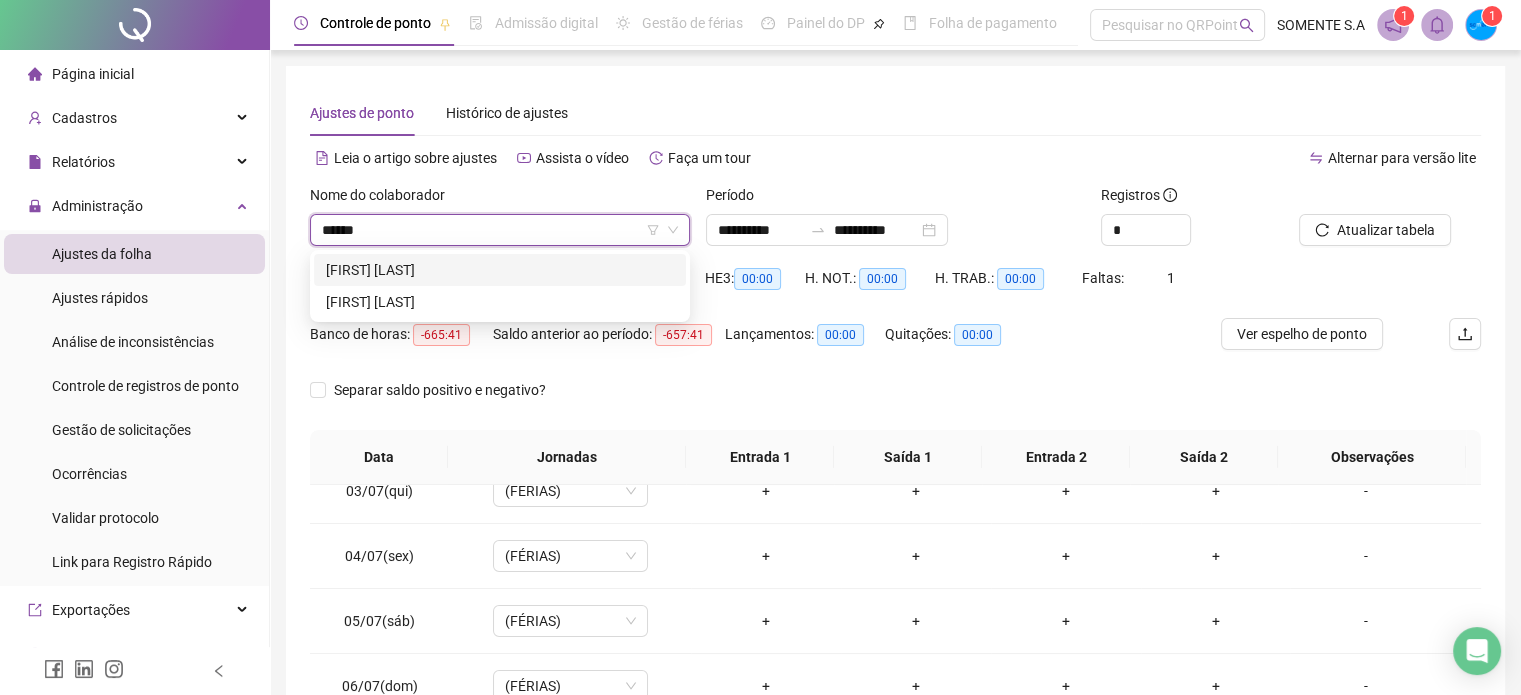 type 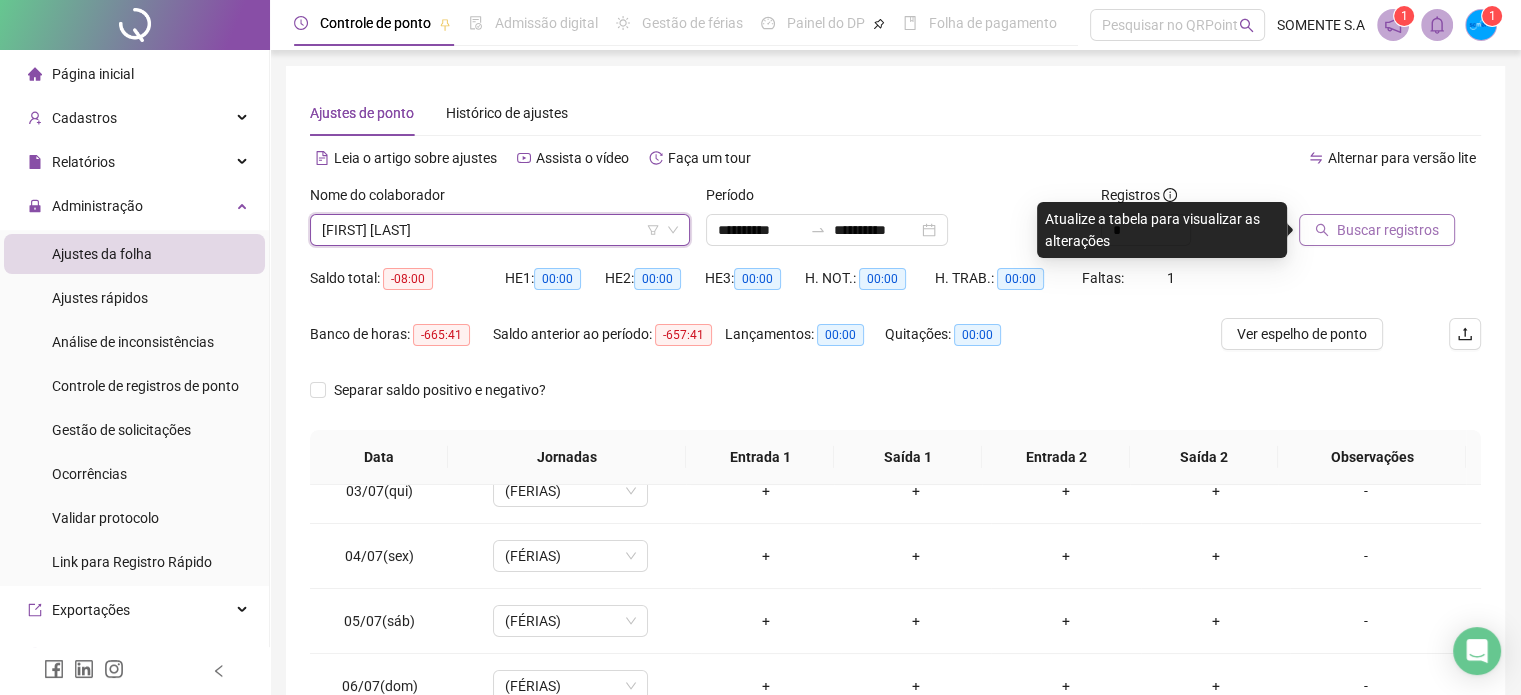 click on "Buscar registros" at bounding box center (1388, 230) 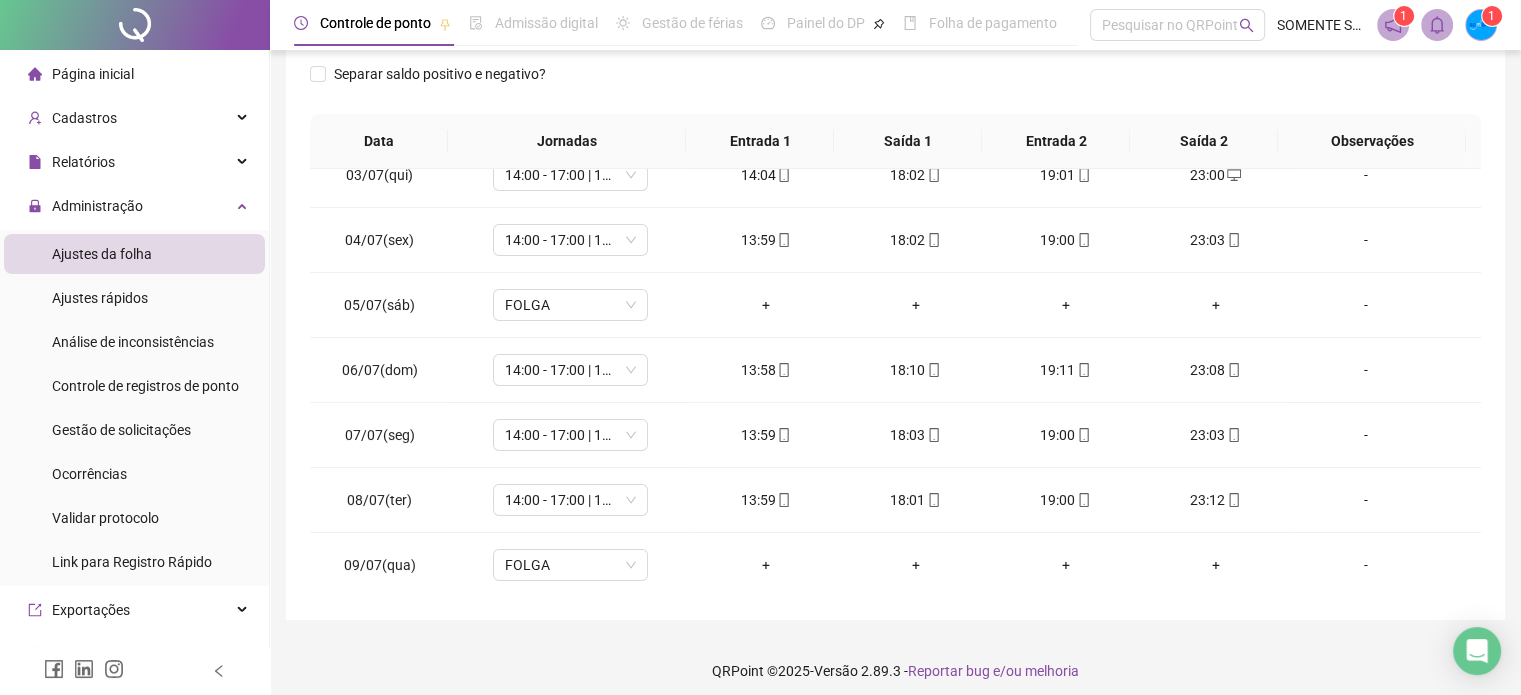 scroll, scrollTop: 326, scrollLeft: 0, axis: vertical 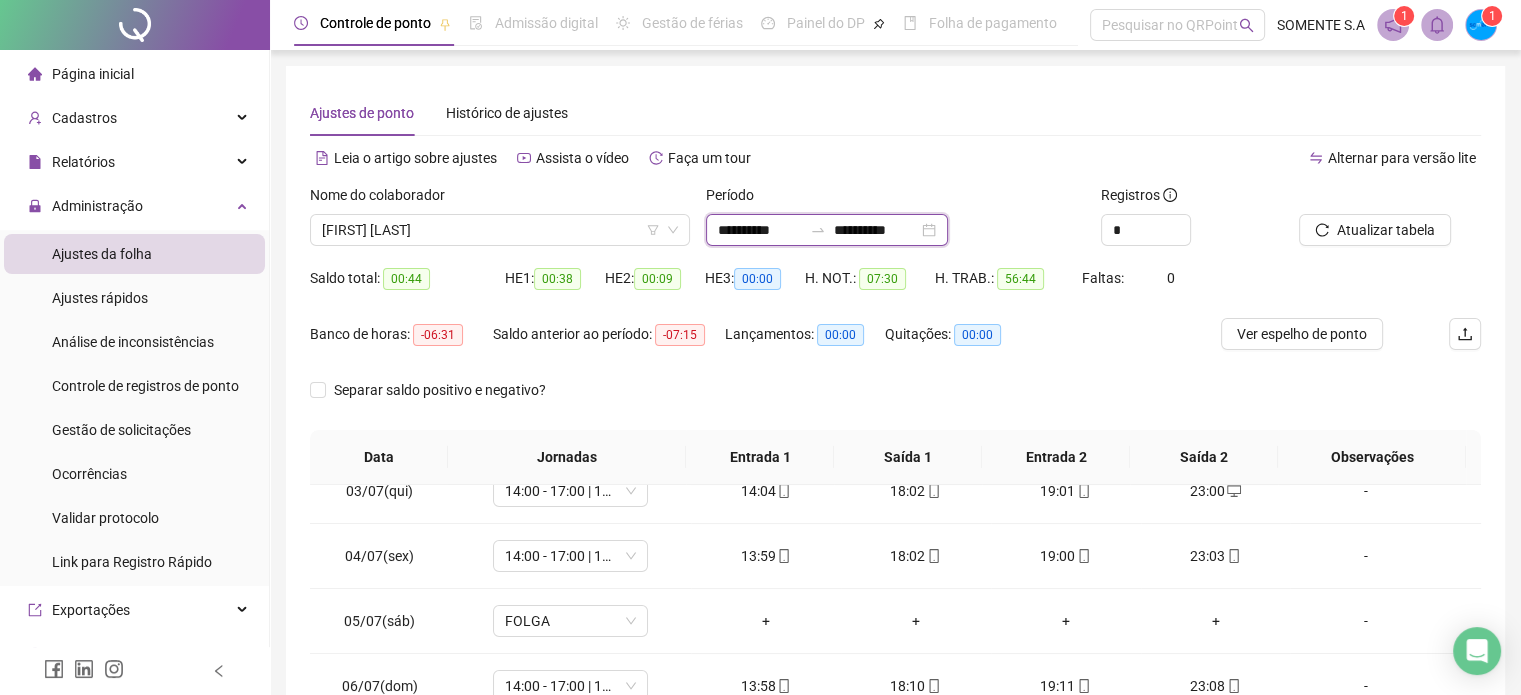 click on "**********" at bounding box center (760, 230) 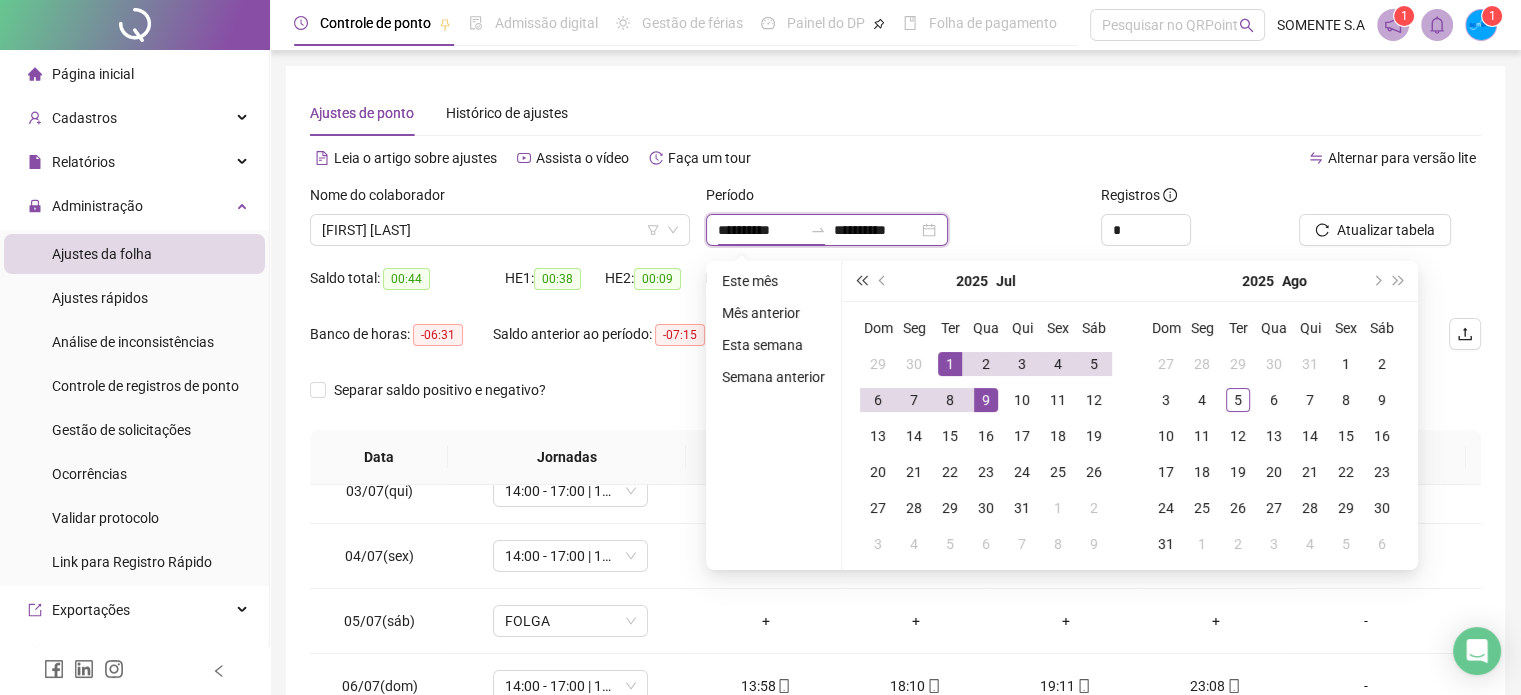 type on "**********" 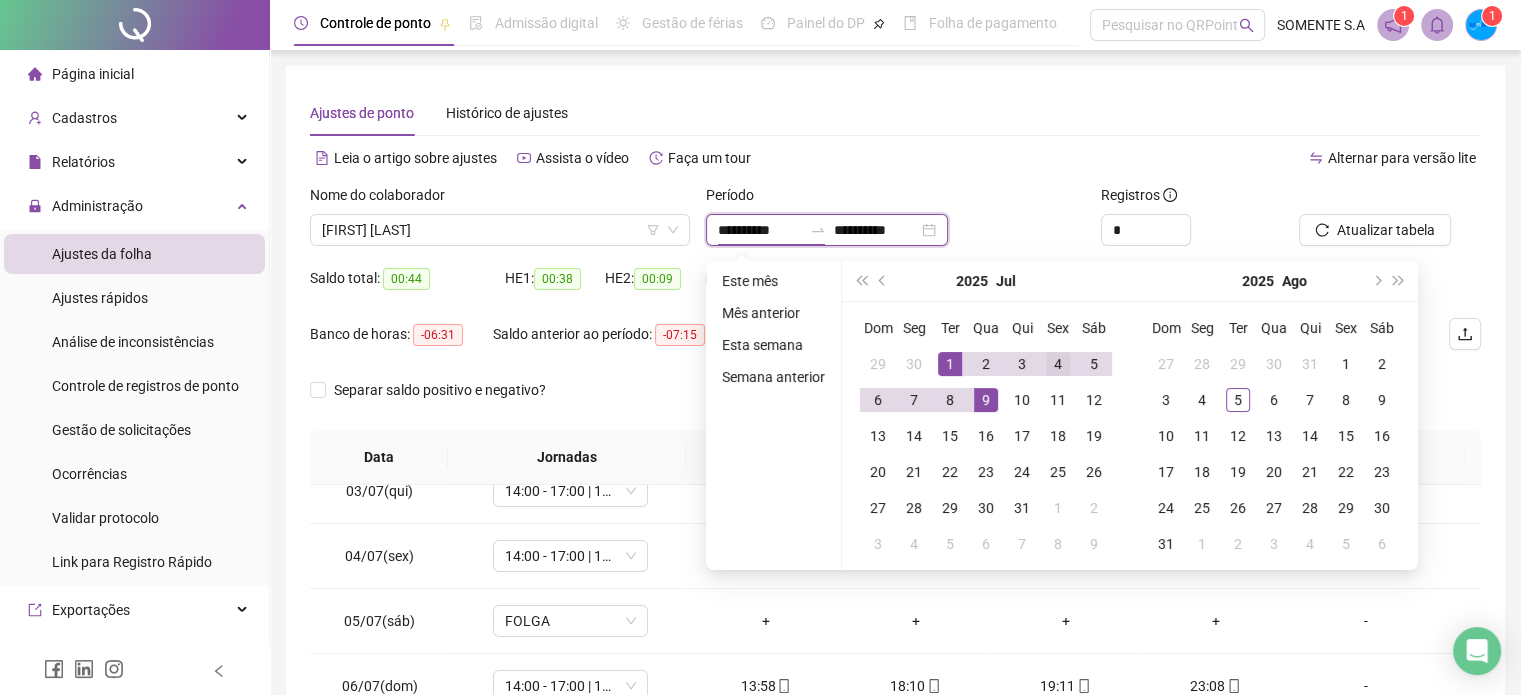 type on "**********" 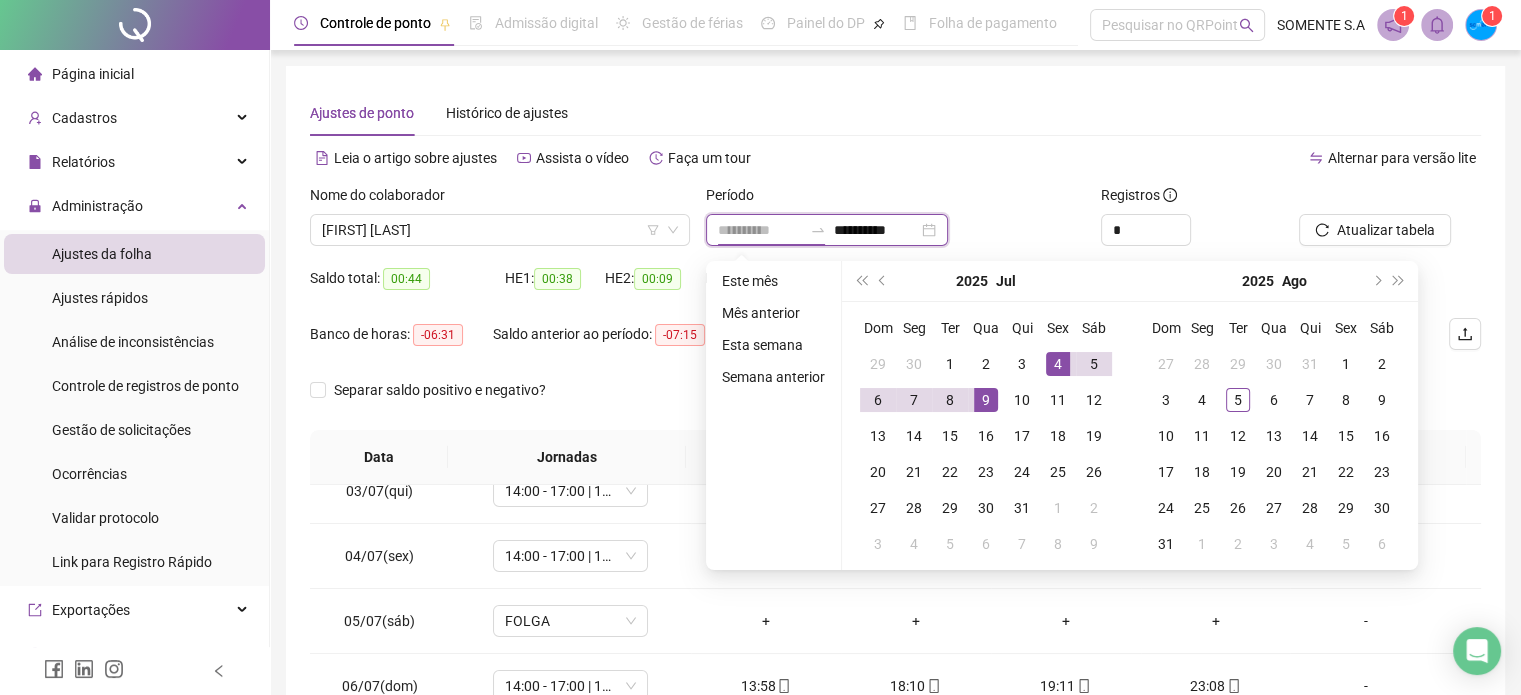 type on "**********" 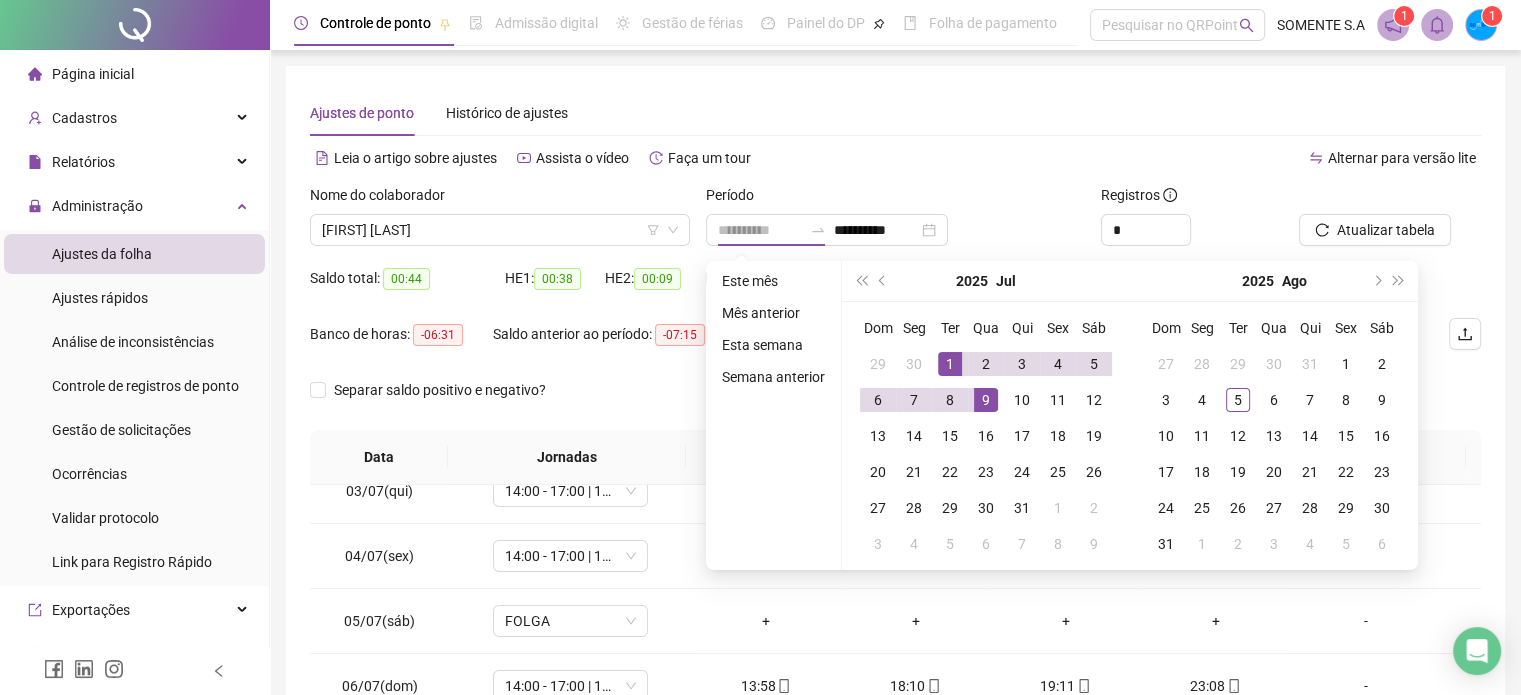 click on "1" at bounding box center (950, 364) 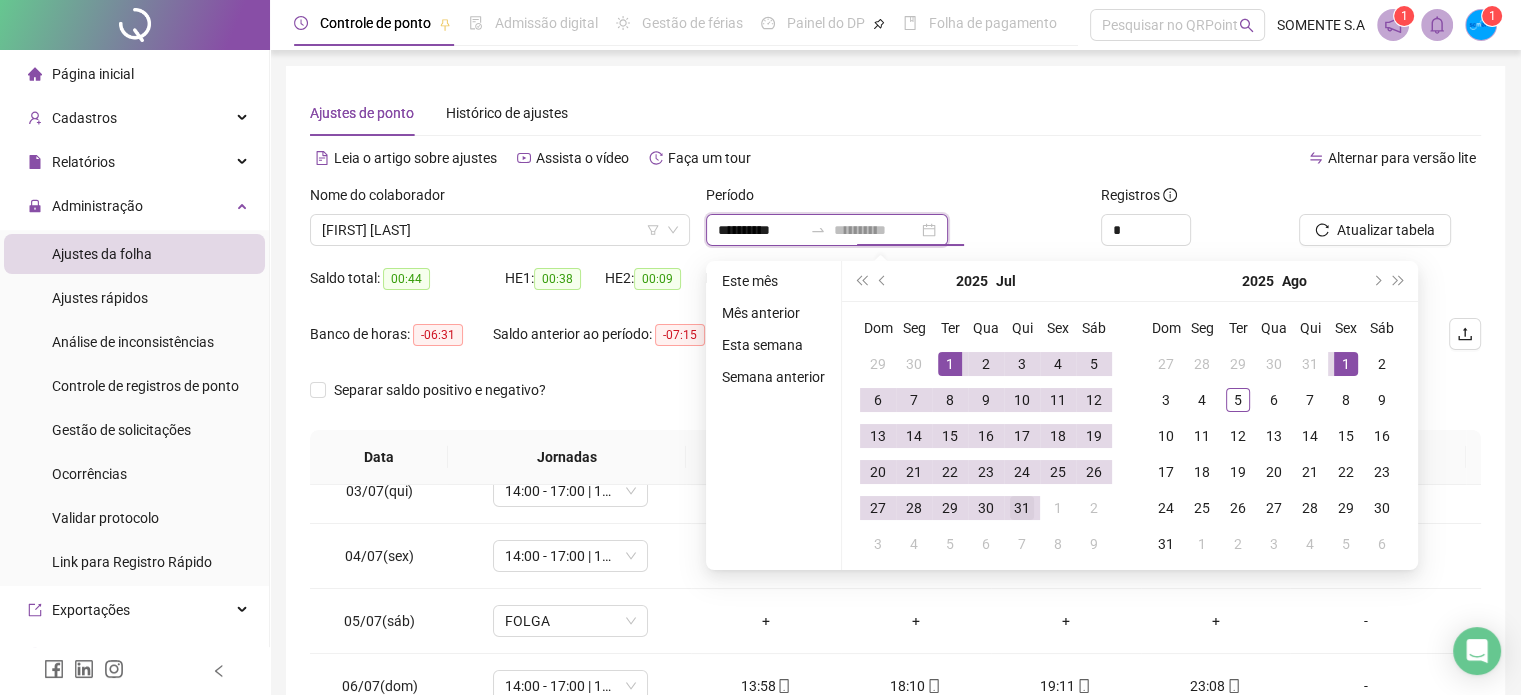 type on "**********" 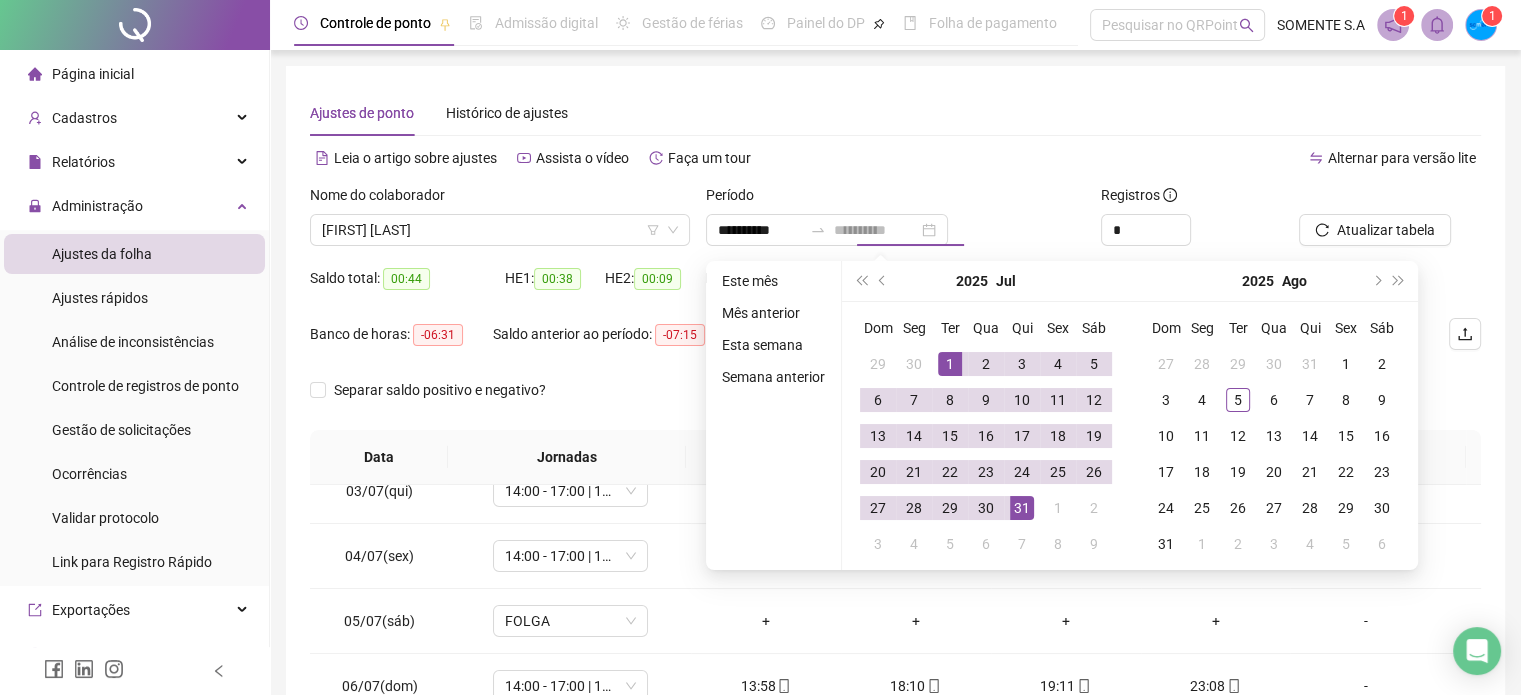 click on "31" at bounding box center [1022, 508] 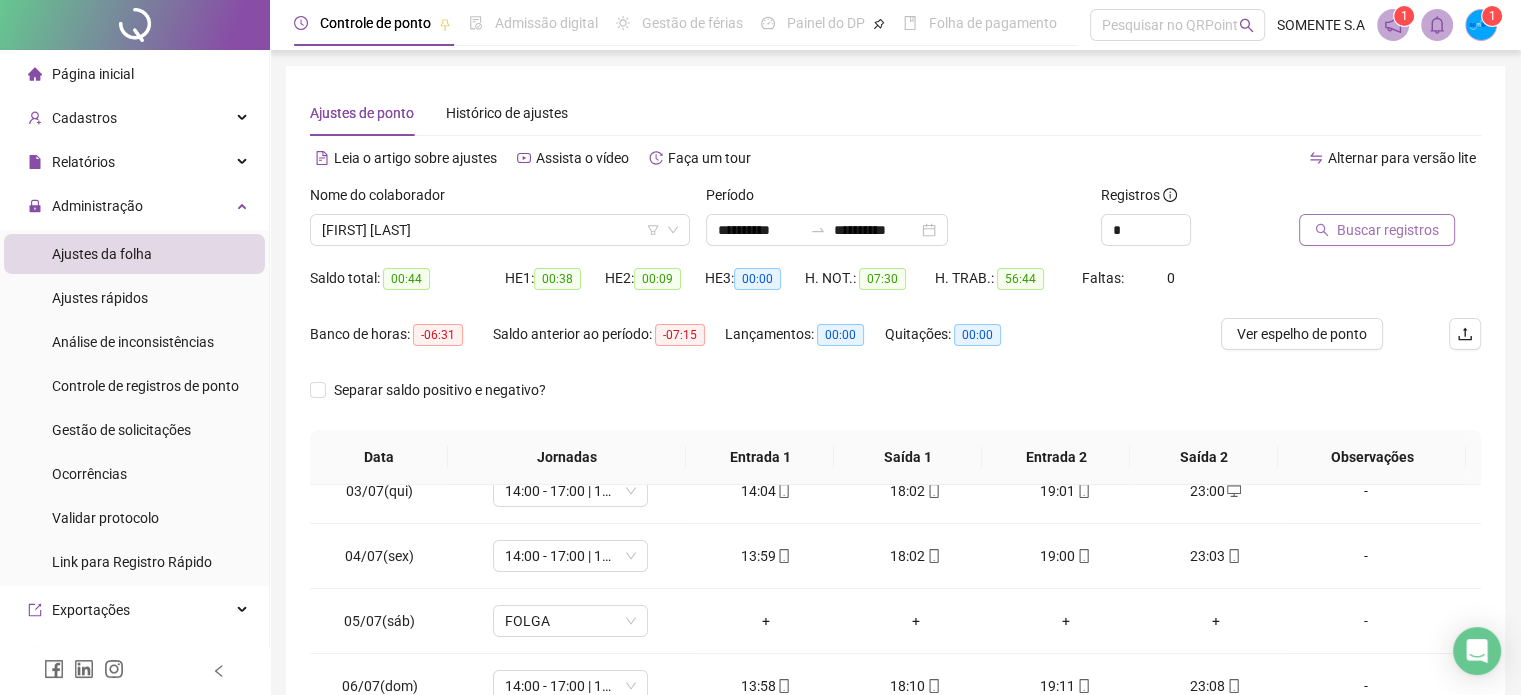 click 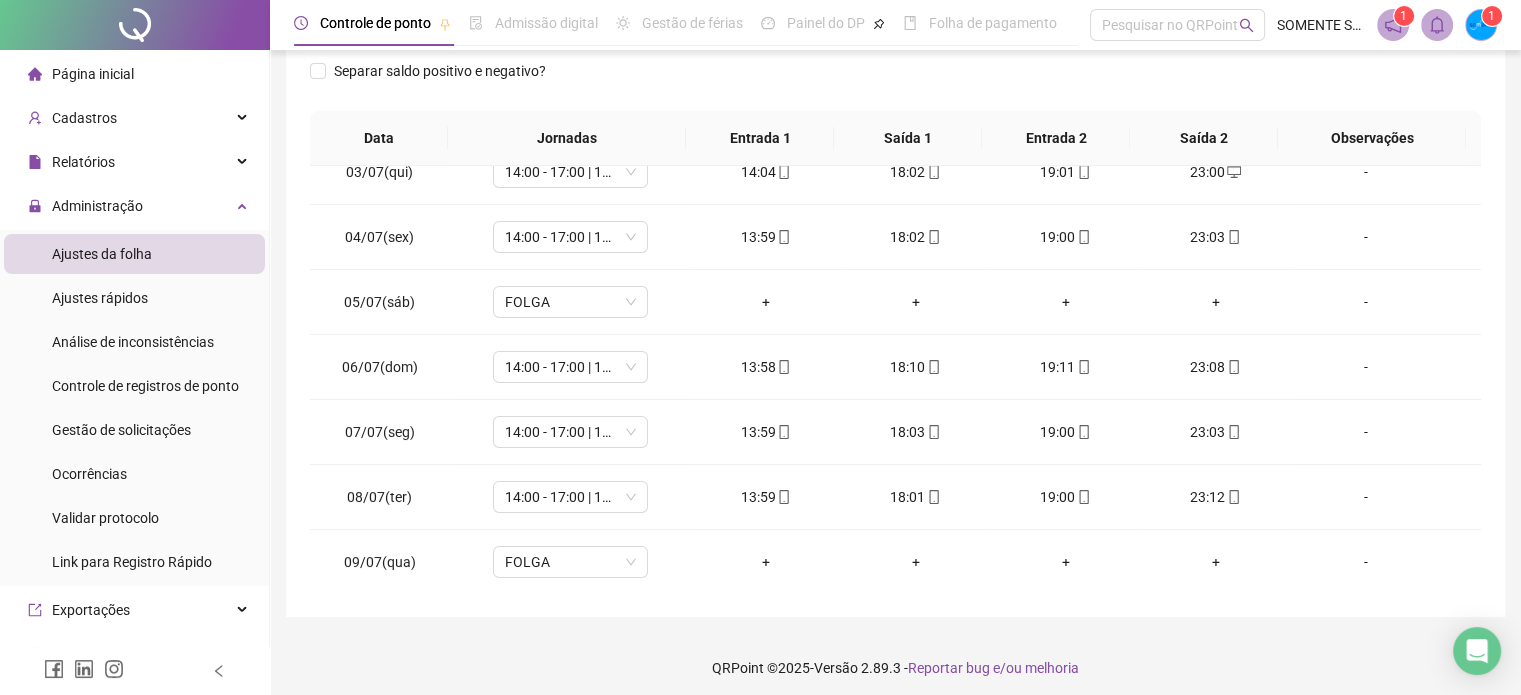 scroll, scrollTop: 326, scrollLeft: 0, axis: vertical 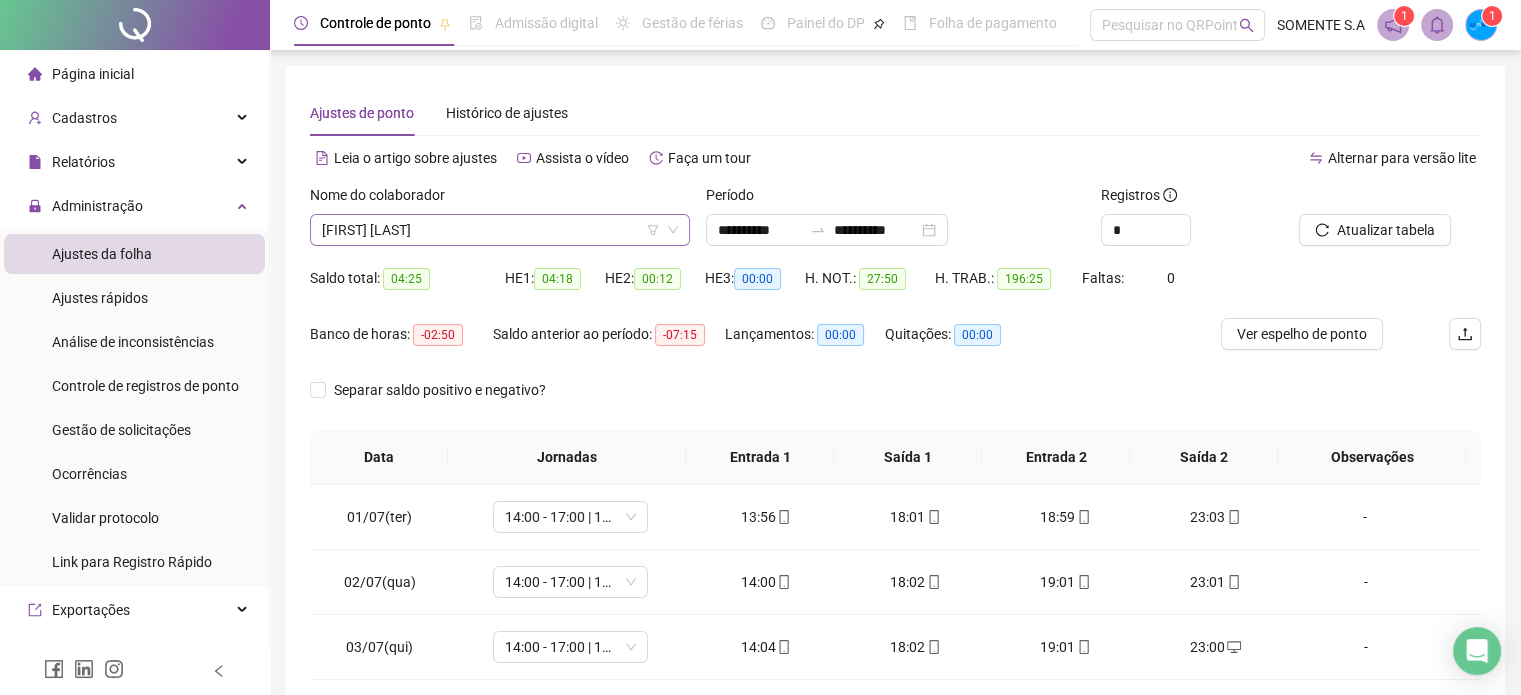 click on "[FIRST] [LAST]" at bounding box center [500, 230] 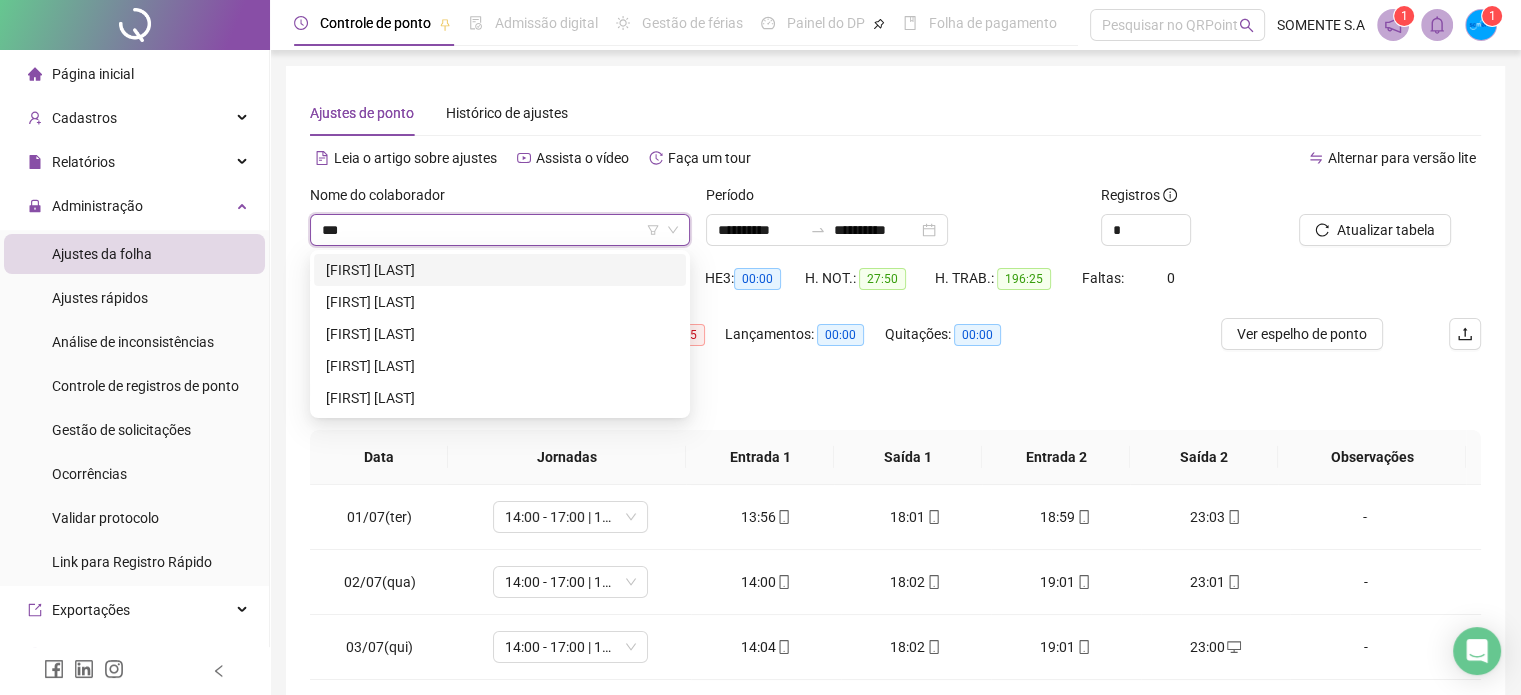 scroll, scrollTop: 0, scrollLeft: 0, axis: both 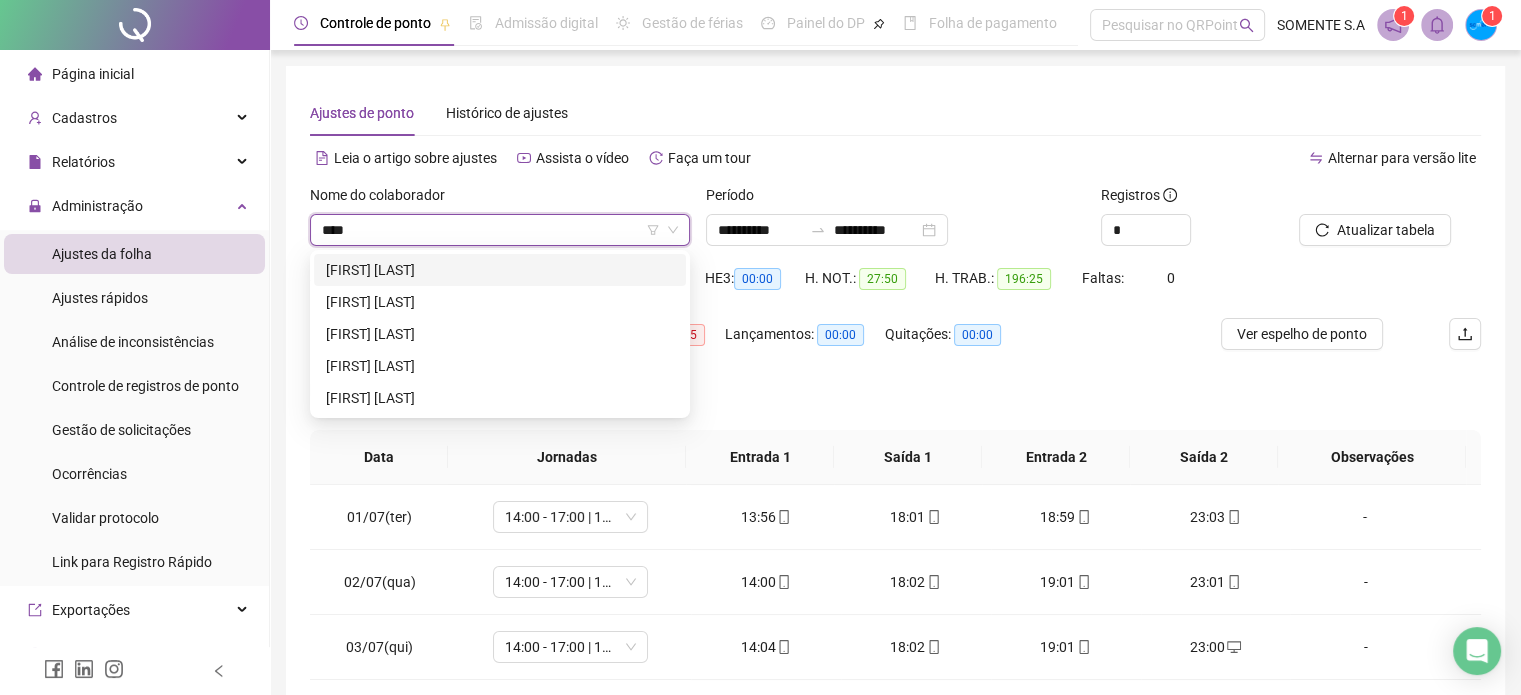 type on "*****" 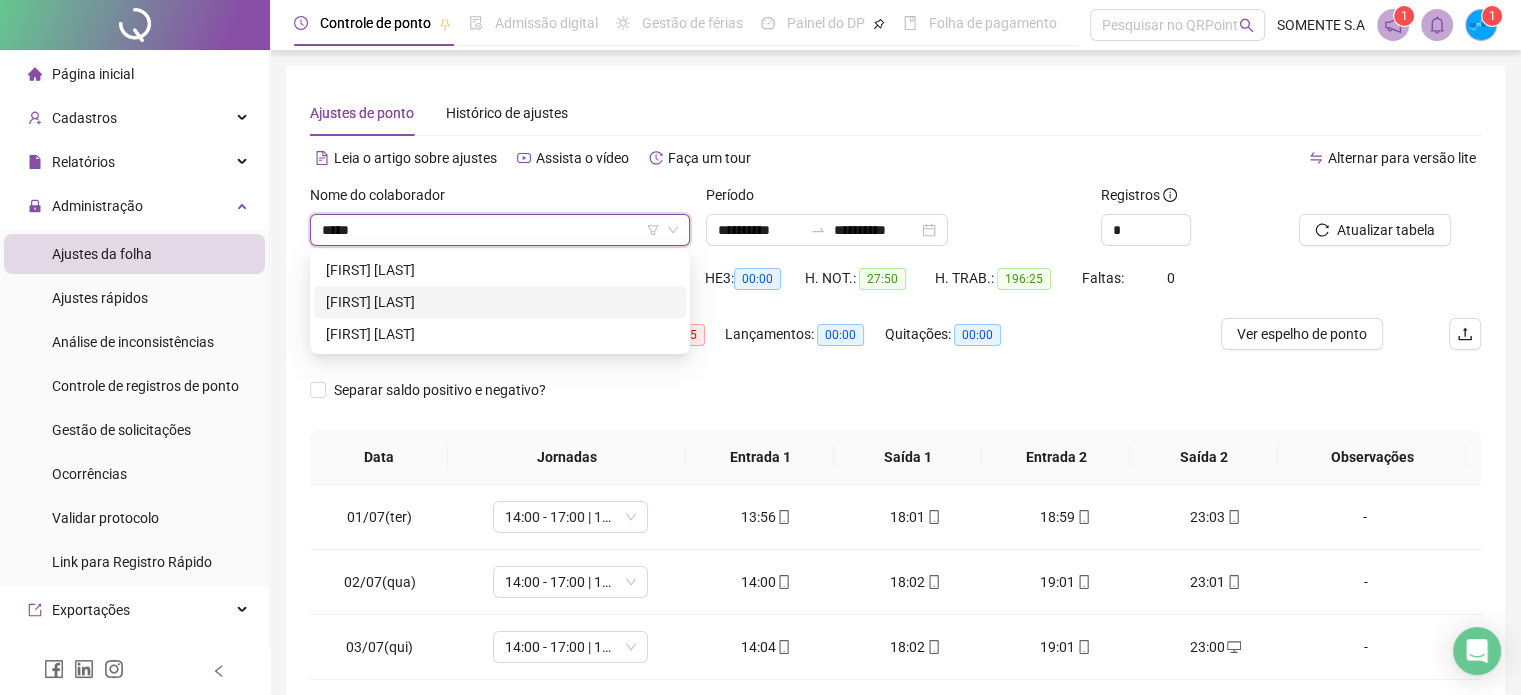 click on "[FIRST] [LAST]" at bounding box center (500, 302) 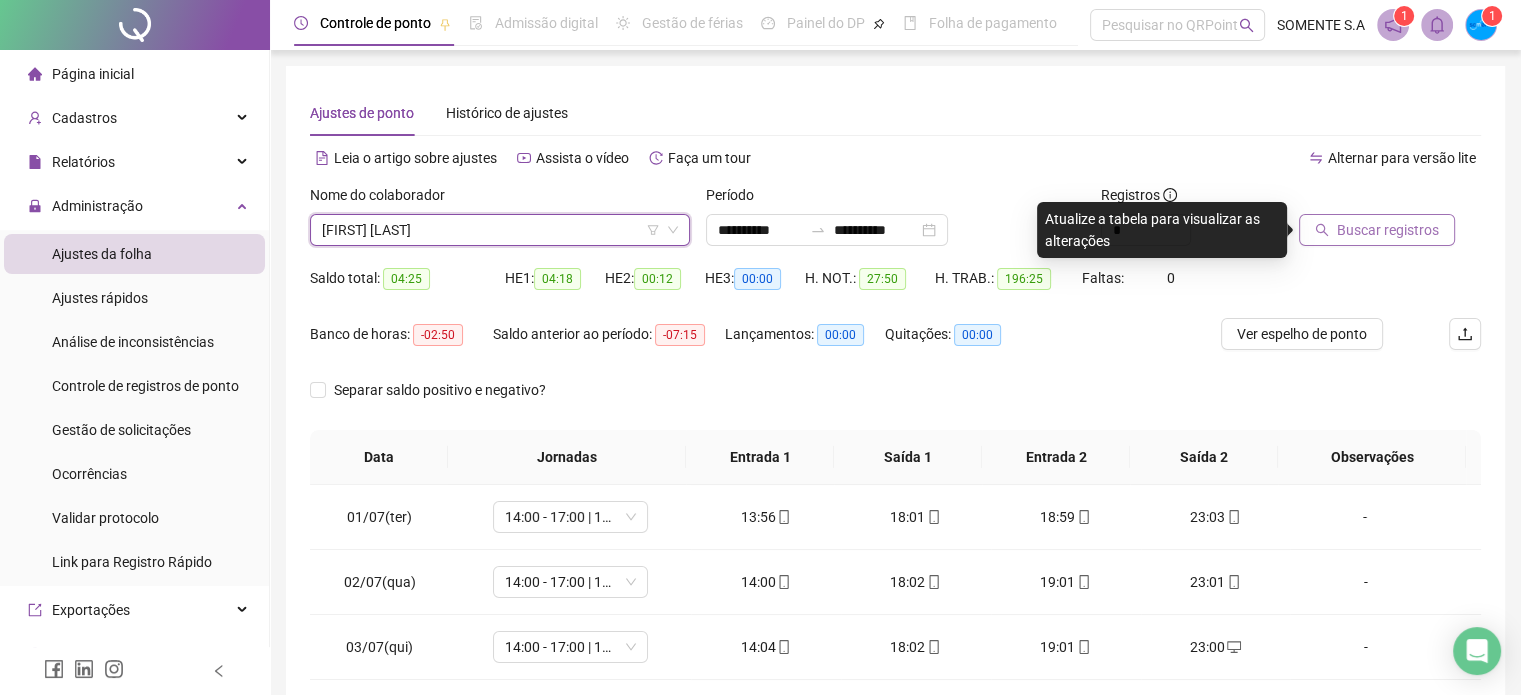 click on "Buscar registros" at bounding box center [1388, 230] 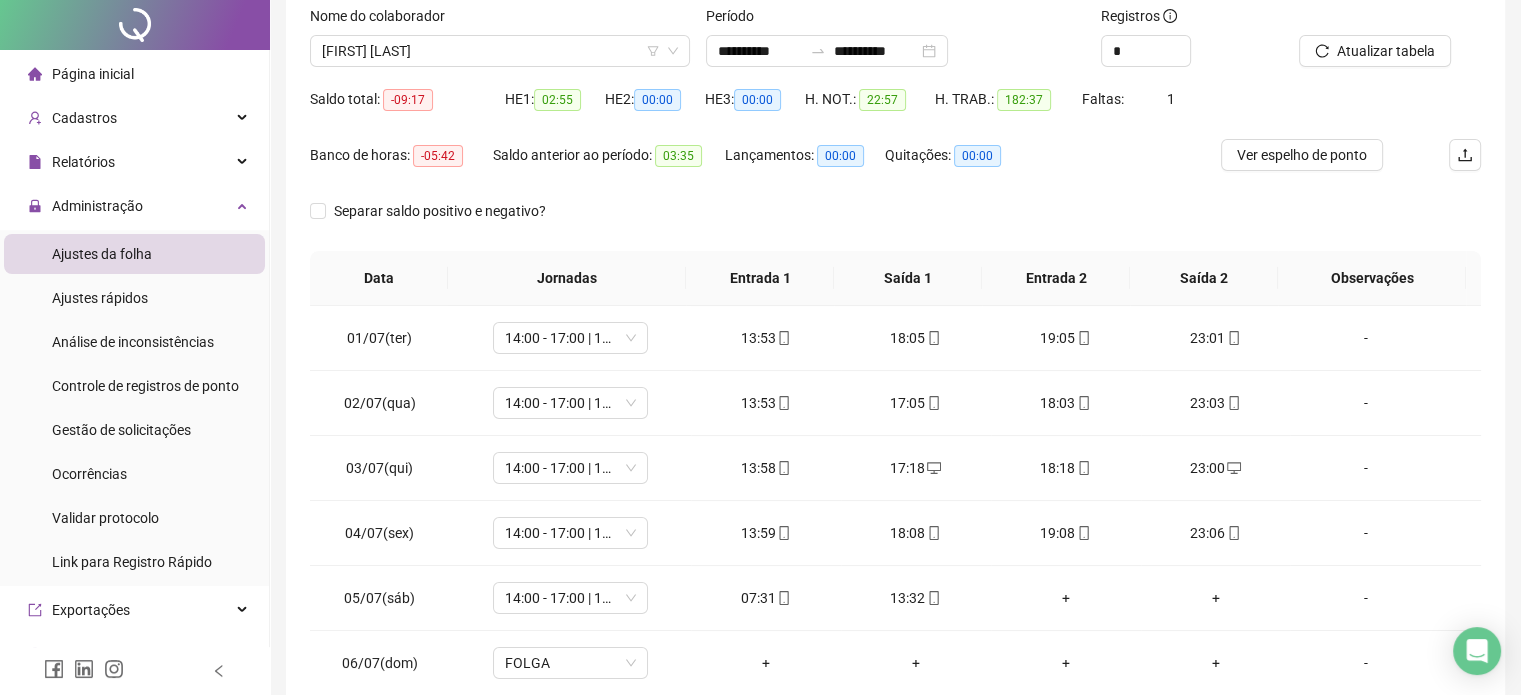 scroll, scrollTop: 326, scrollLeft: 0, axis: vertical 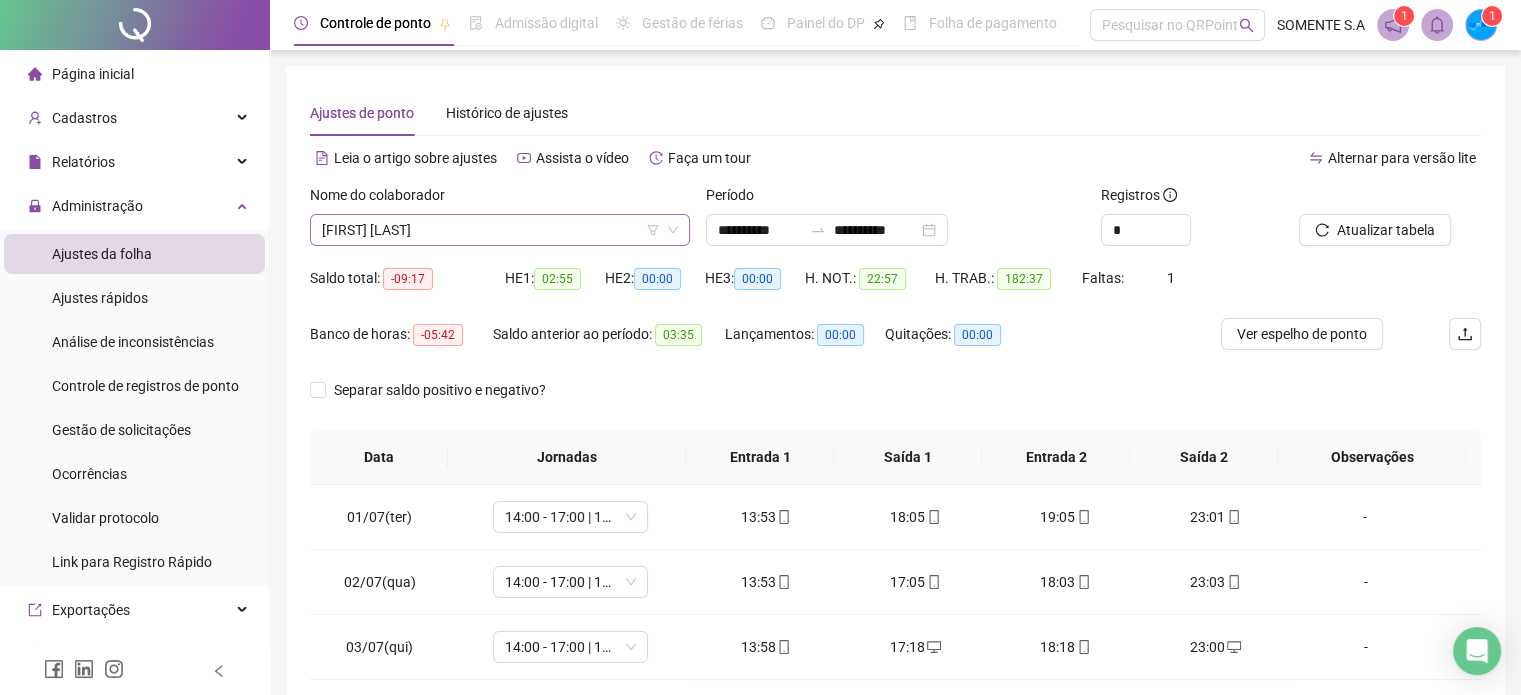 click on "[FIRST] [LAST]" at bounding box center (500, 230) 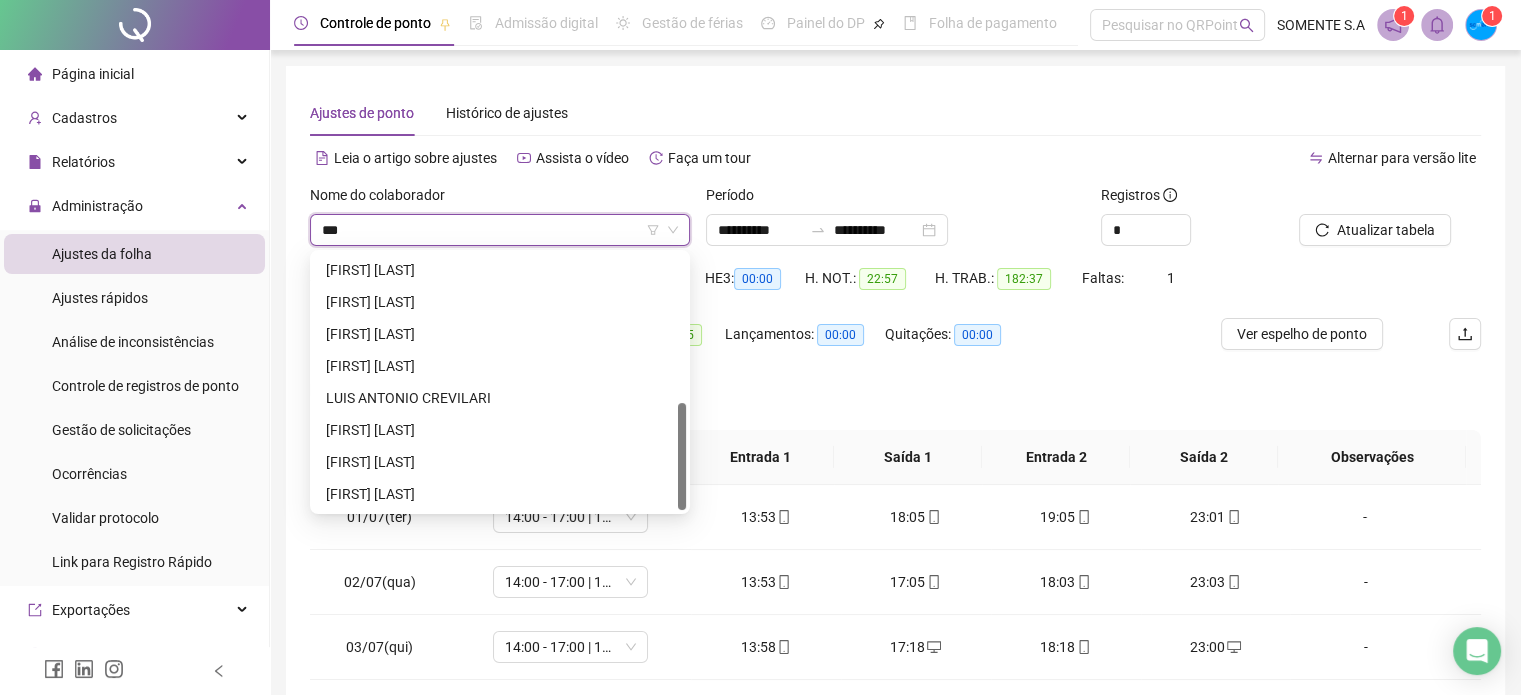 scroll, scrollTop: 0, scrollLeft: 0, axis: both 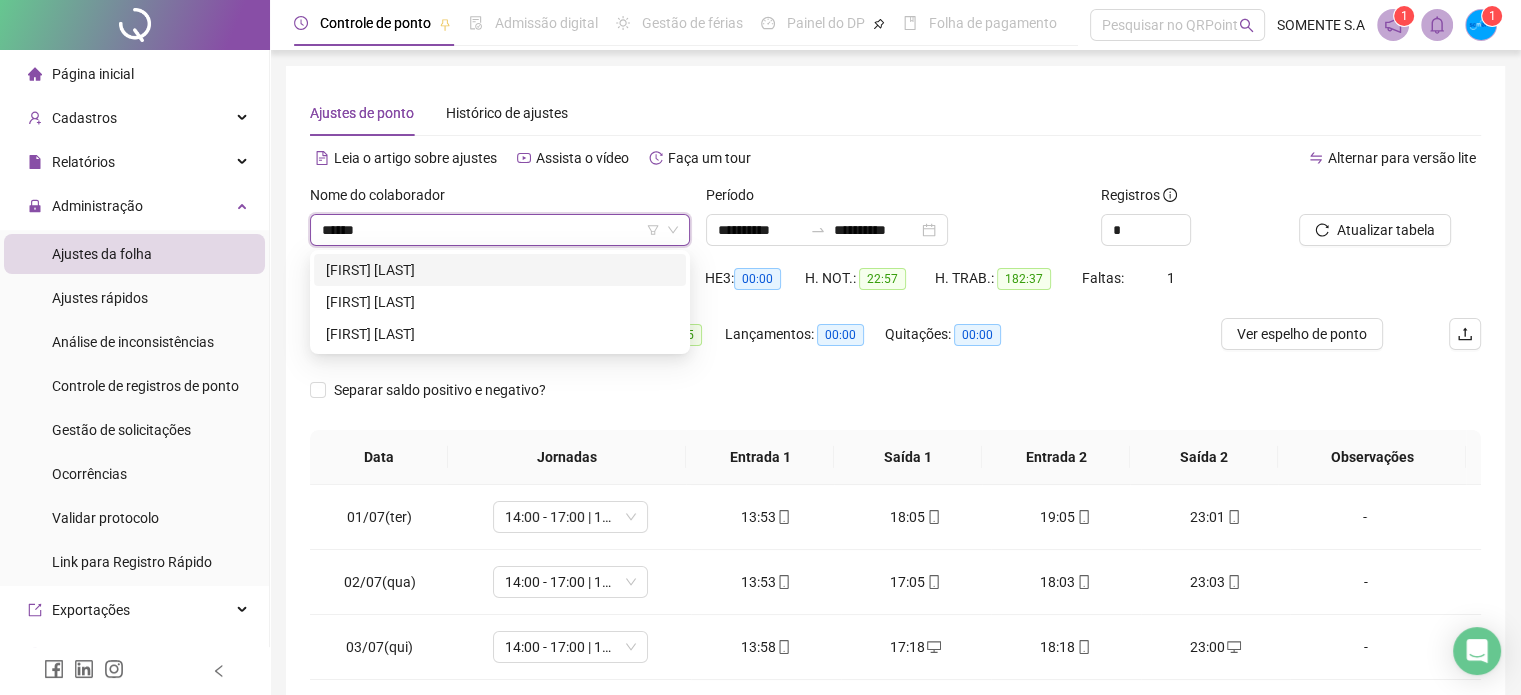 type on "*******" 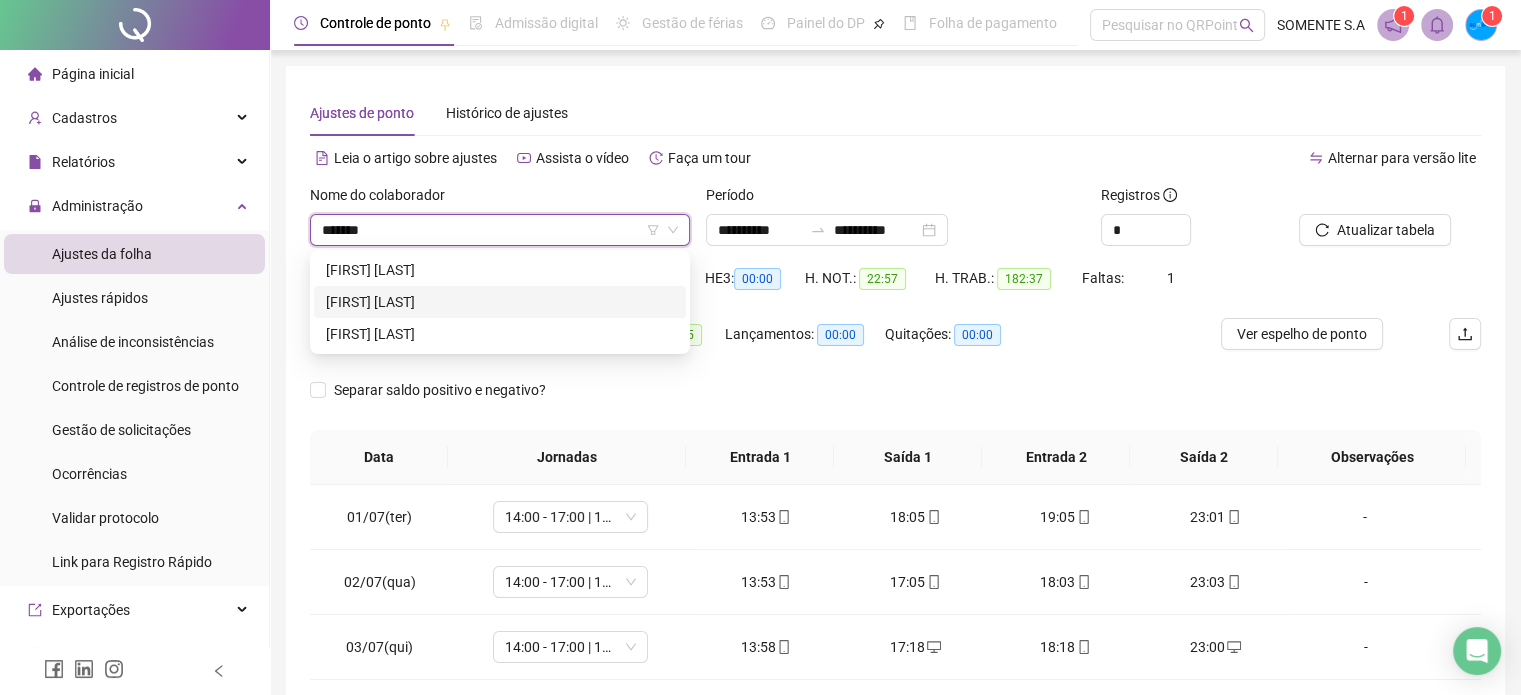 click on "[FIRST] [LAST]" at bounding box center [500, 302] 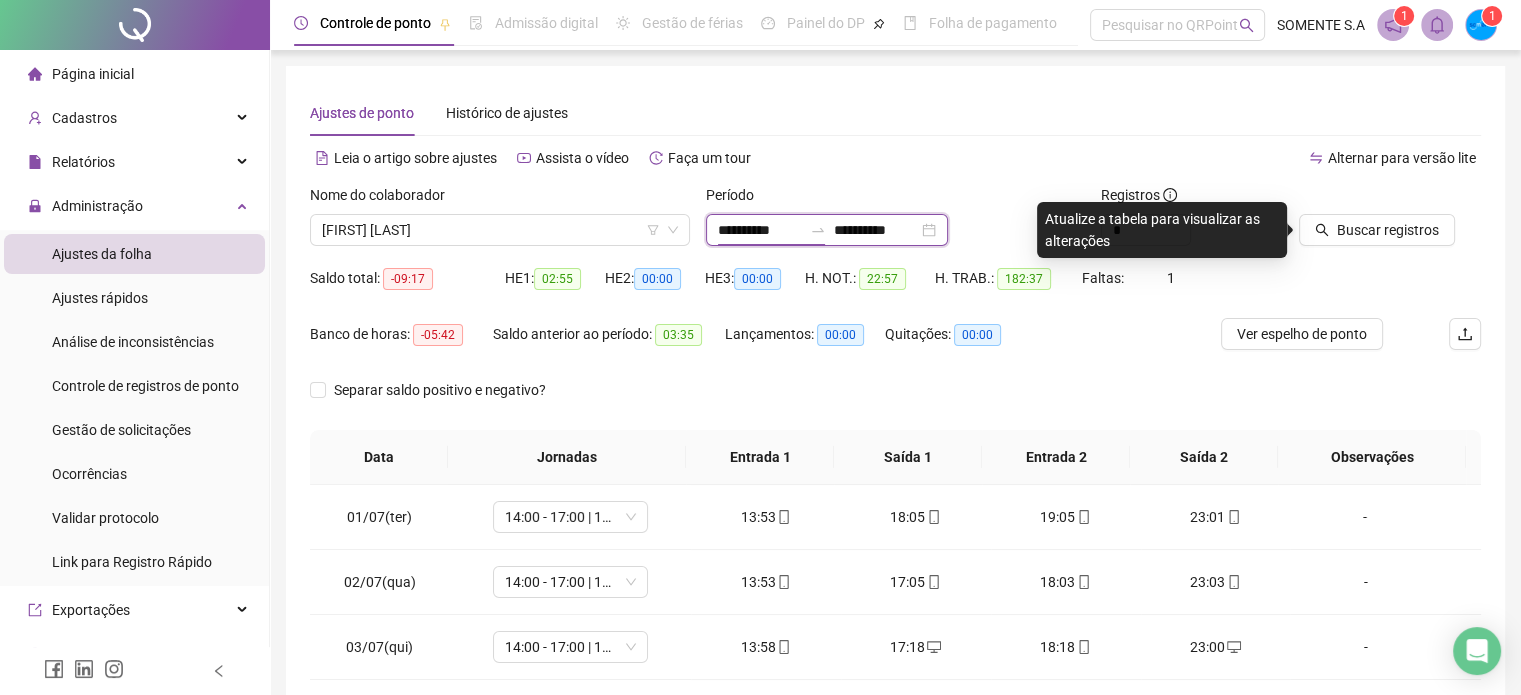 click on "**********" at bounding box center (760, 230) 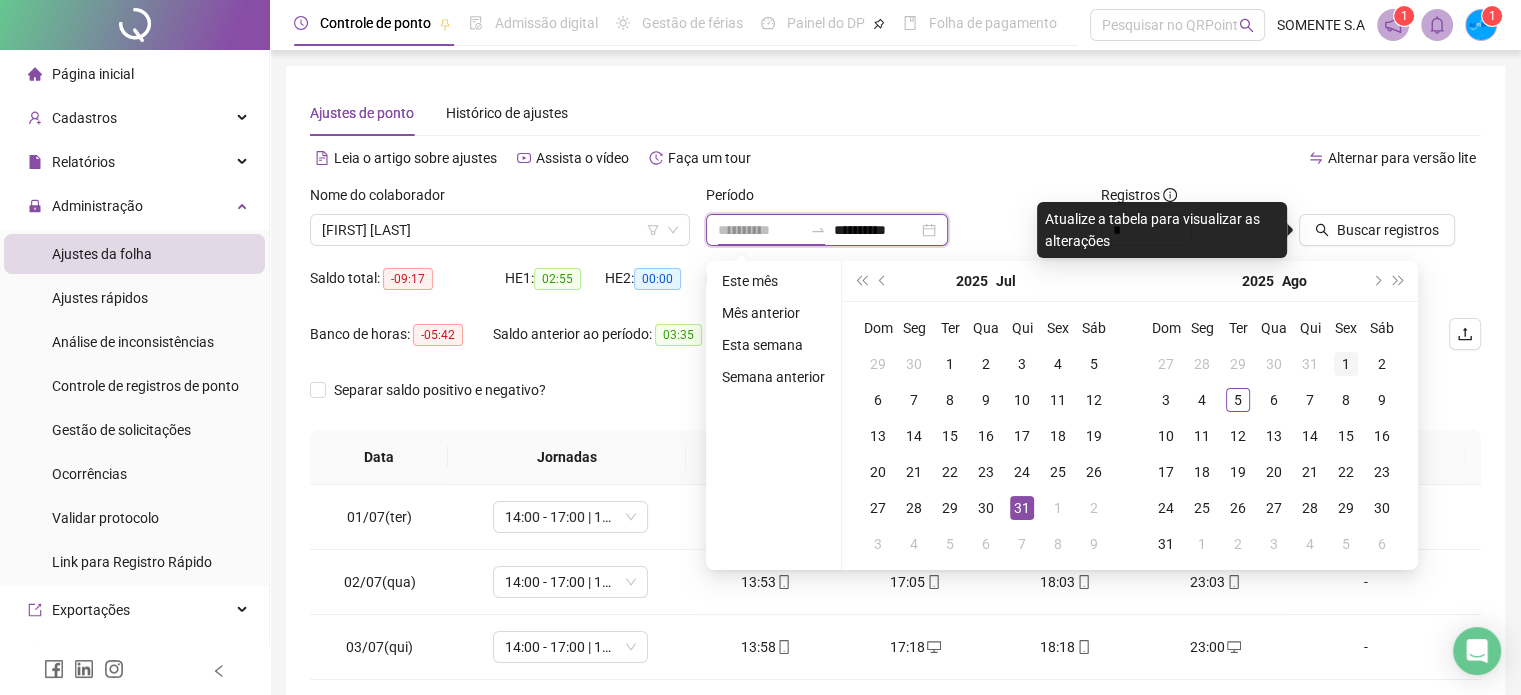 type on "**********" 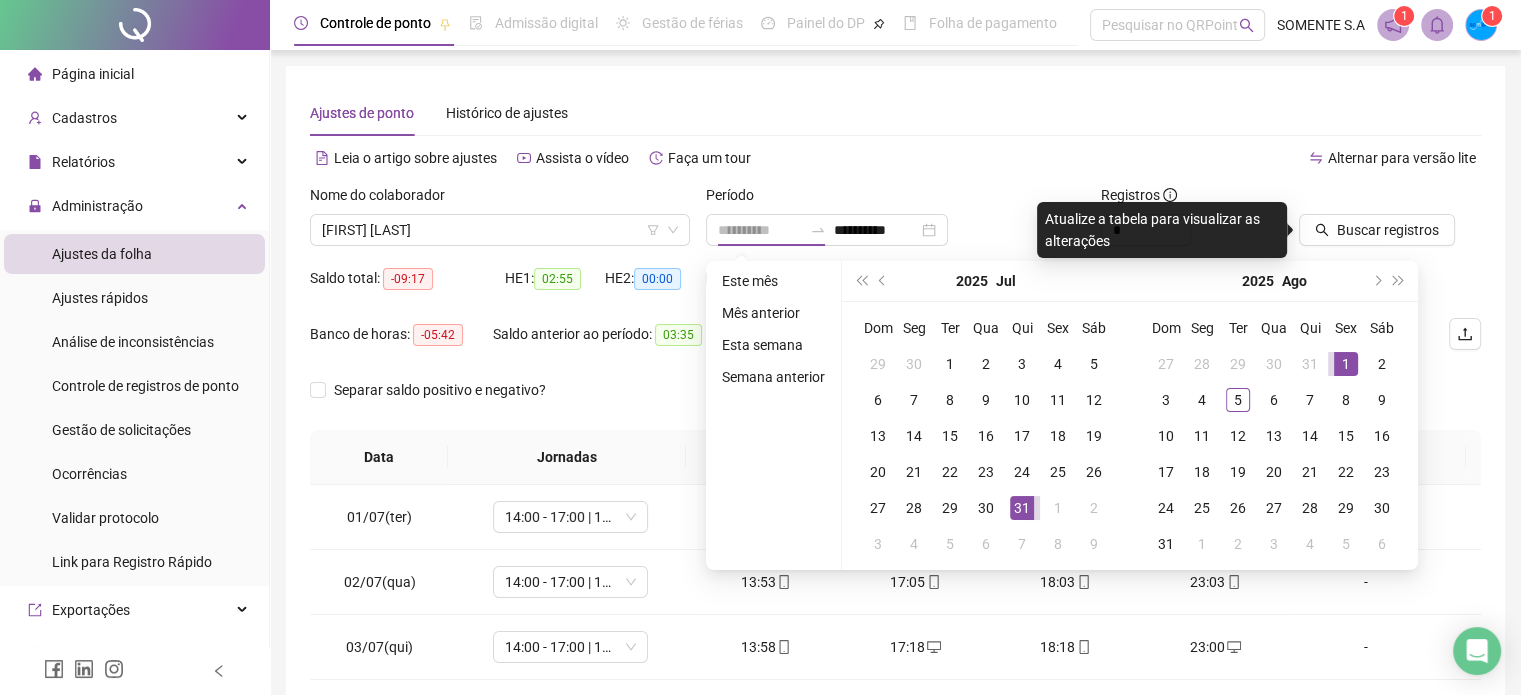 click on "1" at bounding box center (1346, 364) 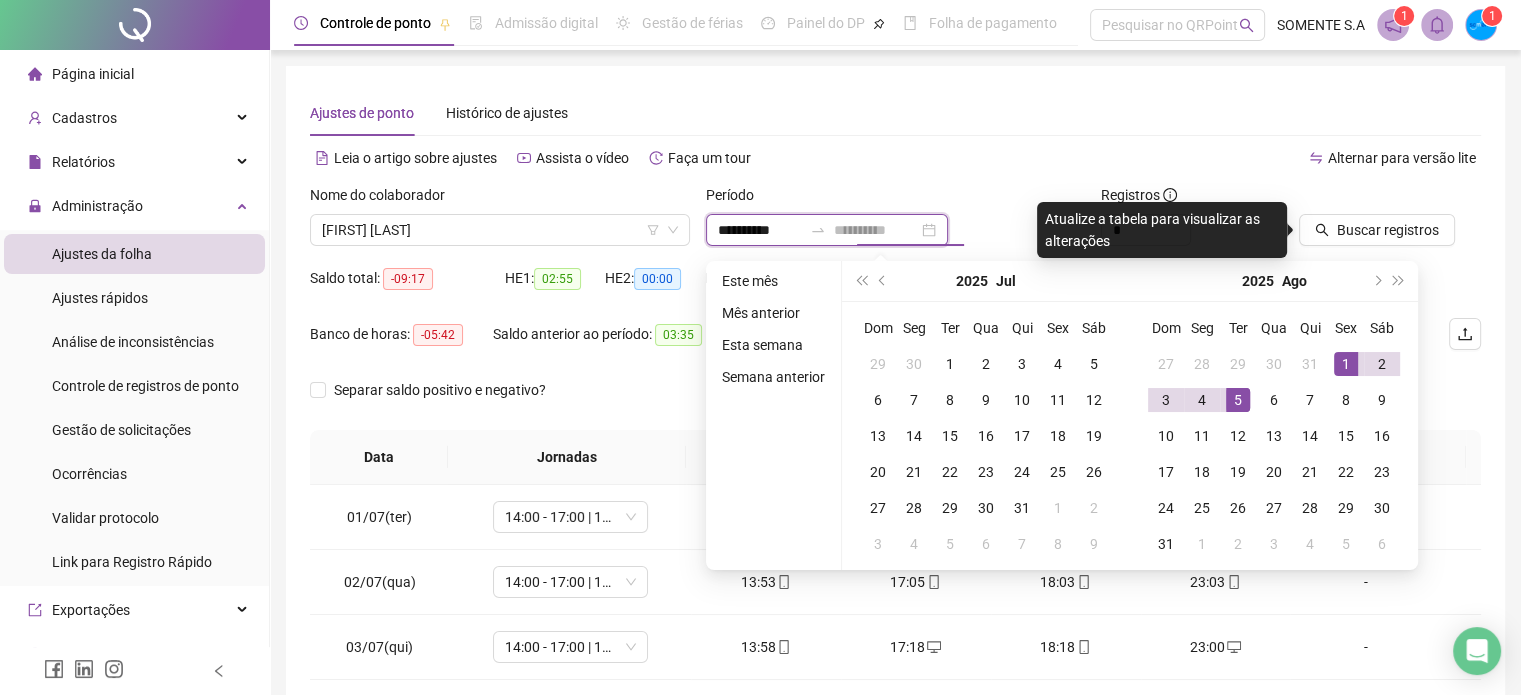 type on "**********" 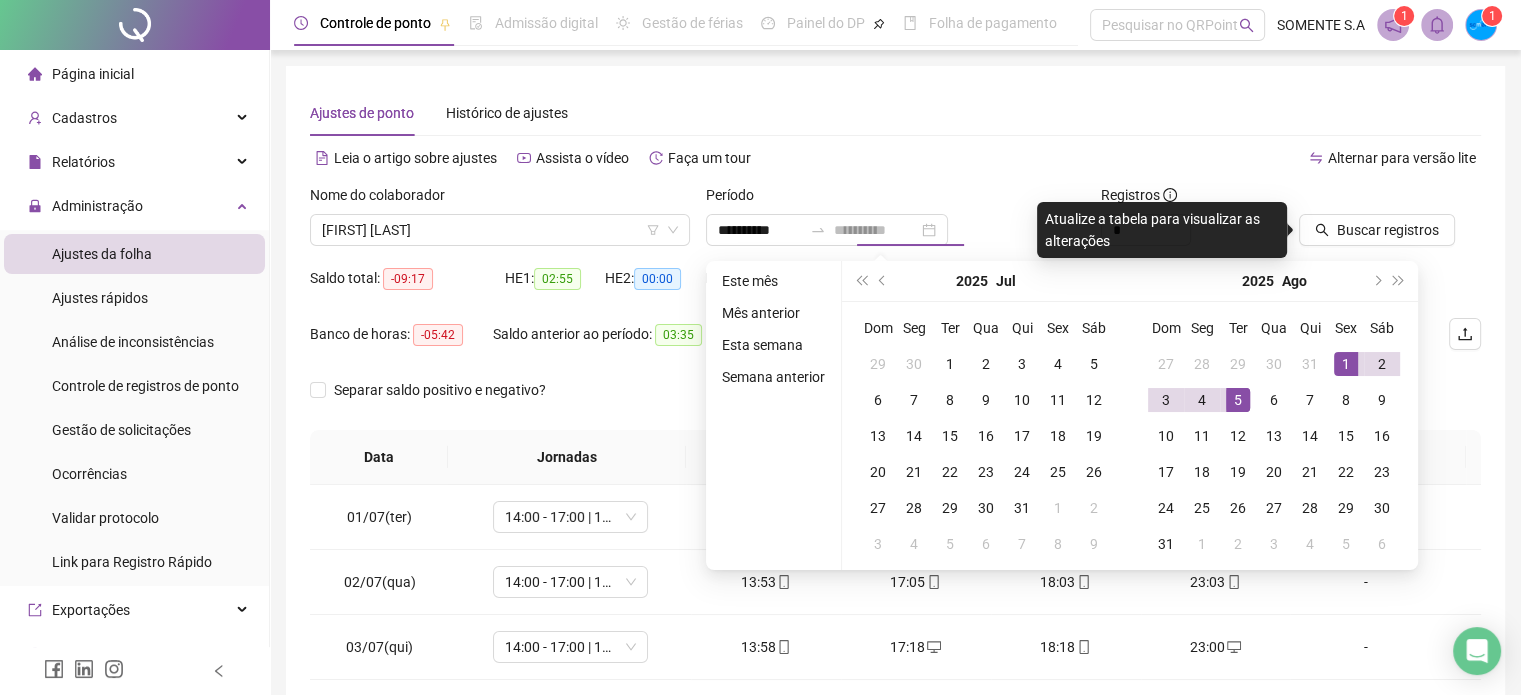 click on "5" at bounding box center (1238, 400) 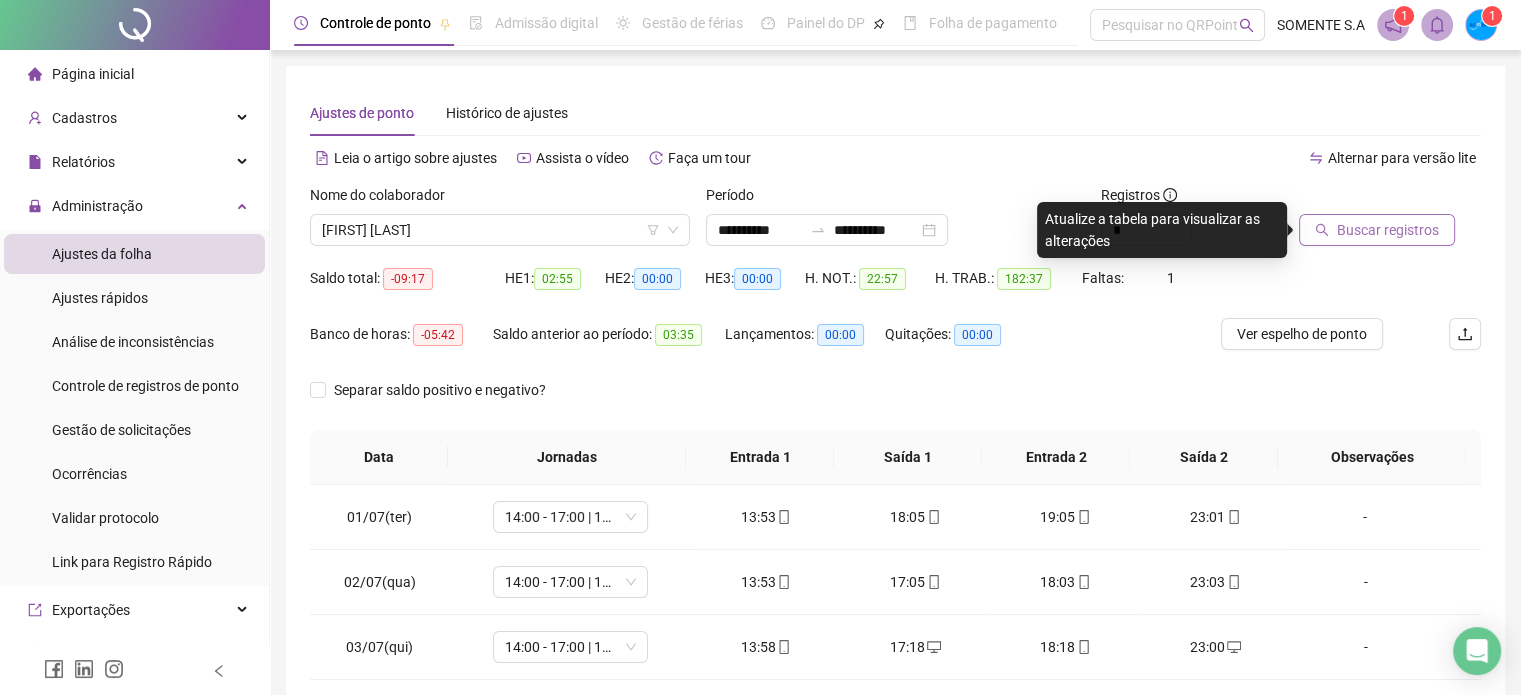 click on "Buscar registros" at bounding box center [1388, 230] 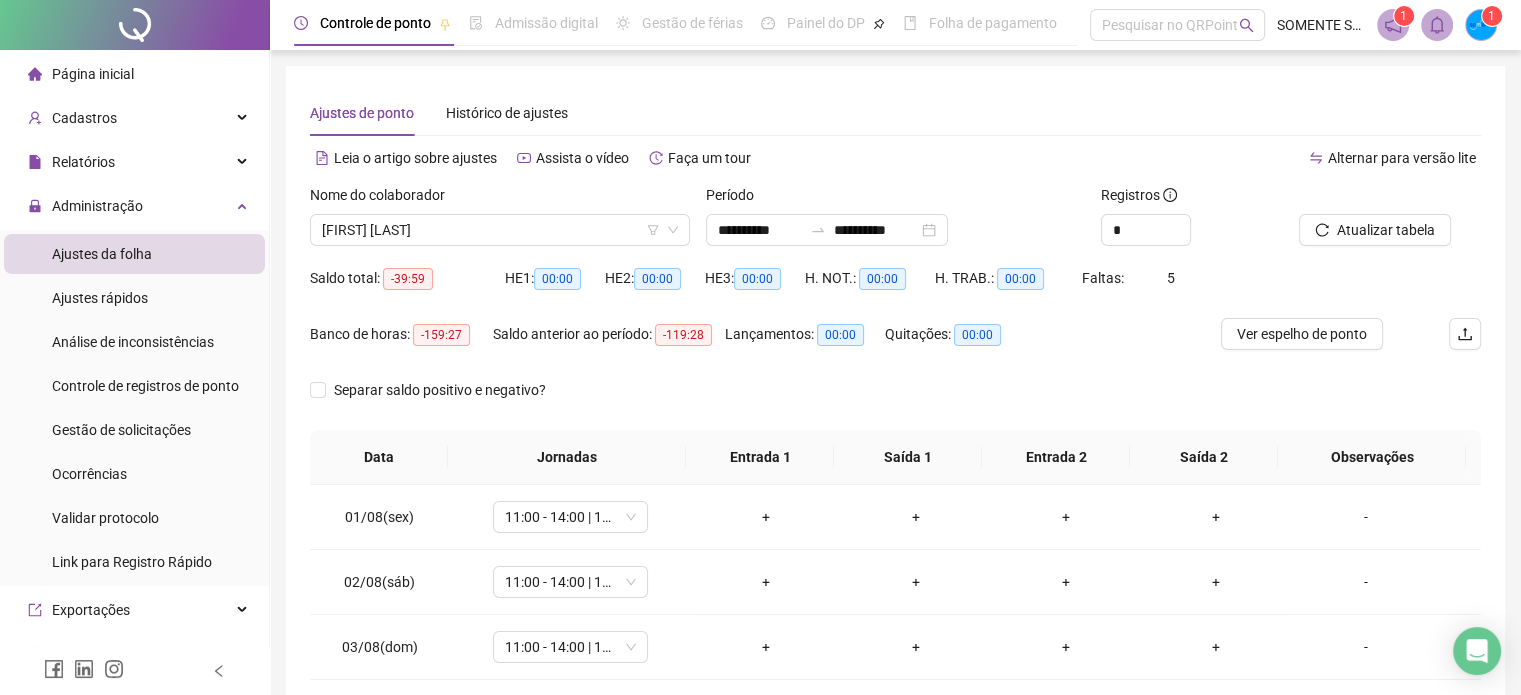 scroll, scrollTop: 224, scrollLeft: 0, axis: vertical 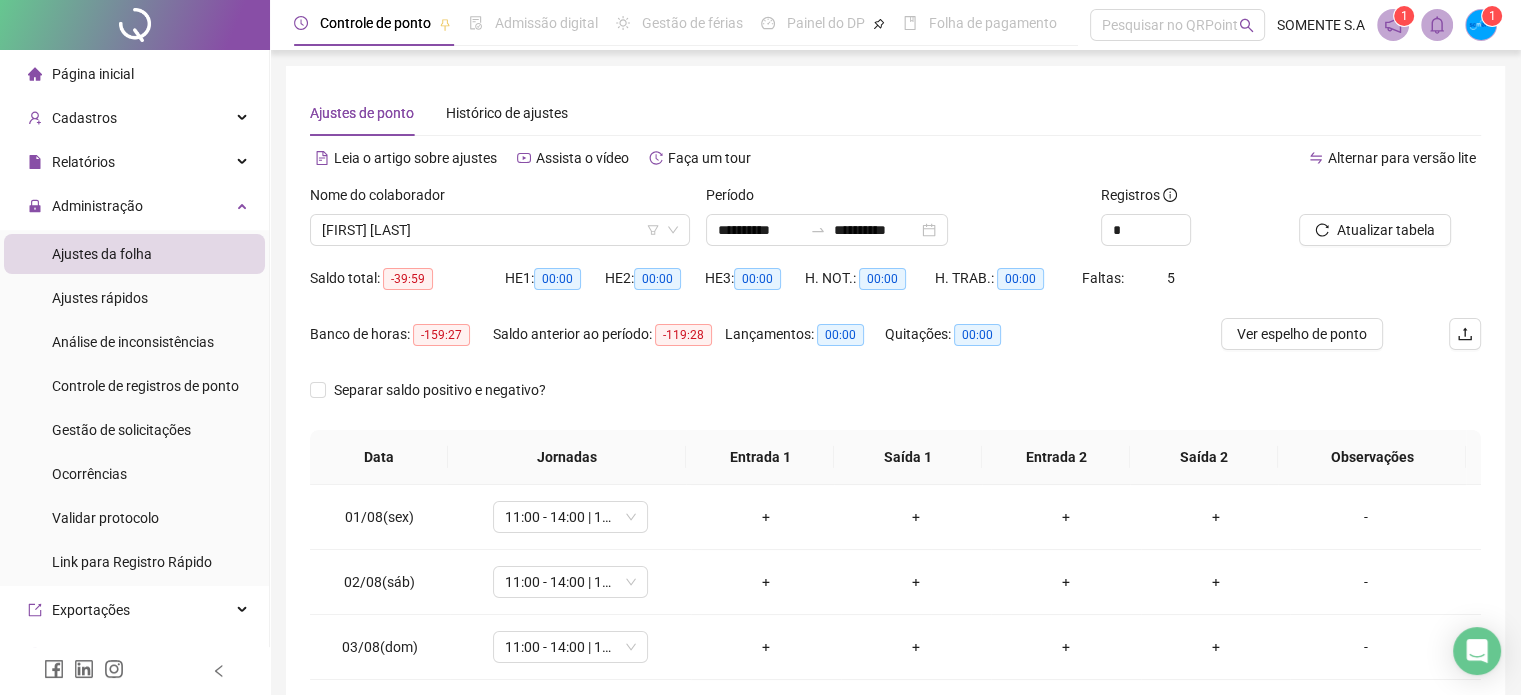 click on "Nome do colaborador" at bounding box center [500, 199] 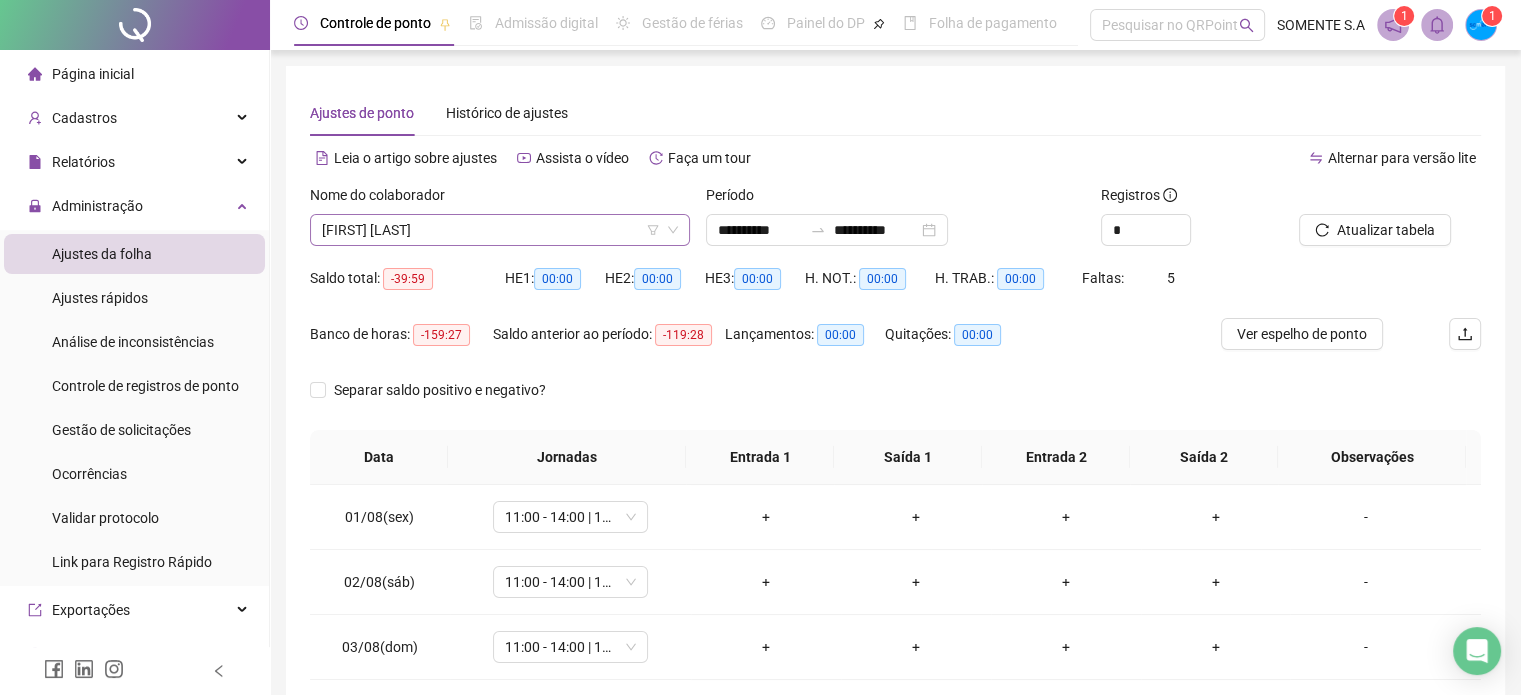 click on "[FIRST] [LAST]" at bounding box center [500, 230] 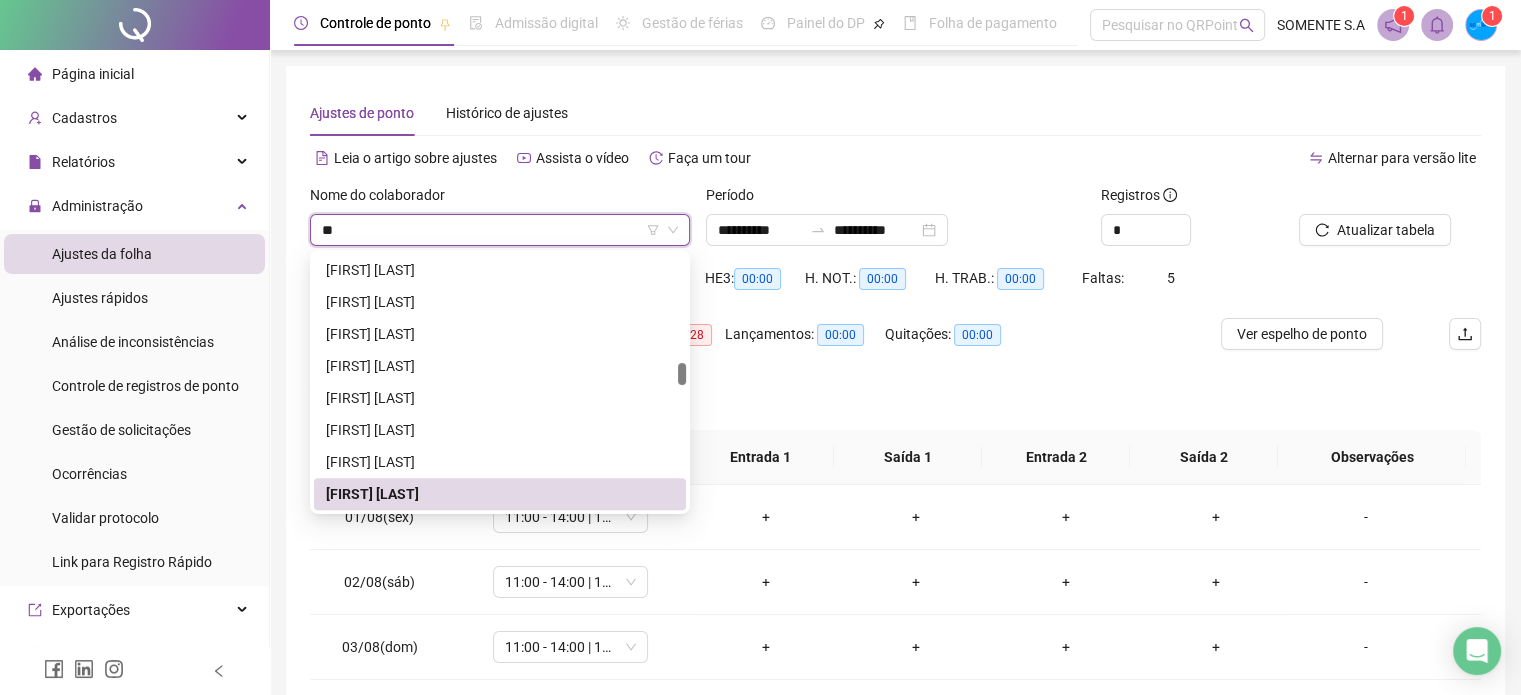 scroll, scrollTop: 0, scrollLeft: 0, axis: both 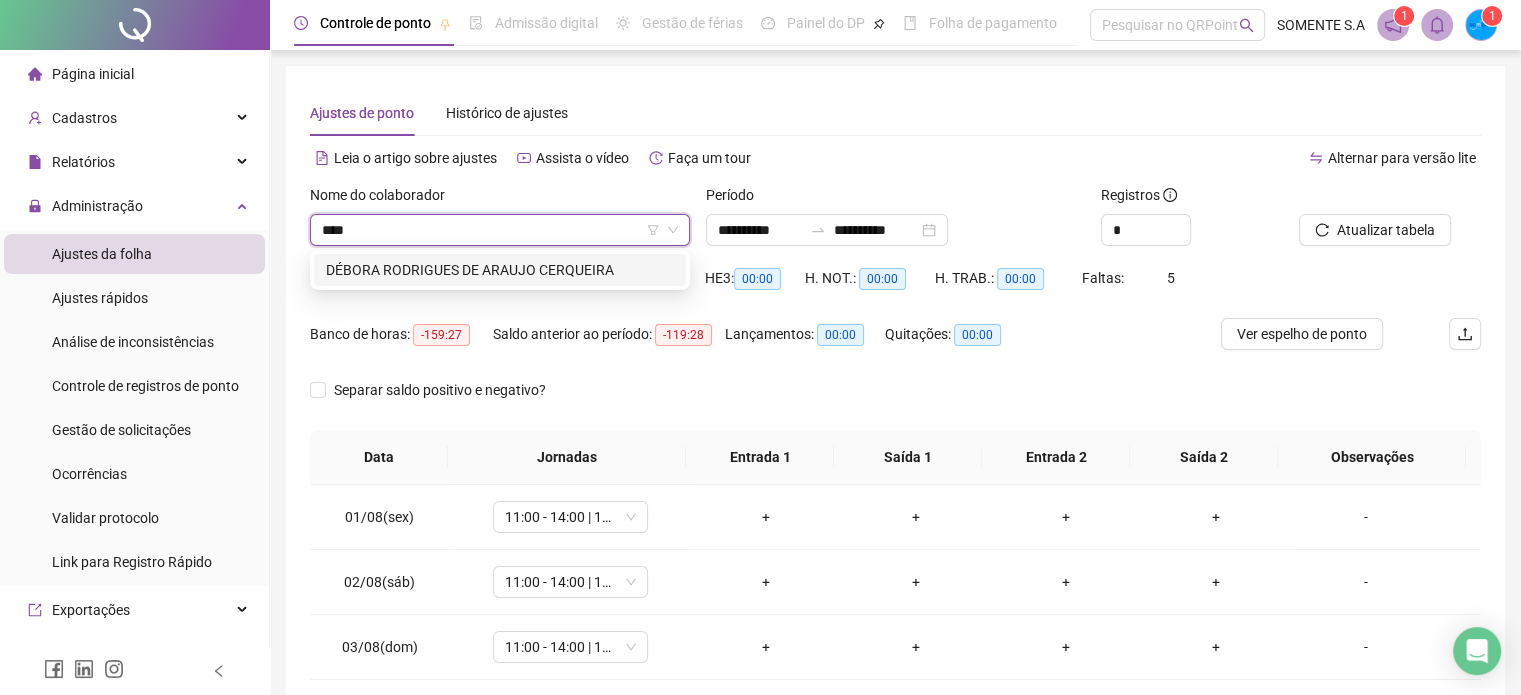type on "*****" 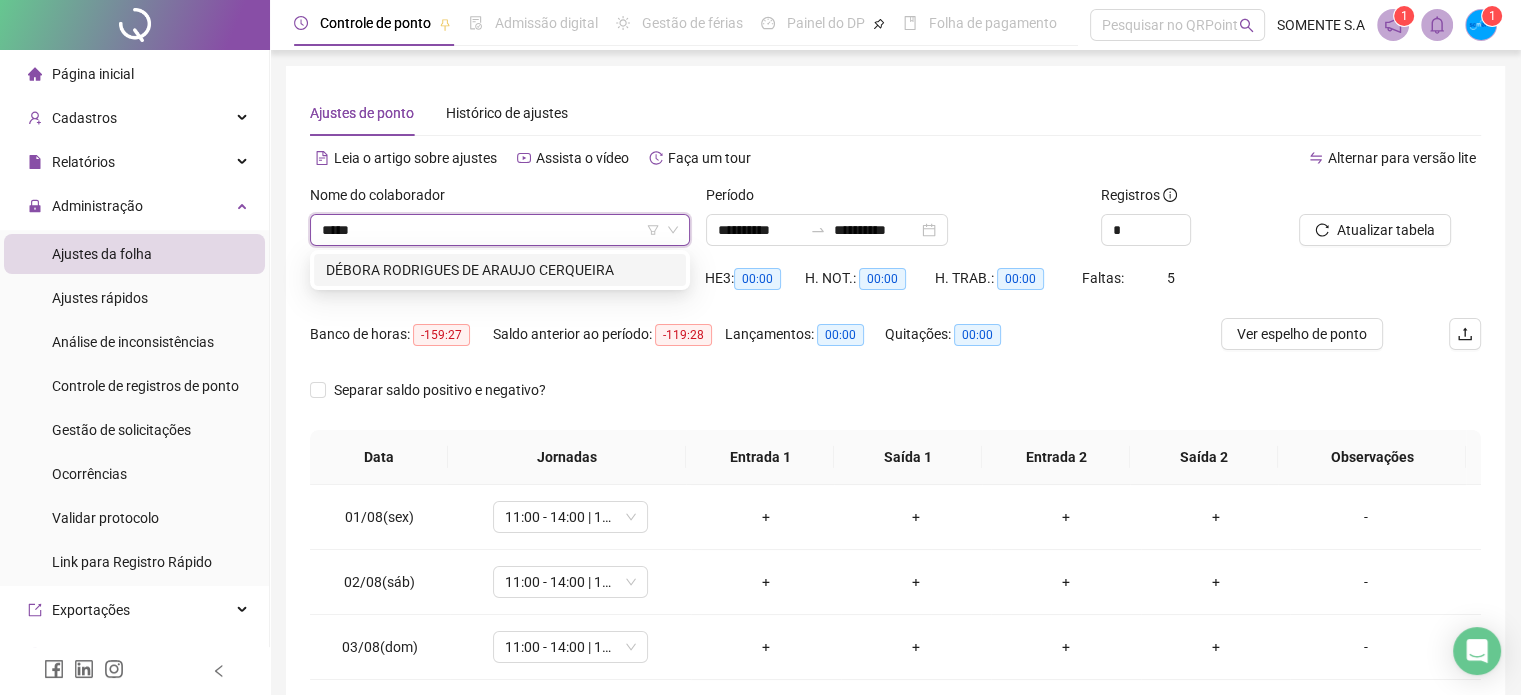 click on "DÉBORA RODRIGUES DE ARAUJO CERQUEIRA" at bounding box center [500, 270] 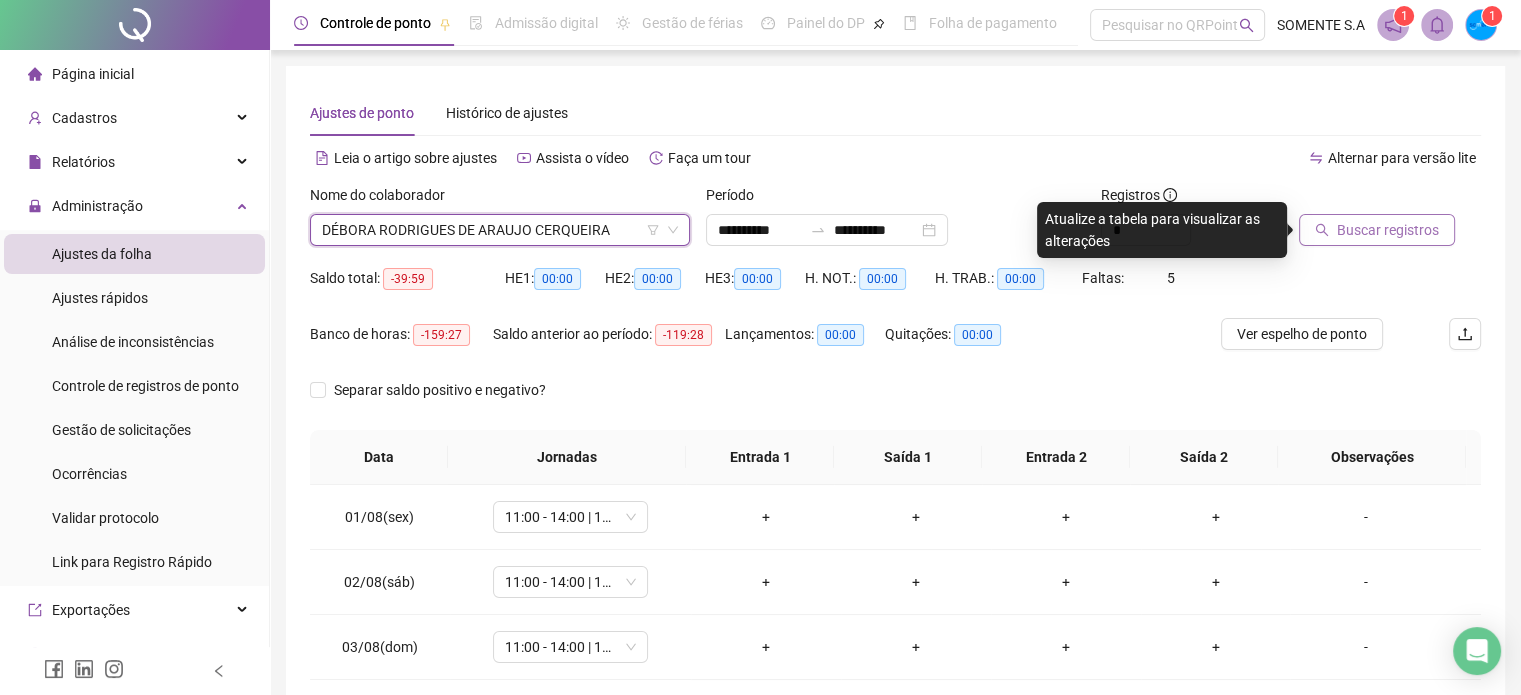 click on "Buscar registros" at bounding box center (1388, 230) 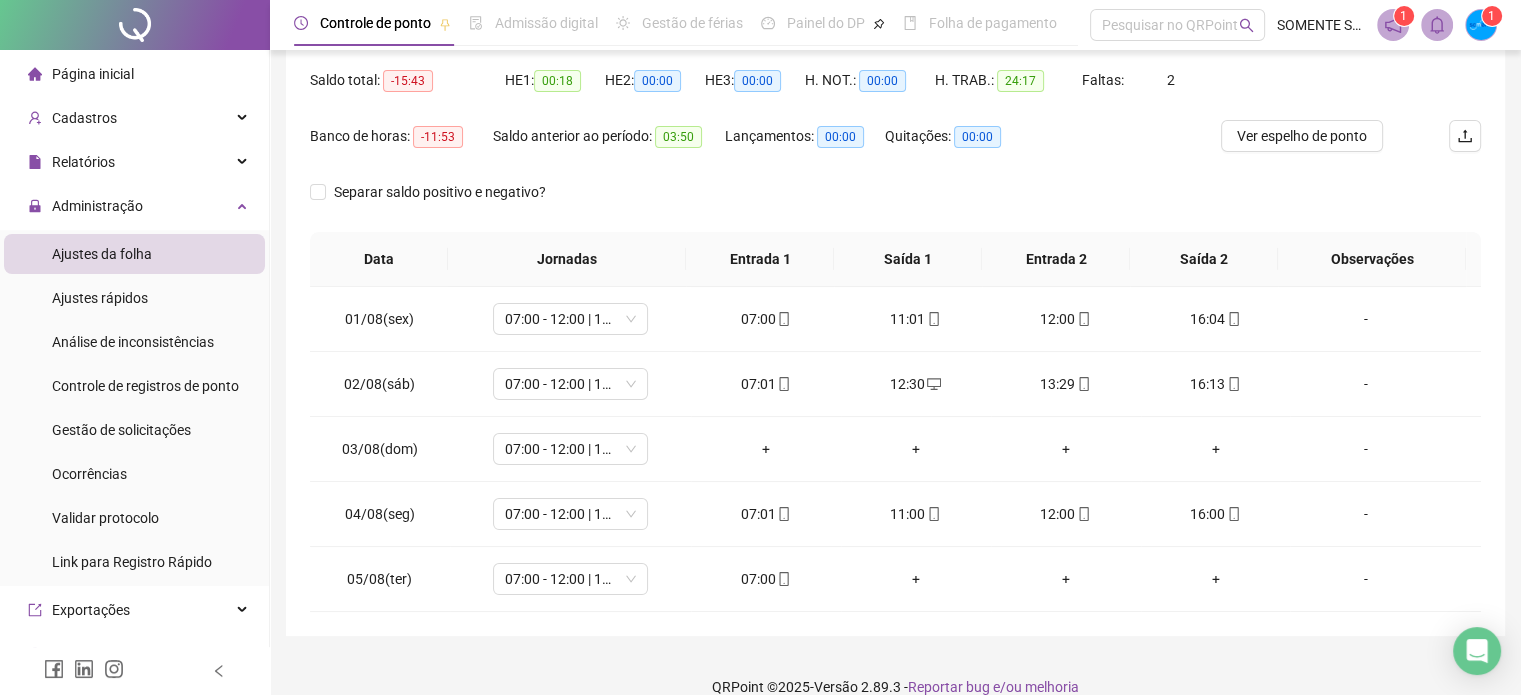 scroll, scrollTop: 224, scrollLeft: 0, axis: vertical 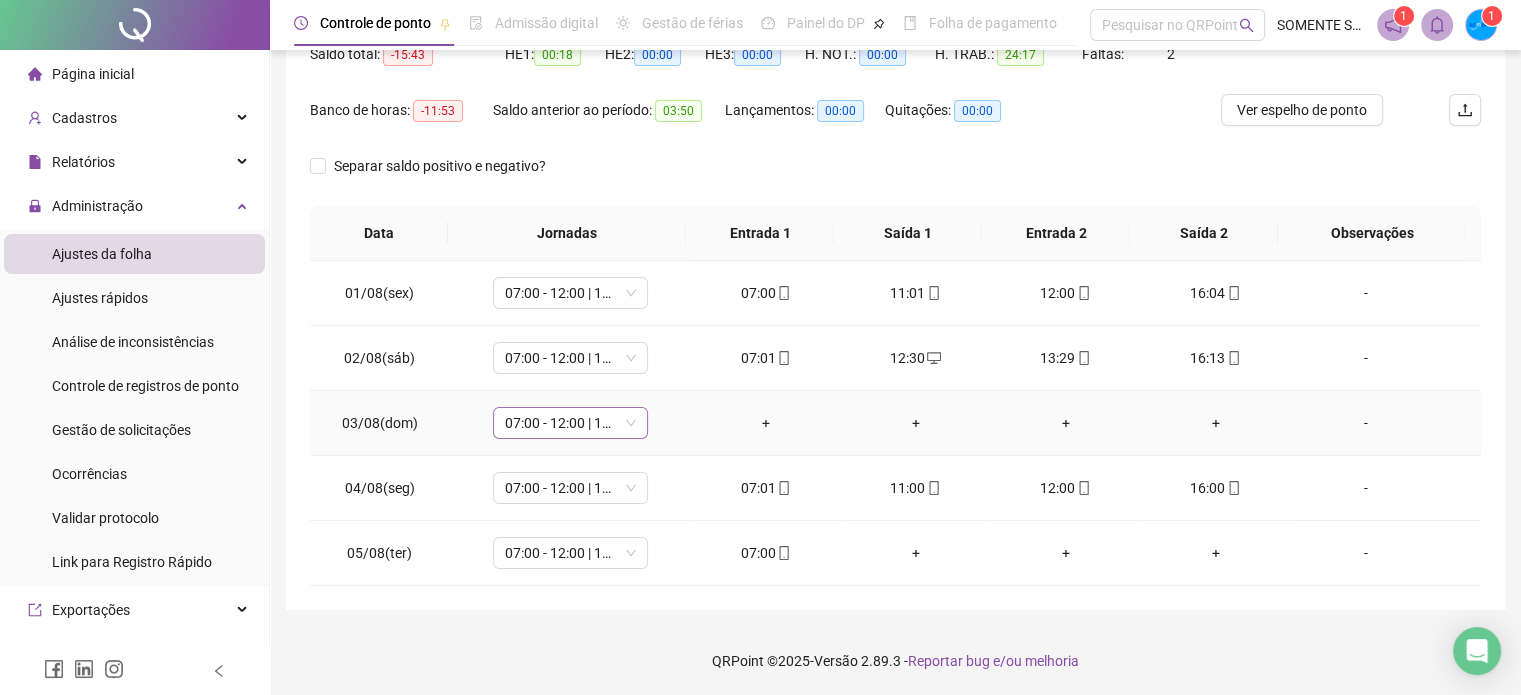 click on "07:00 - 12:00 | 13:00 - 16:00" at bounding box center [570, 423] 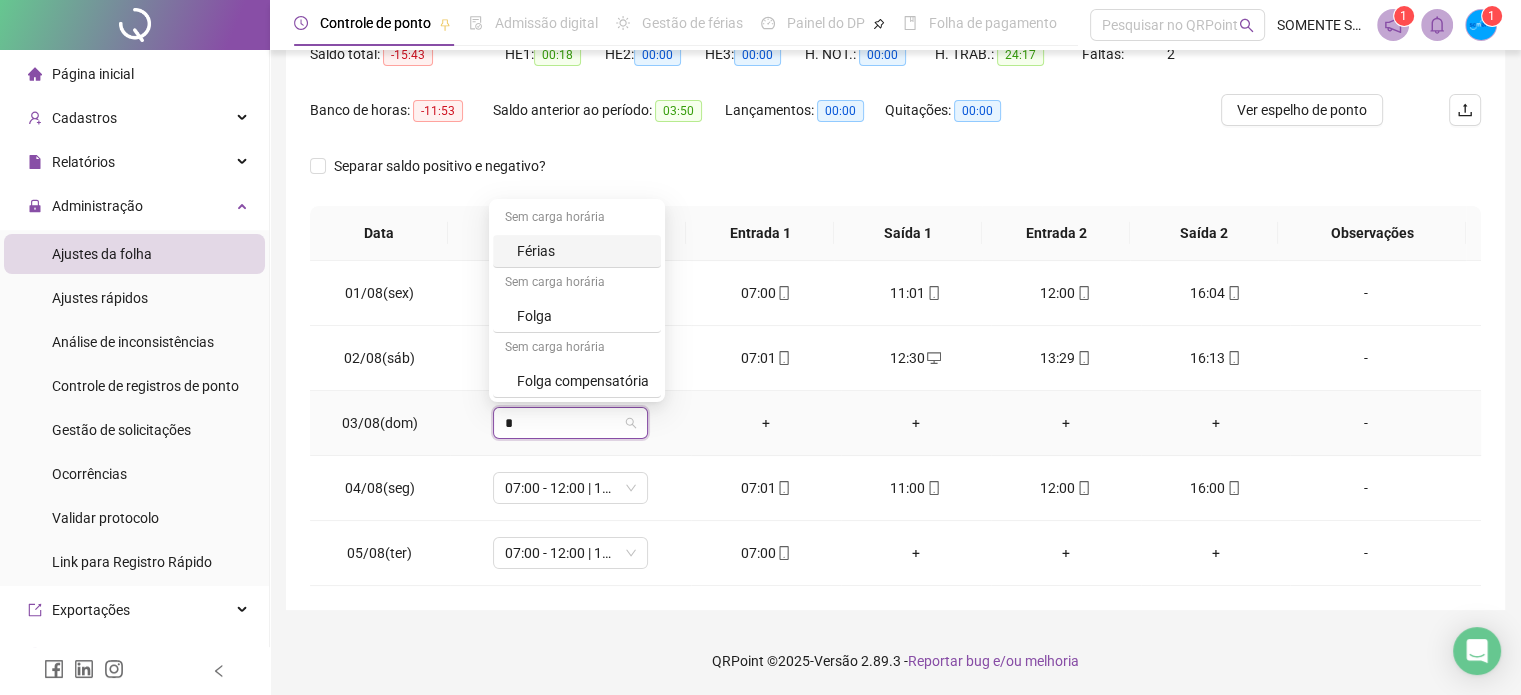 type on "**" 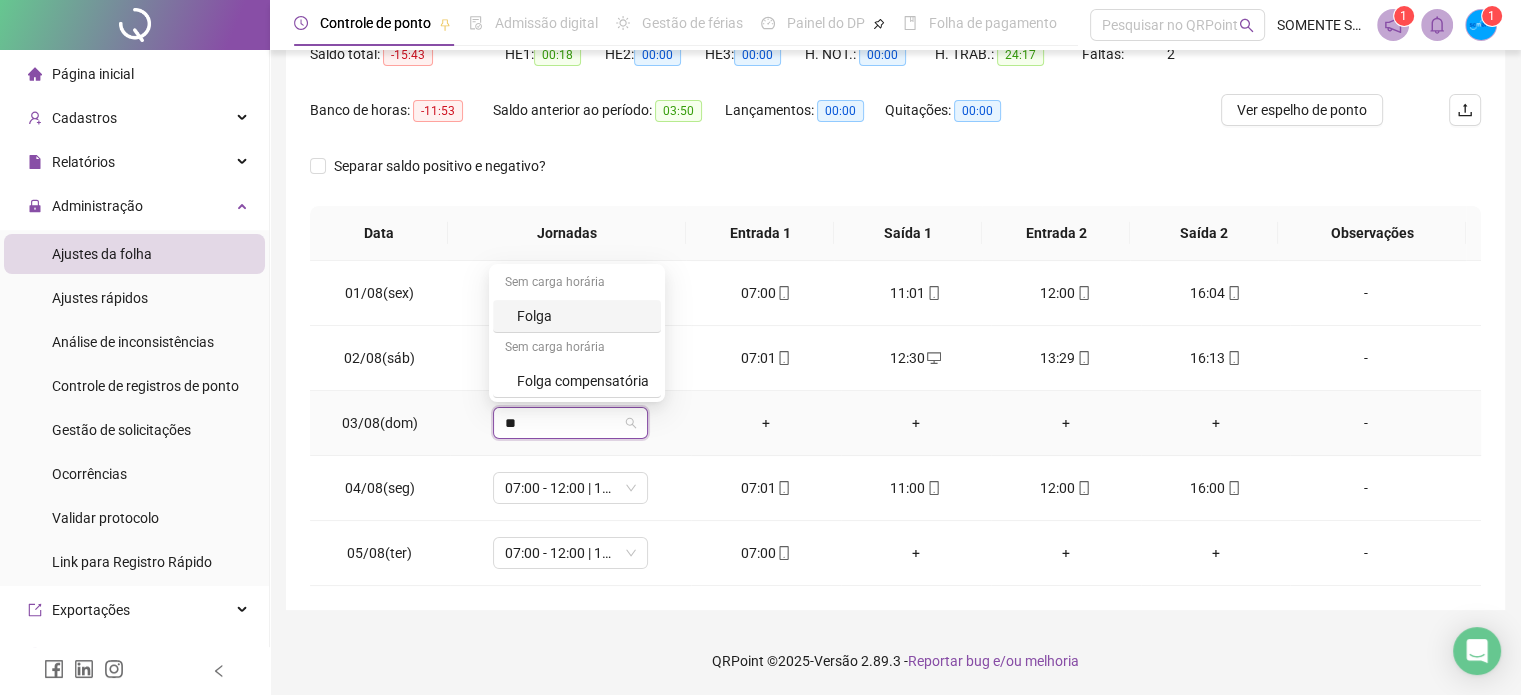 click on "Folga" at bounding box center (583, 316) 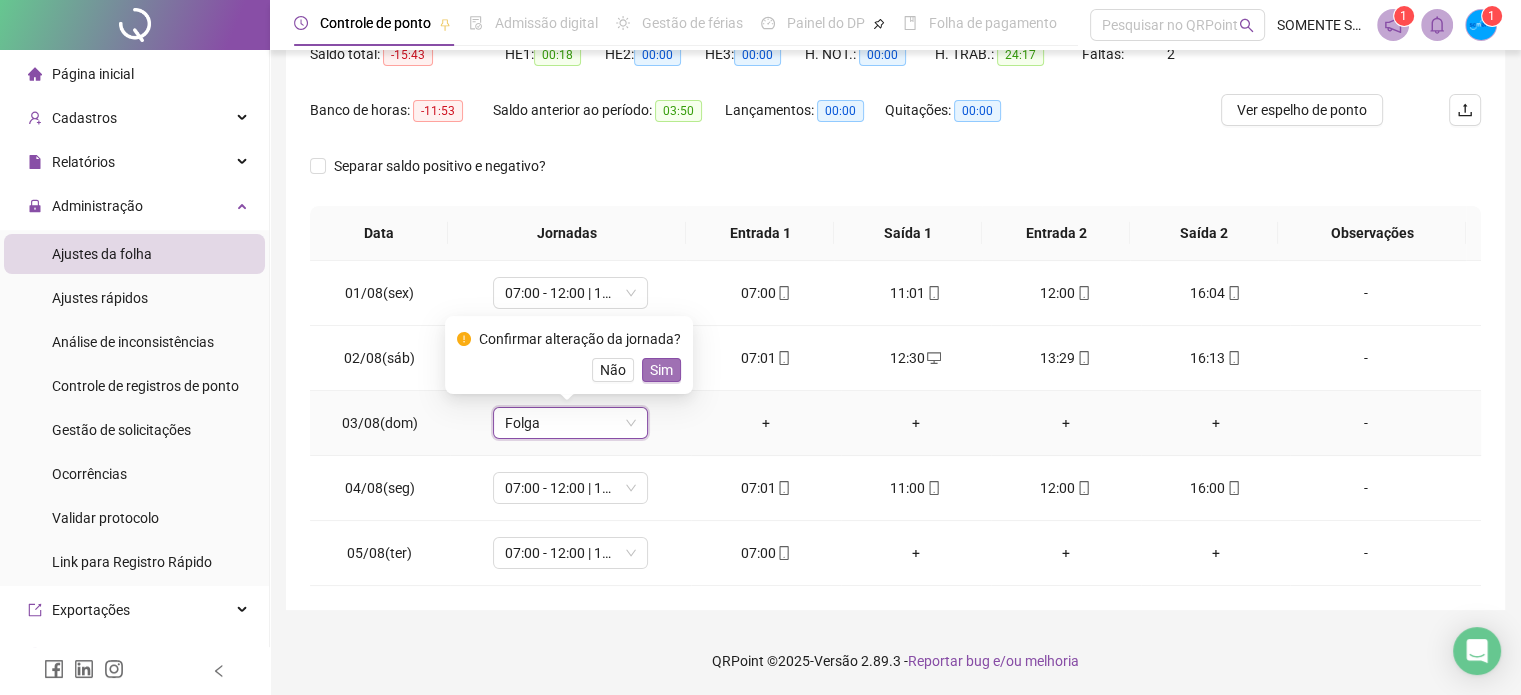 click on "Sim" at bounding box center (661, 370) 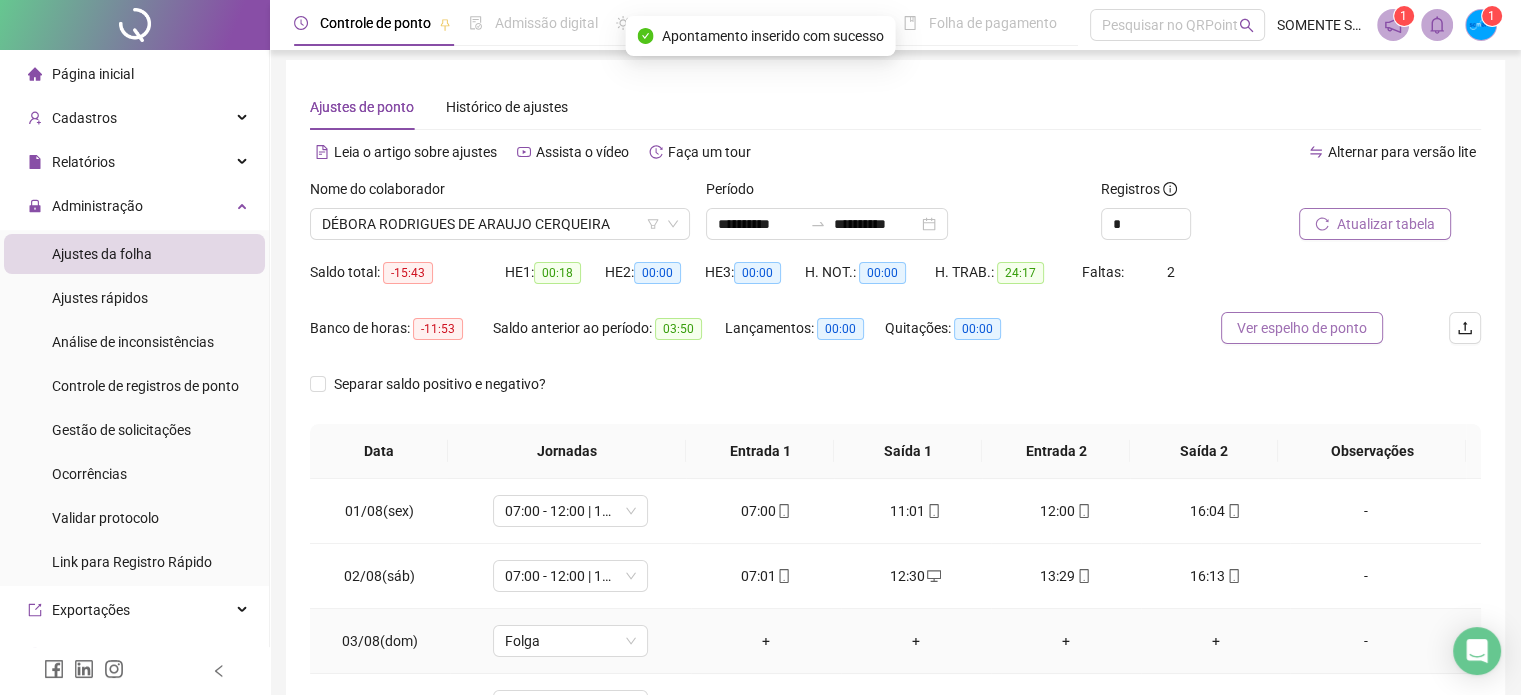 scroll, scrollTop: 0, scrollLeft: 0, axis: both 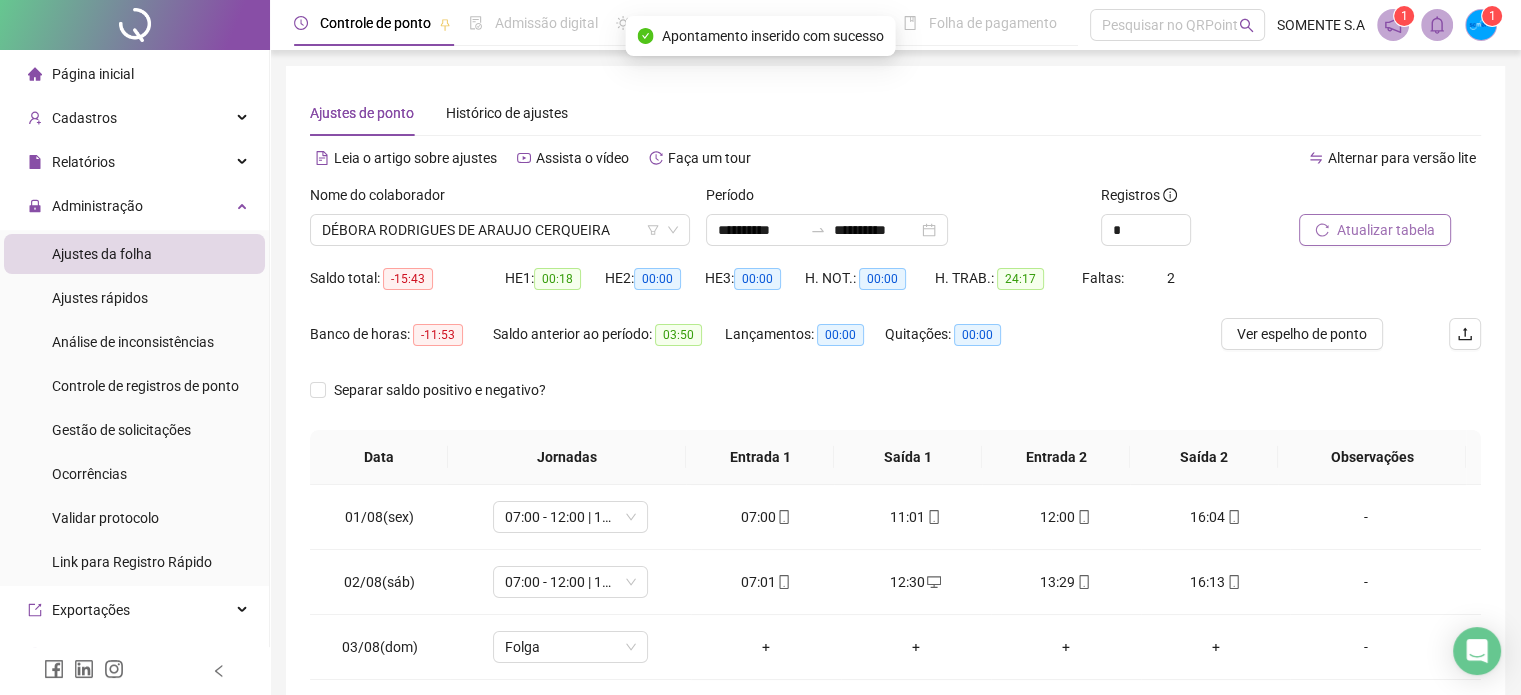 click on "Atualizar tabela" at bounding box center (1386, 230) 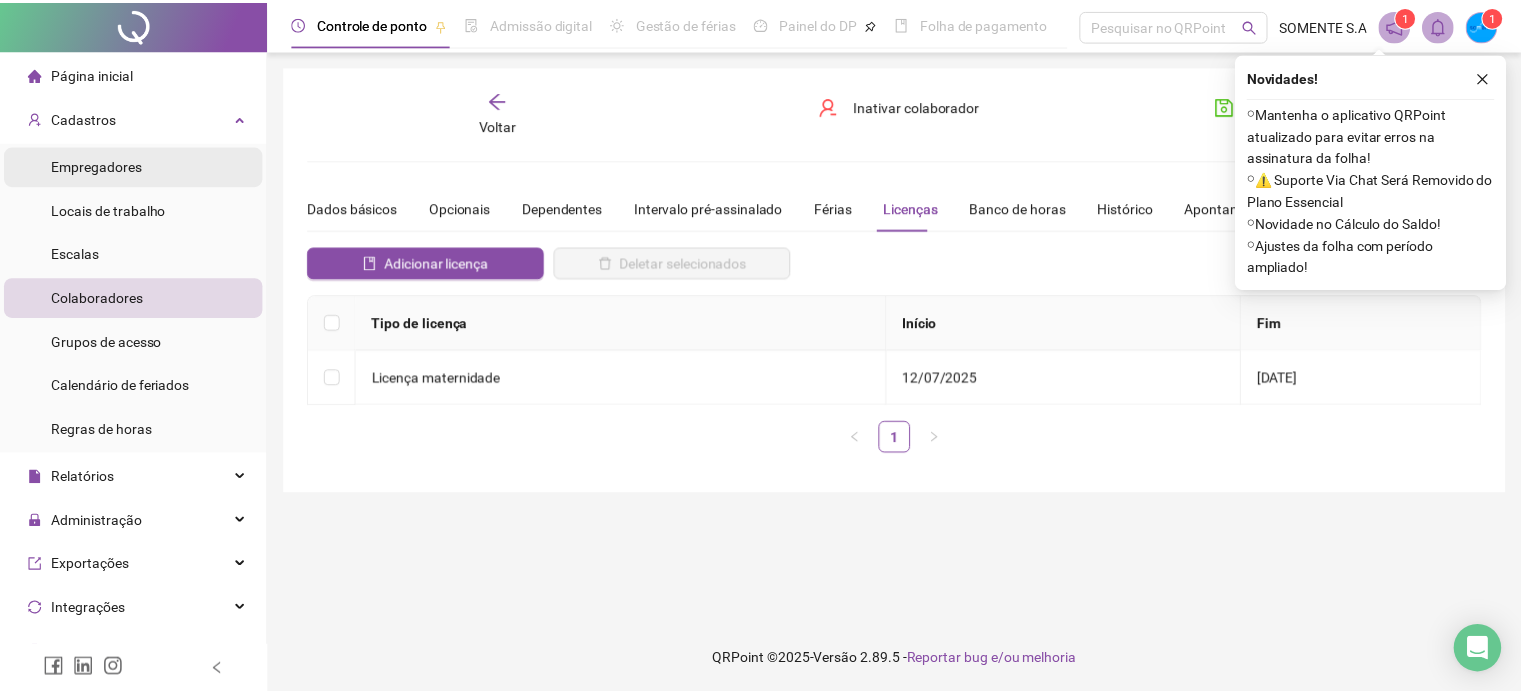 scroll, scrollTop: 0, scrollLeft: 0, axis: both 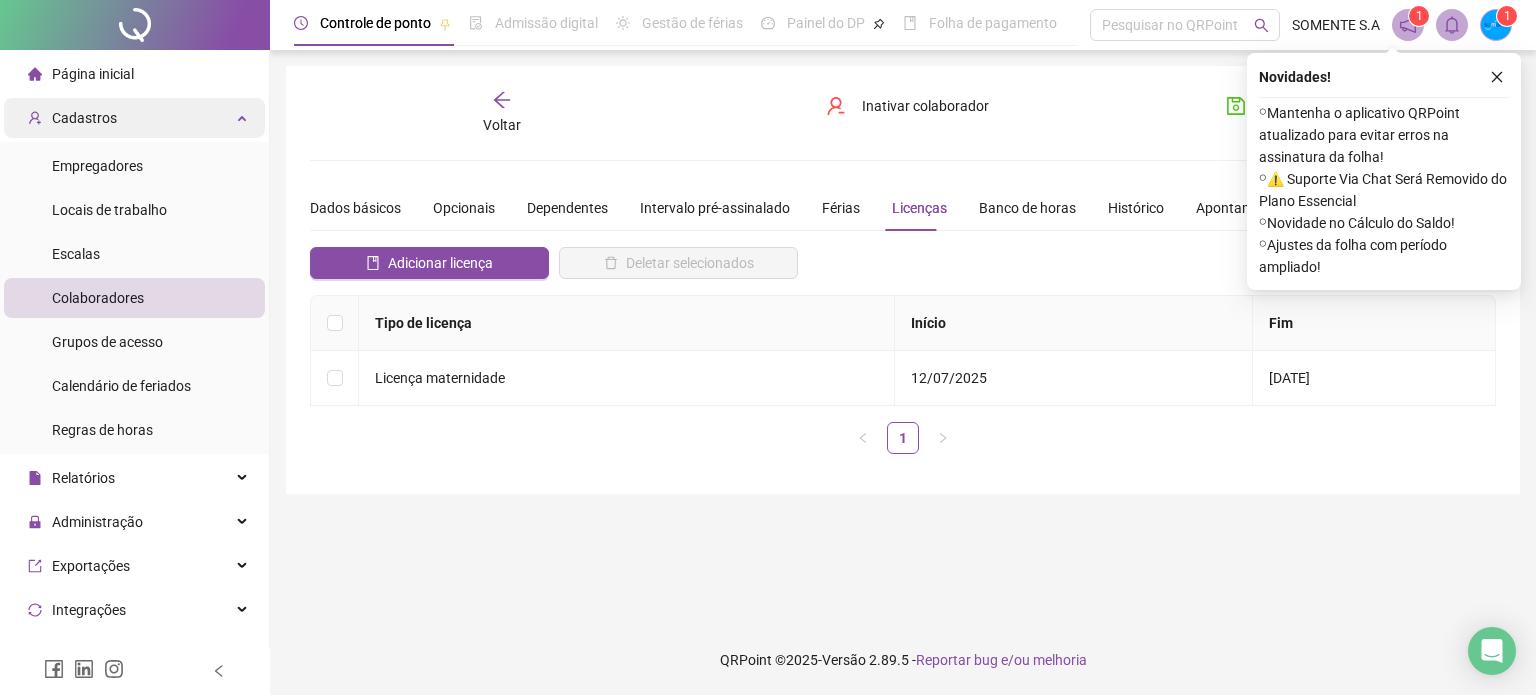click on "Cadastros" at bounding box center [134, 118] 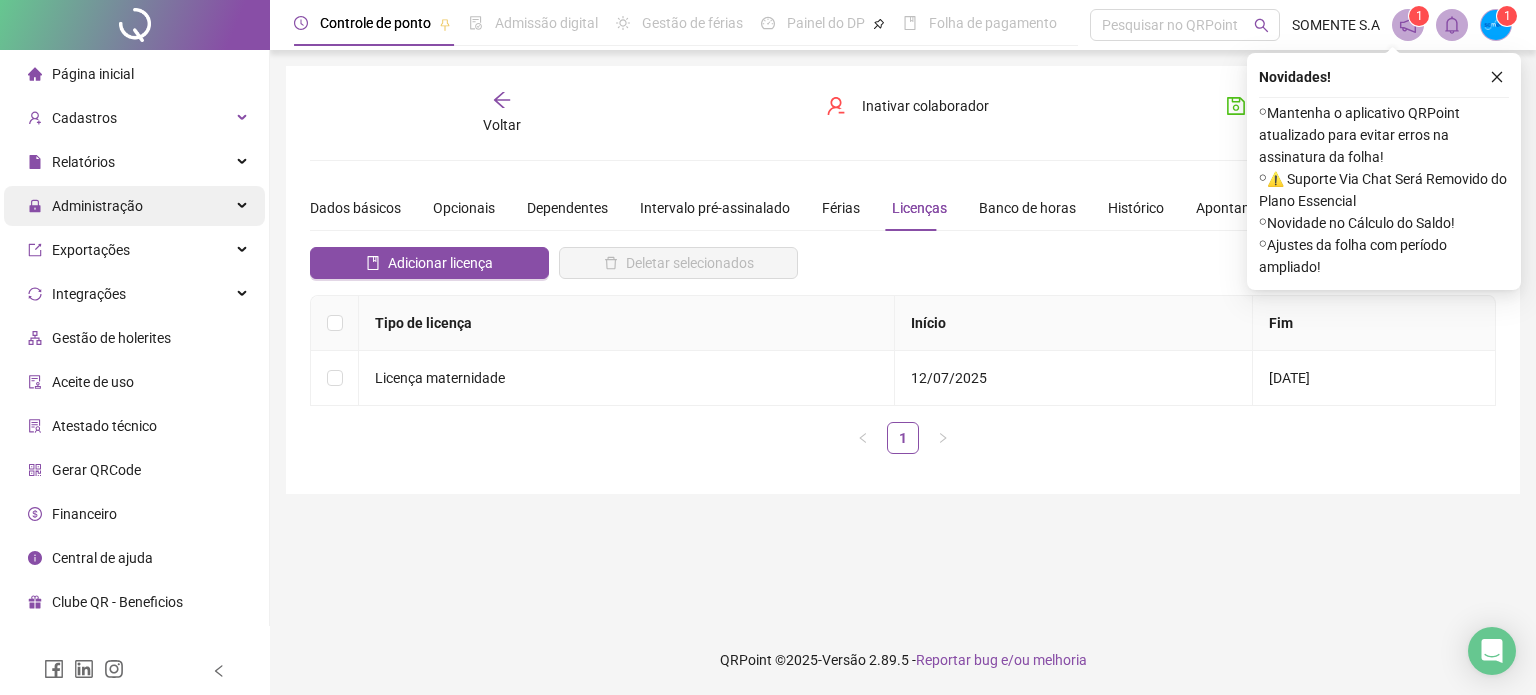 click on "Administração" at bounding box center [97, 206] 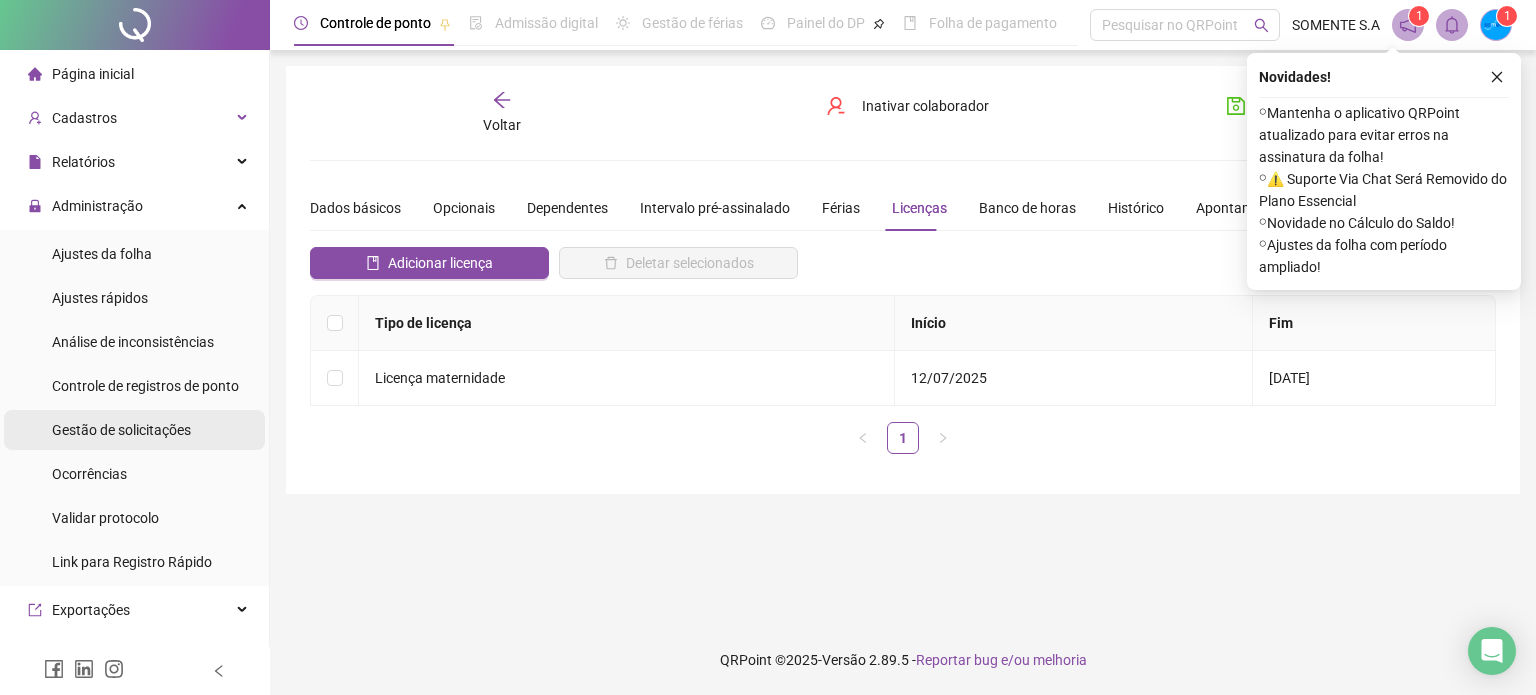 click on "Gestão de solicitações" at bounding box center (121, 430) 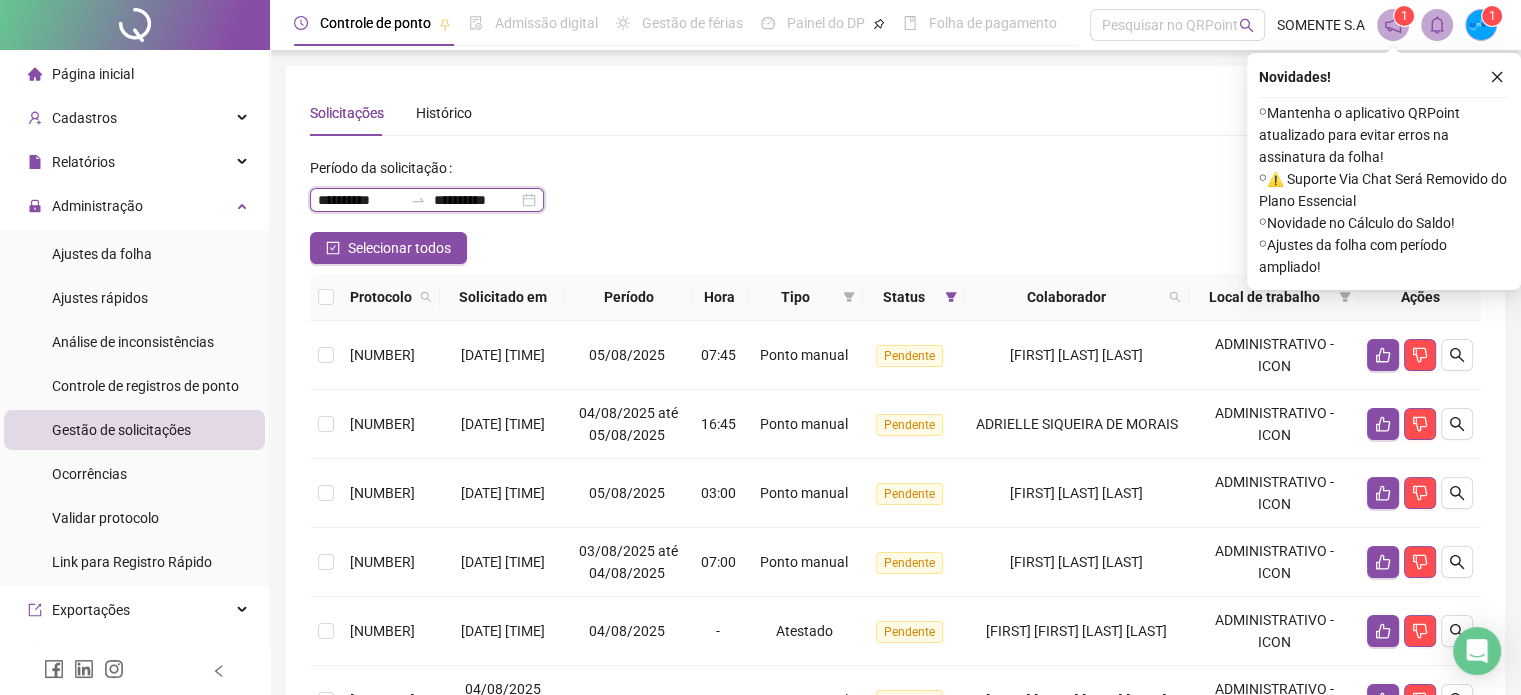 click on "**********" at bounding box center [360, 200] 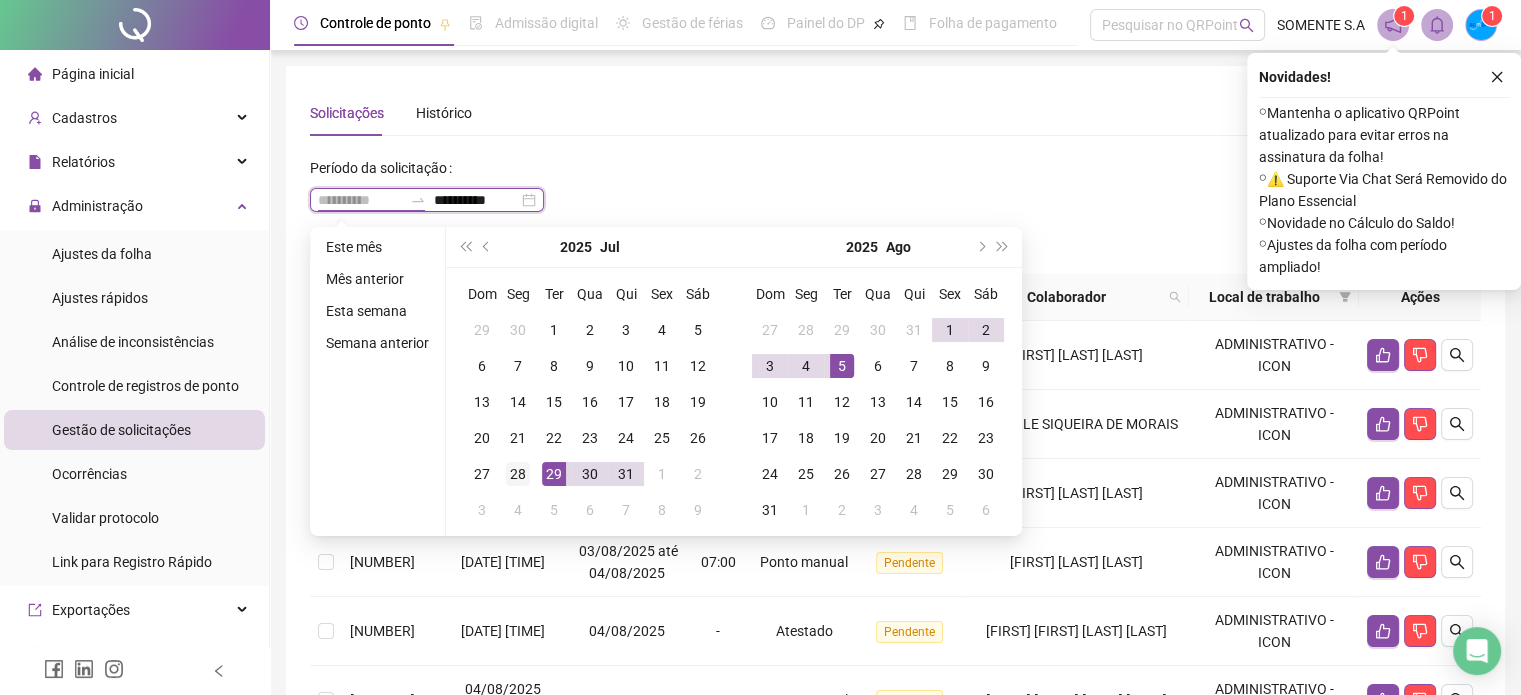 type on "**********" 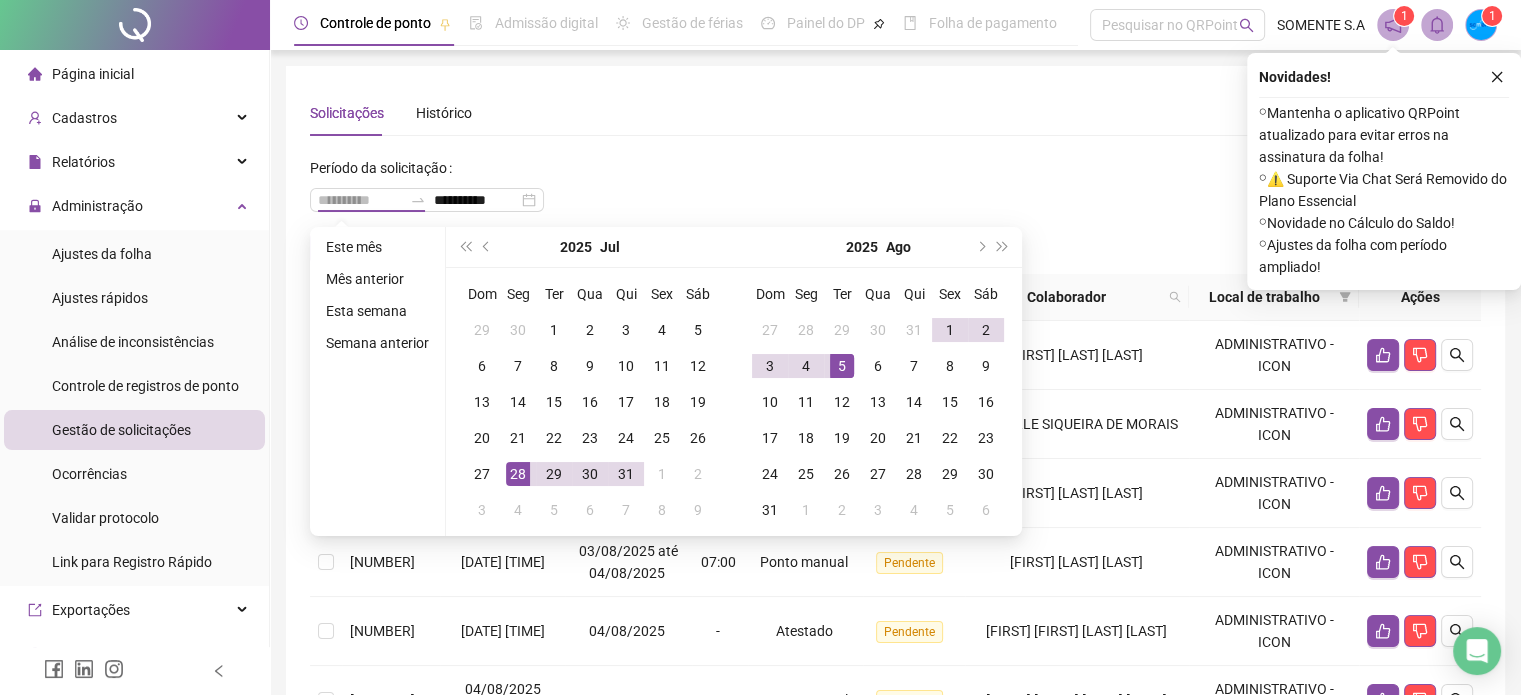 click on "28" at bounding box center (518, 474) 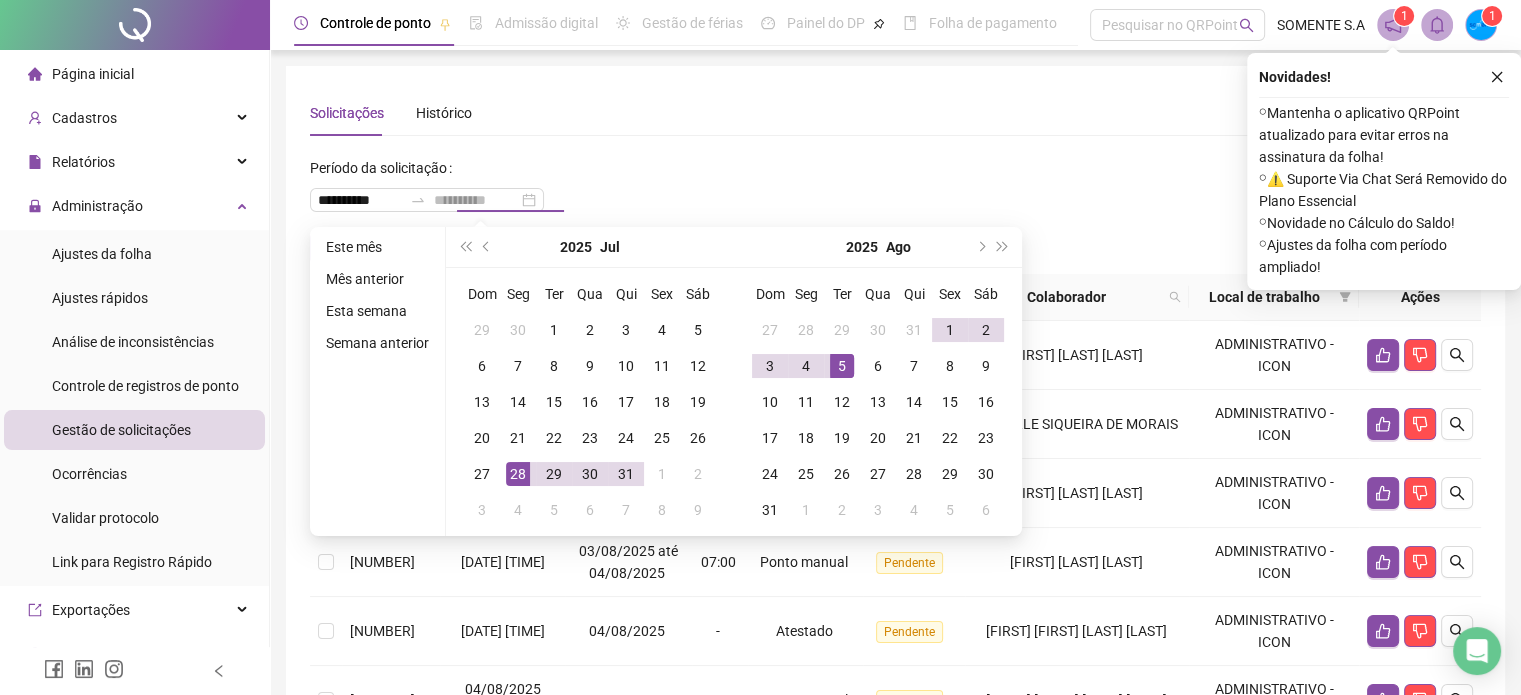 click on "28" at bounding box center (518, 474) 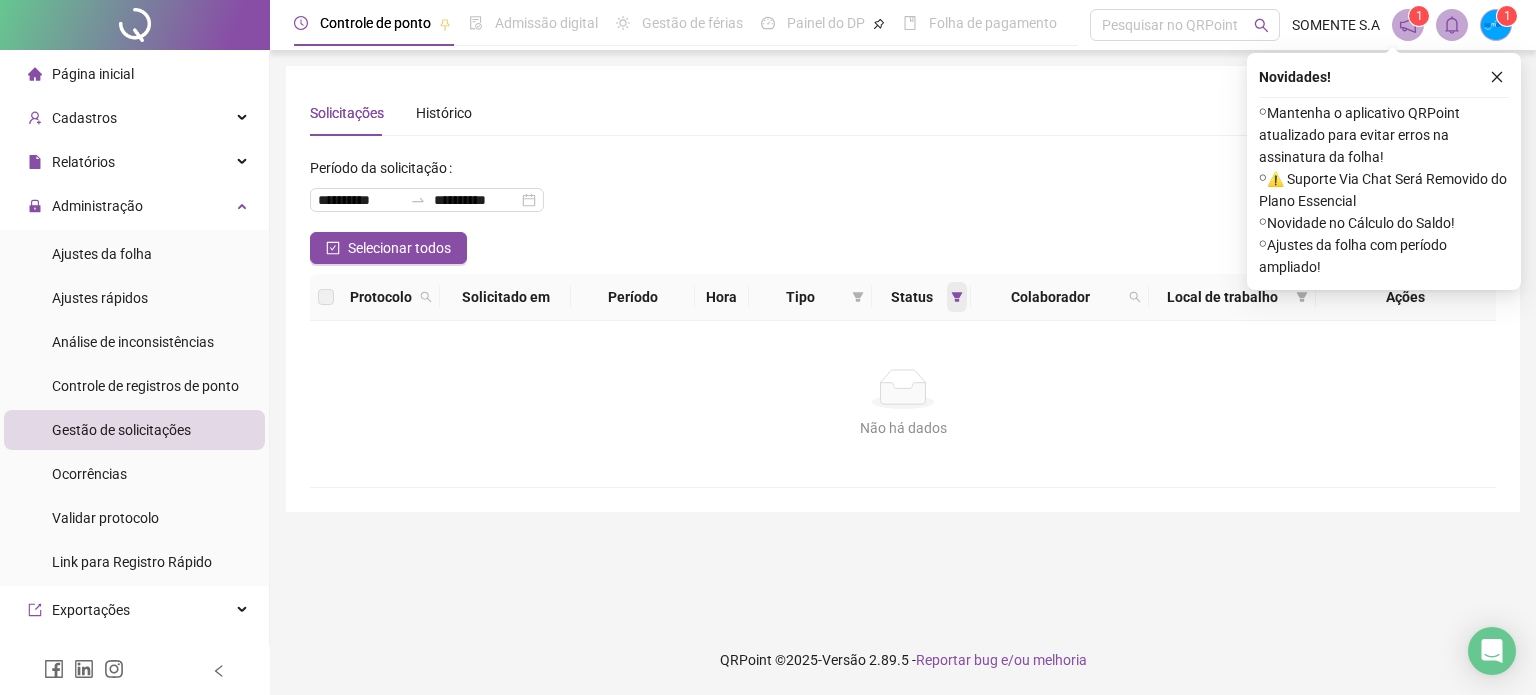 click 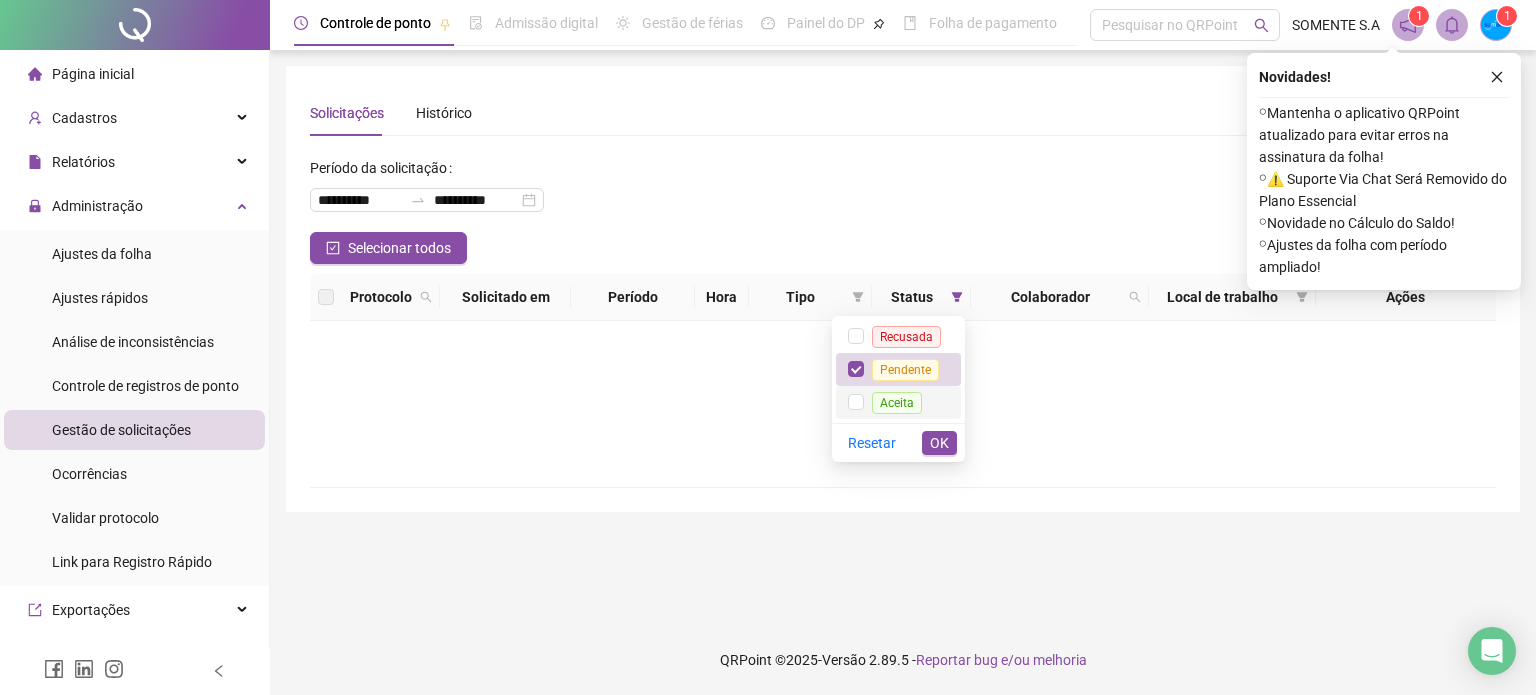click on "Aceita" at bounding box center (897, 403) 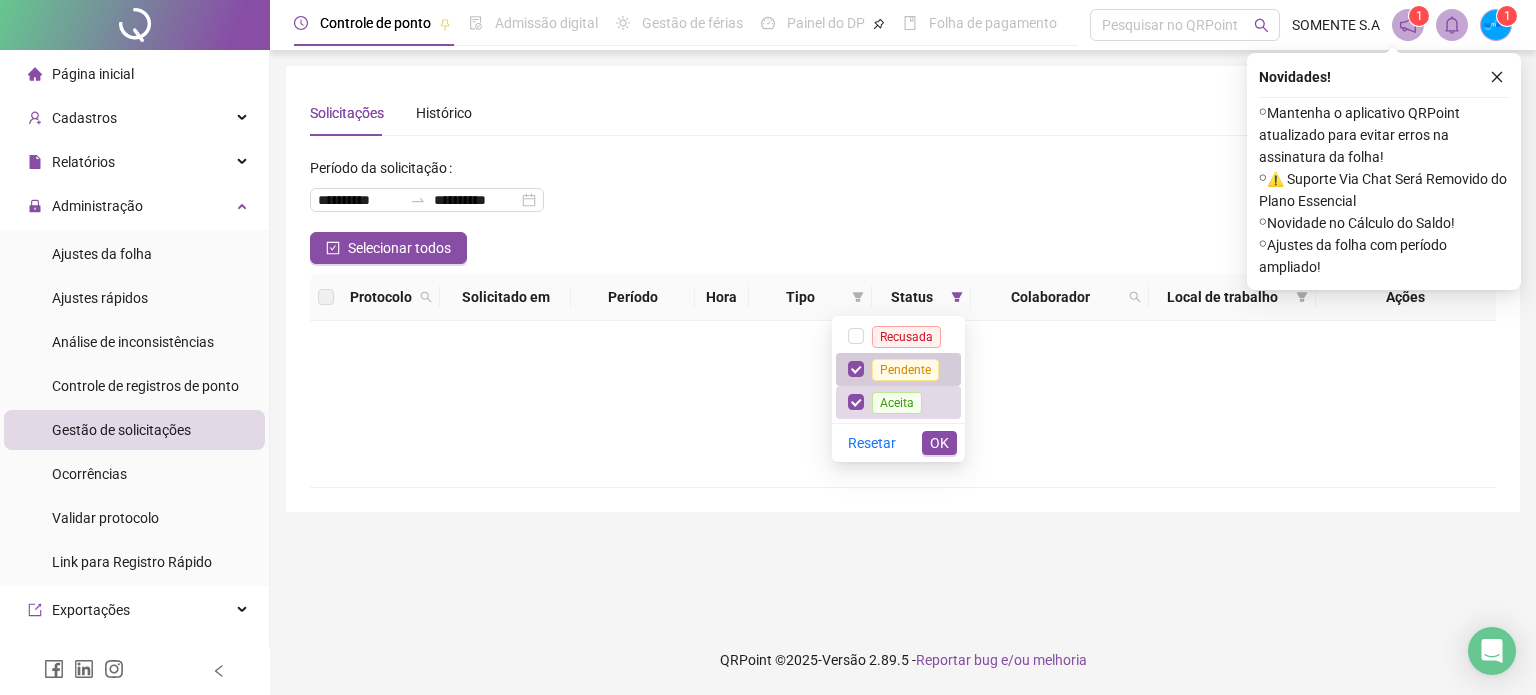 click on "Pendente" at bounding box center [905, 370] 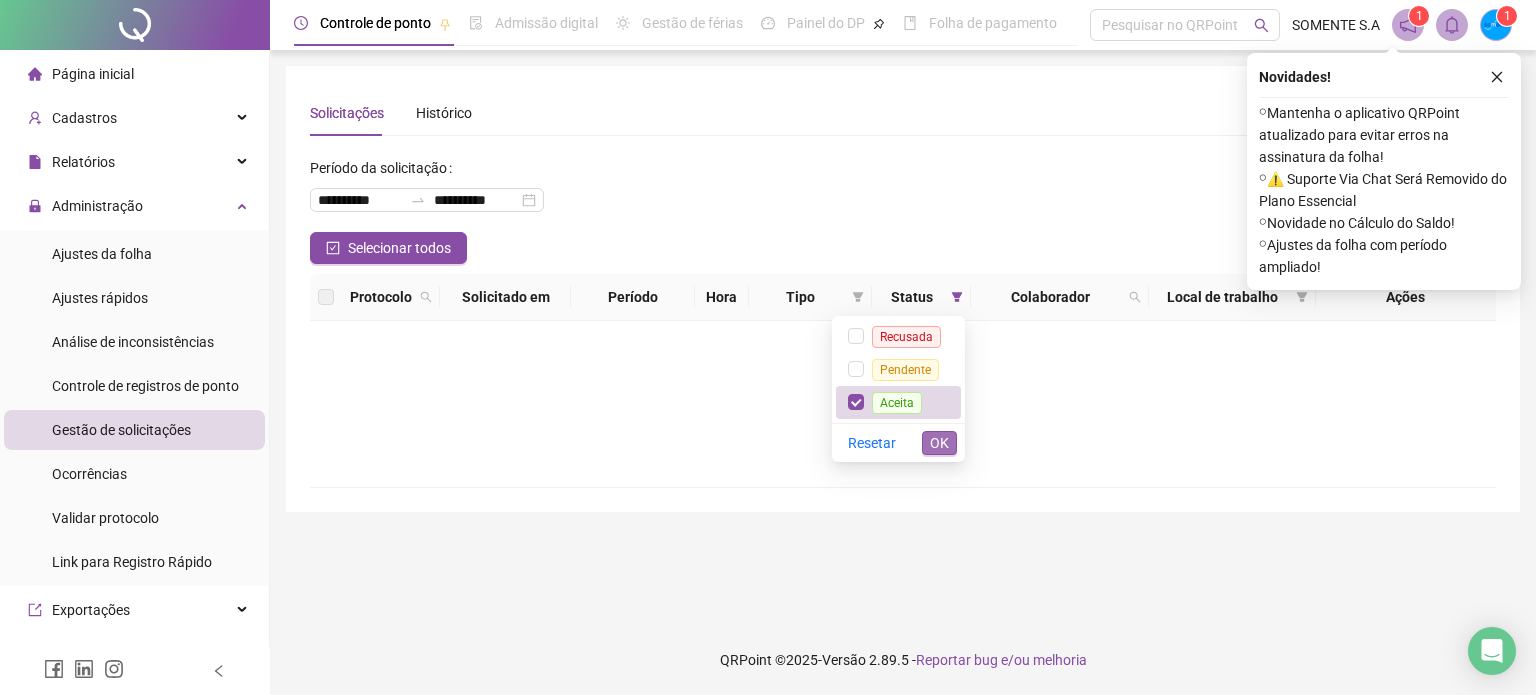 click on "OK" at bounding box center [939, 443] 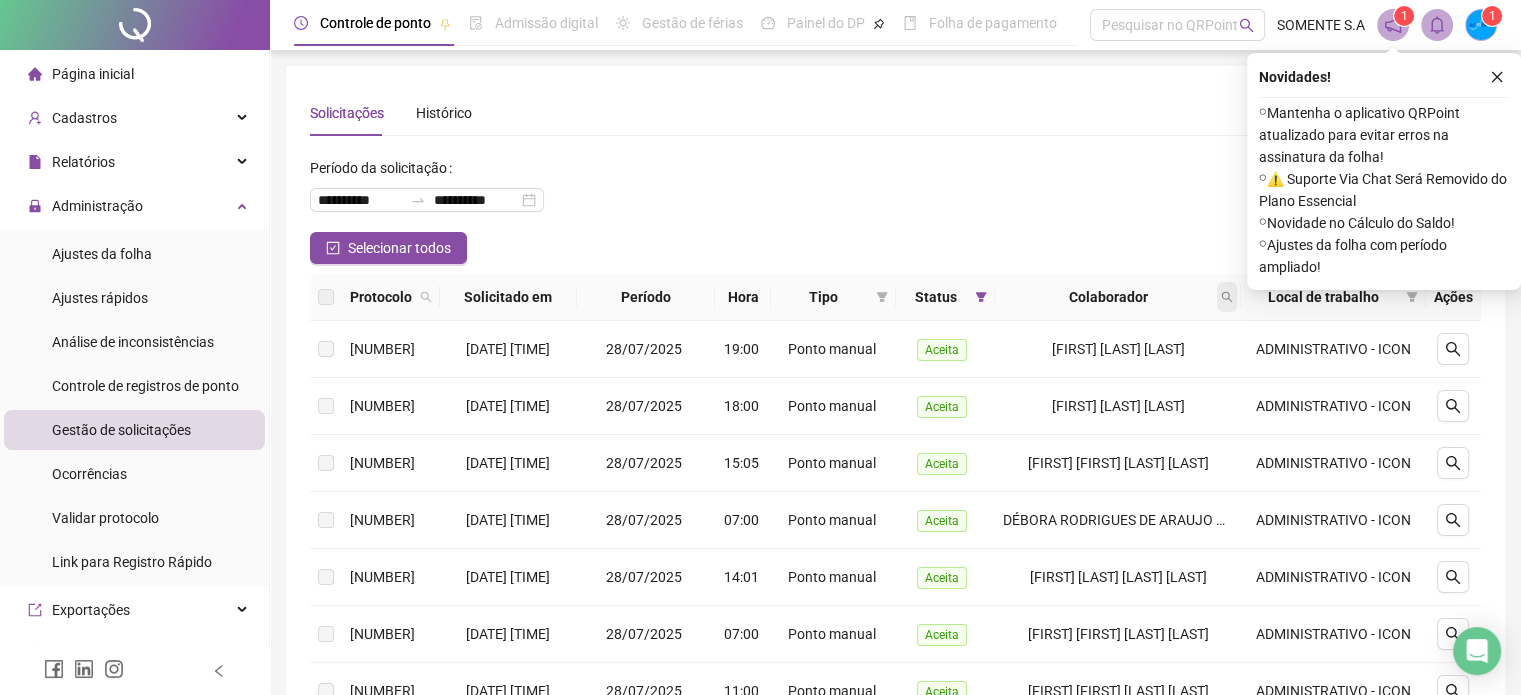 click 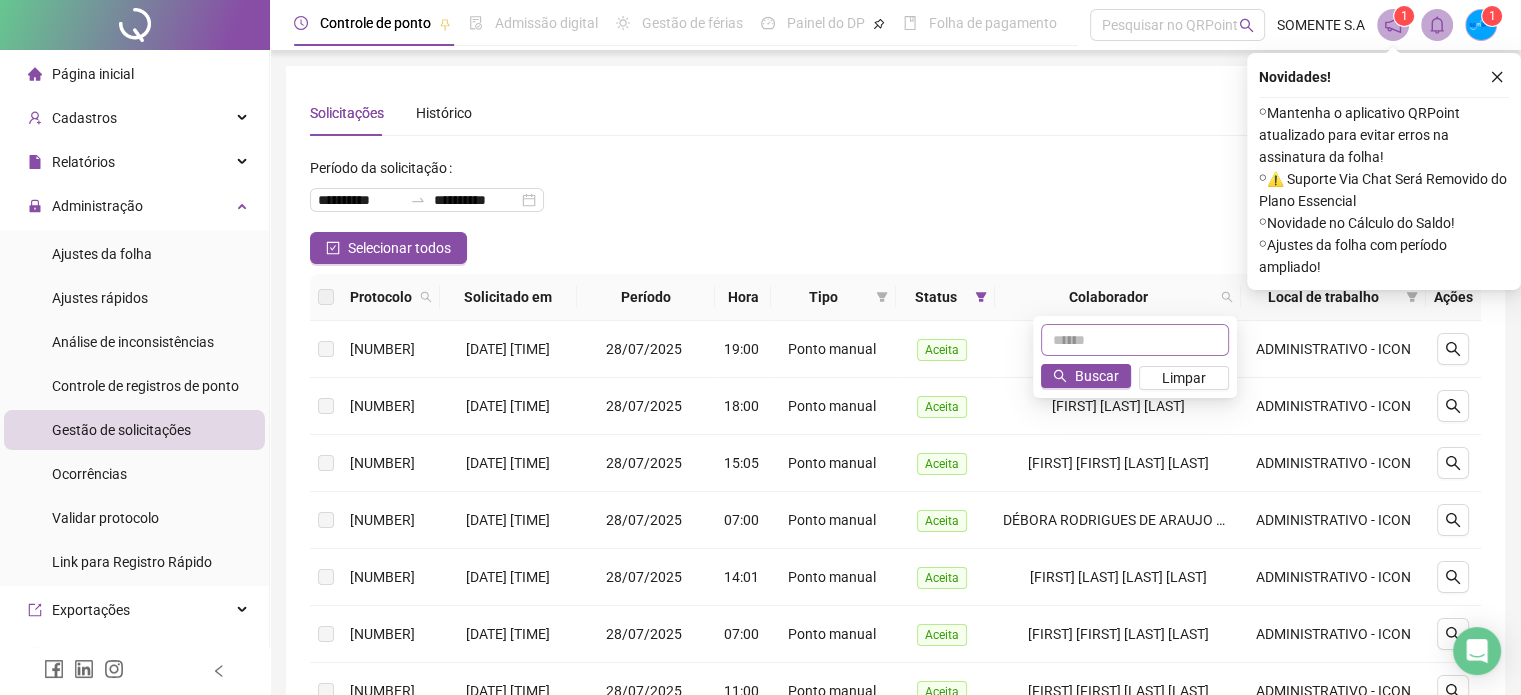 click at bounding box center (1135, 340) 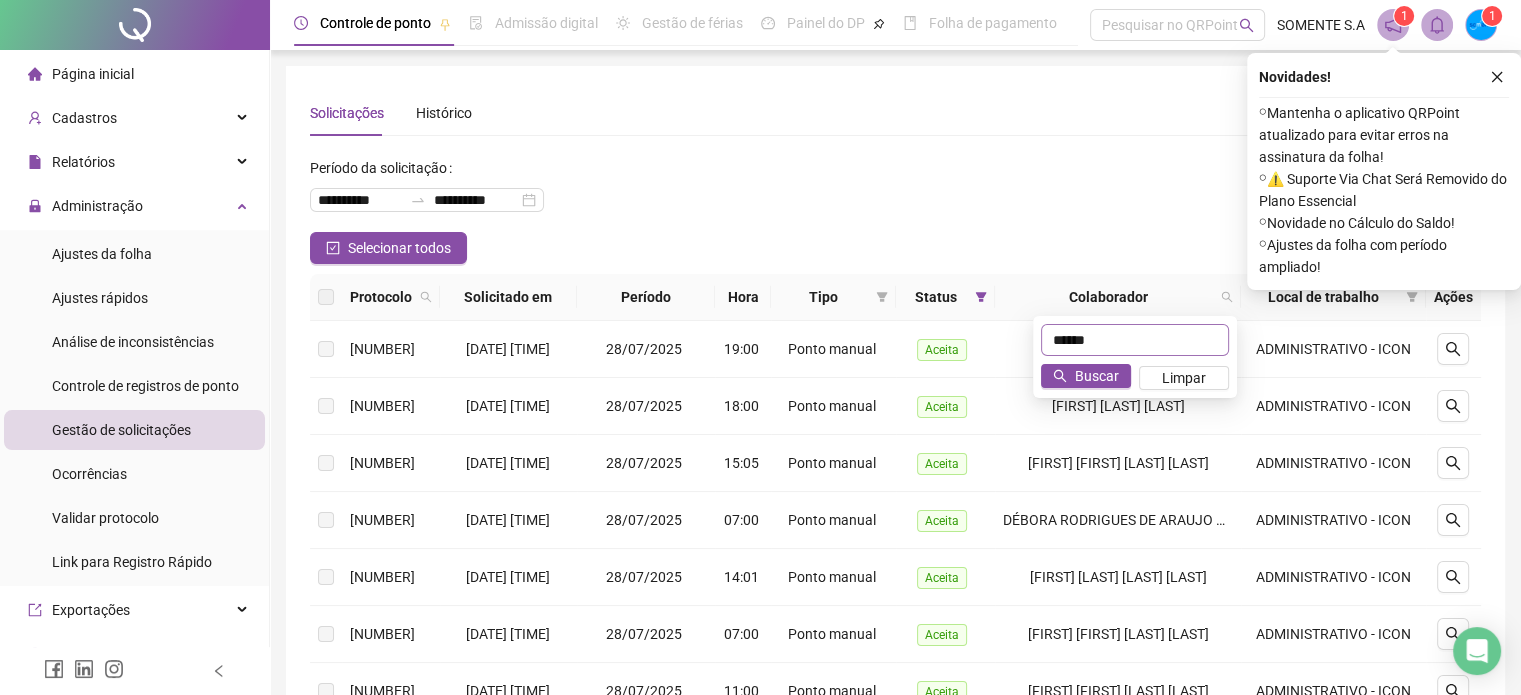 type on "******" 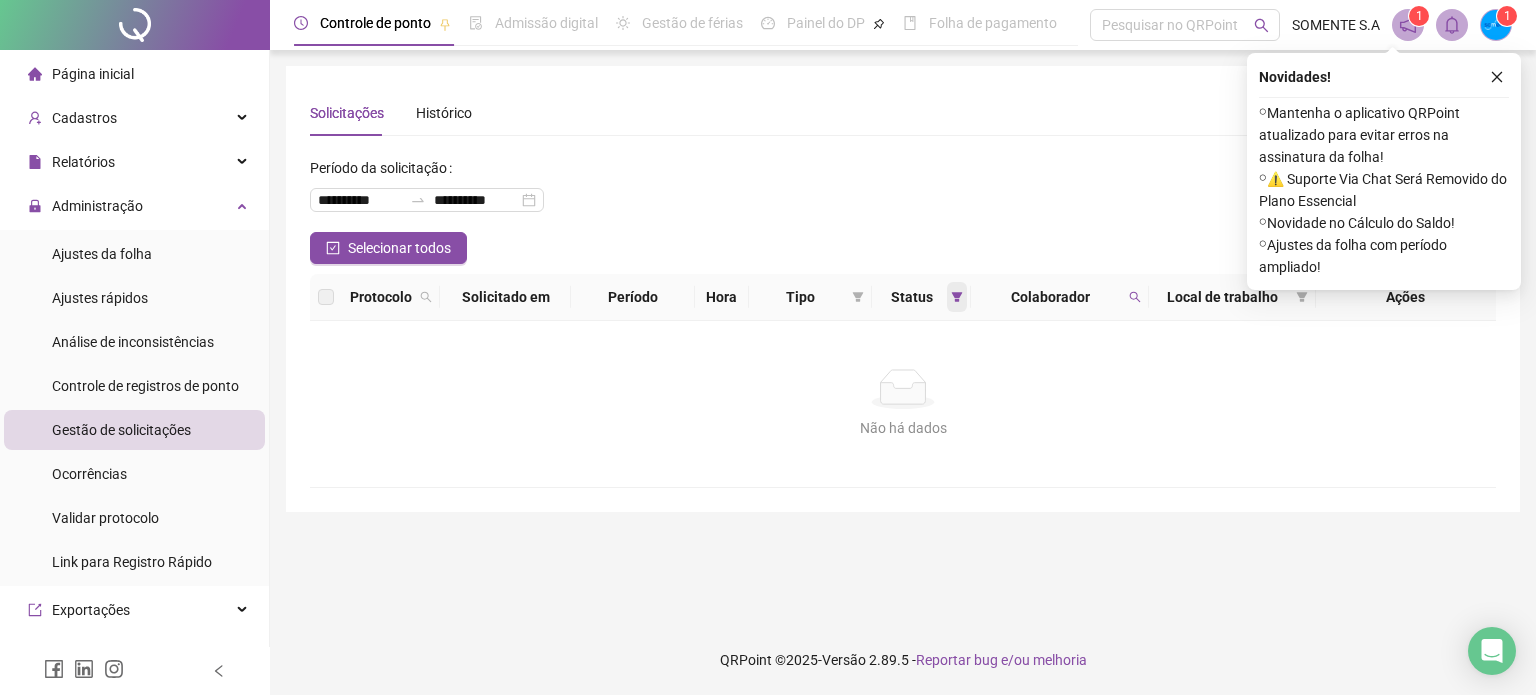 click at bounding box center [957, 297] 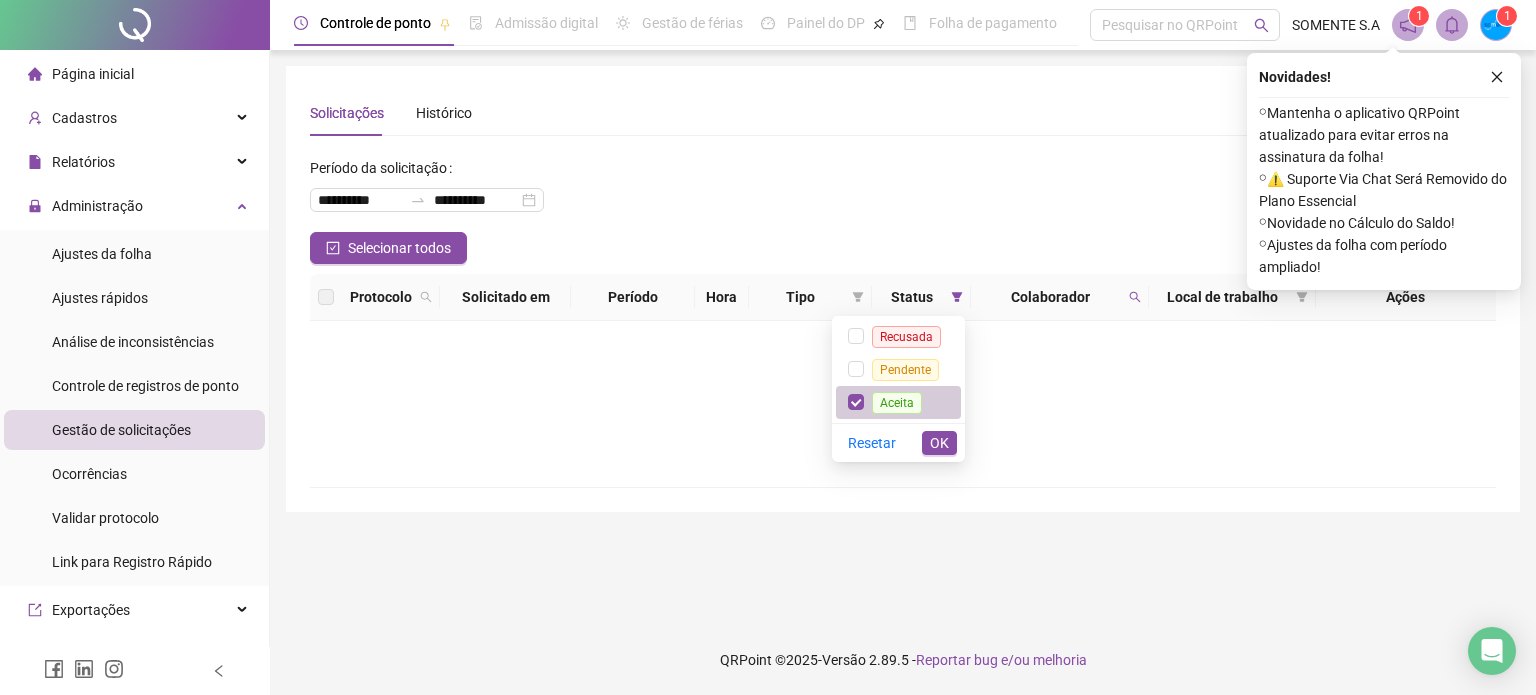 click on "Aceita" at bounding box center (897, 403) 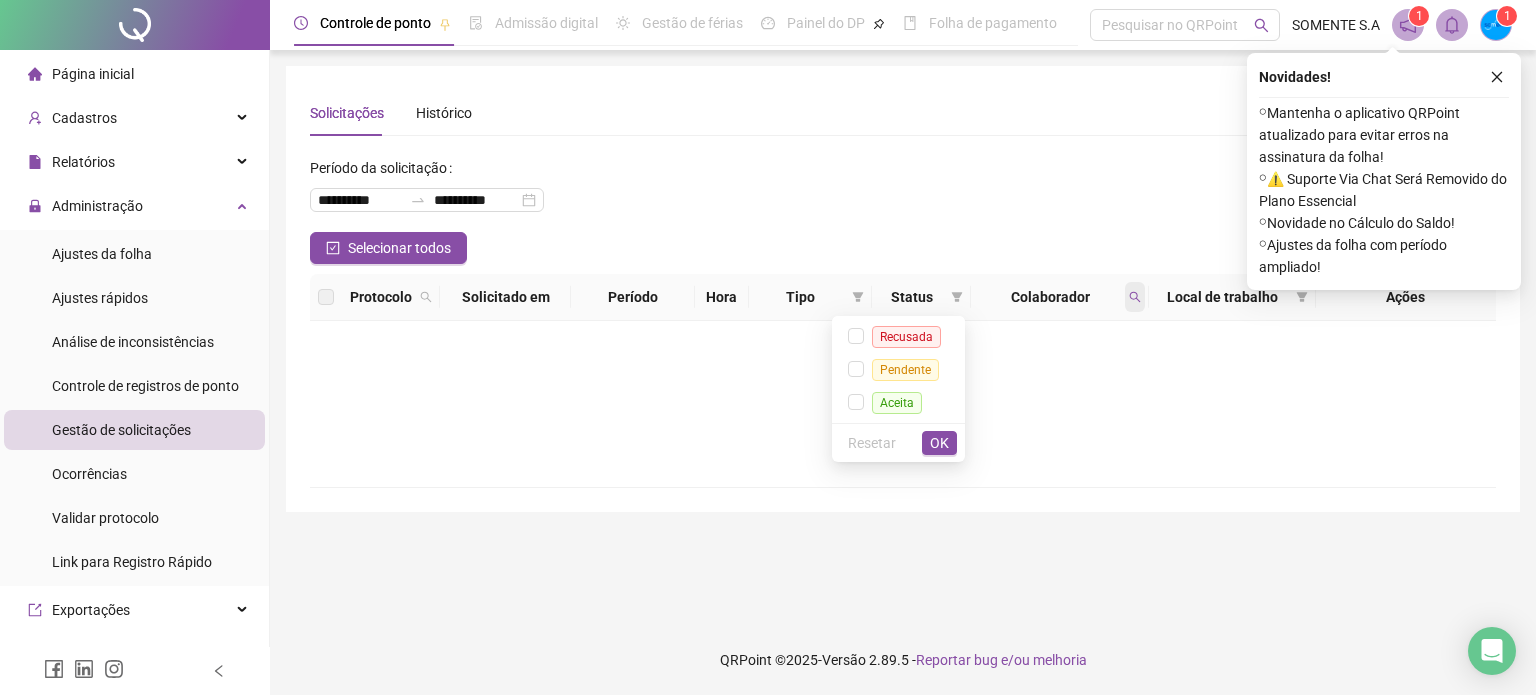 click 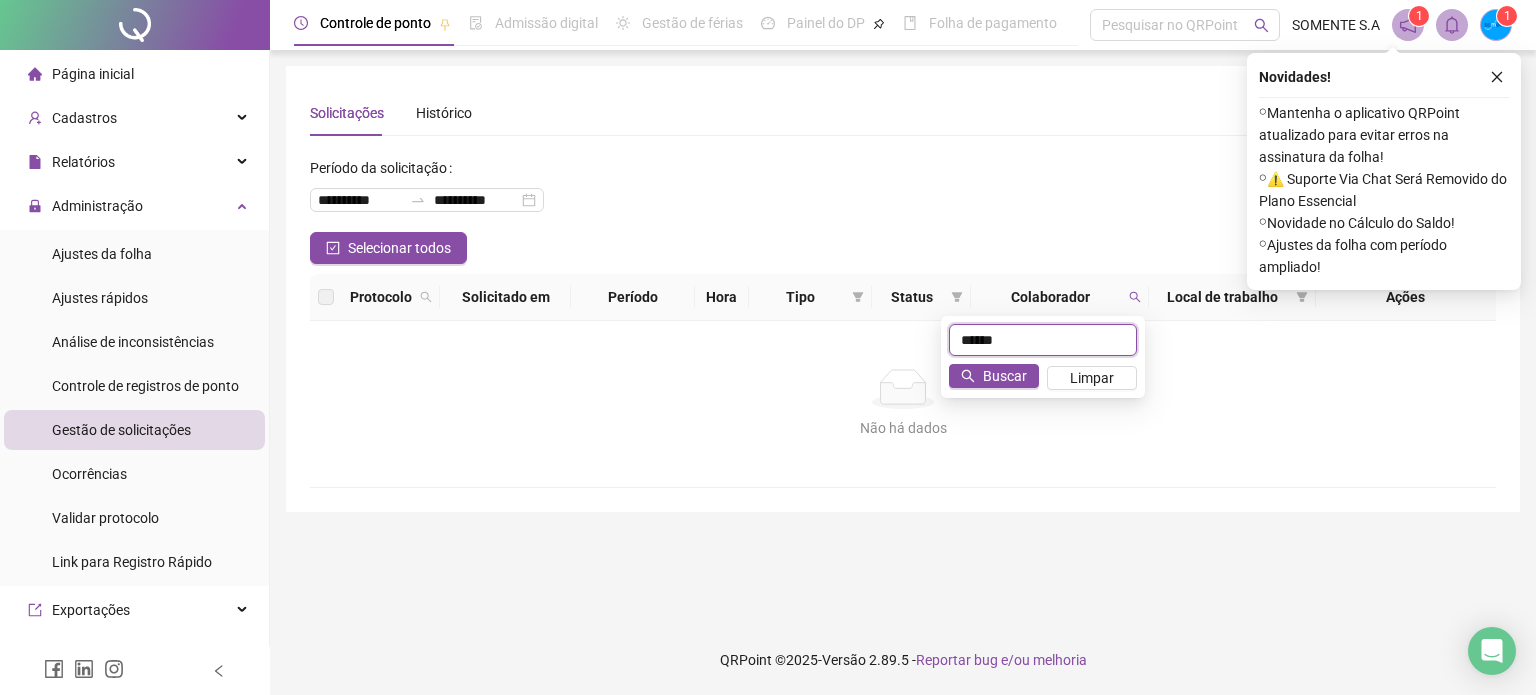 click on "******" at bounding box center (1043, 340) 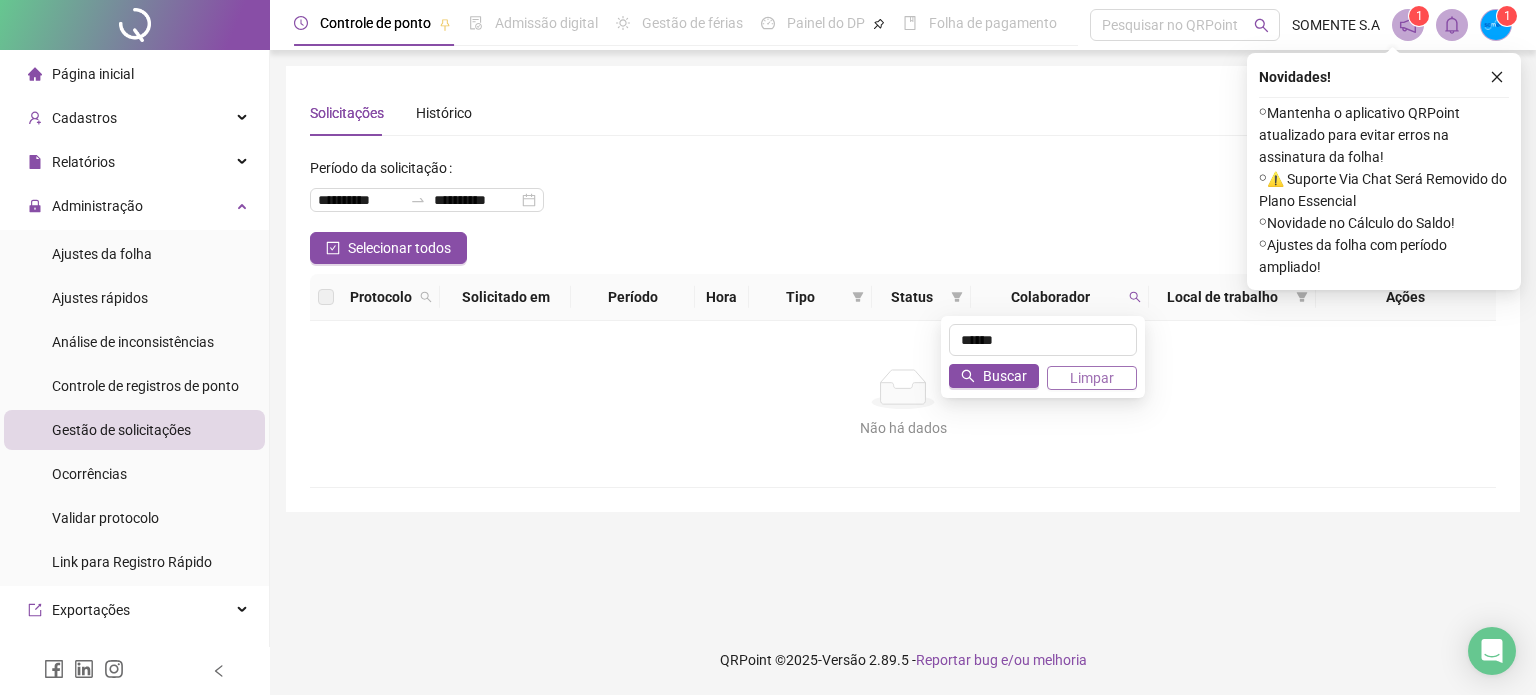 click on "Limpar" at bounding box center [1092, 378] 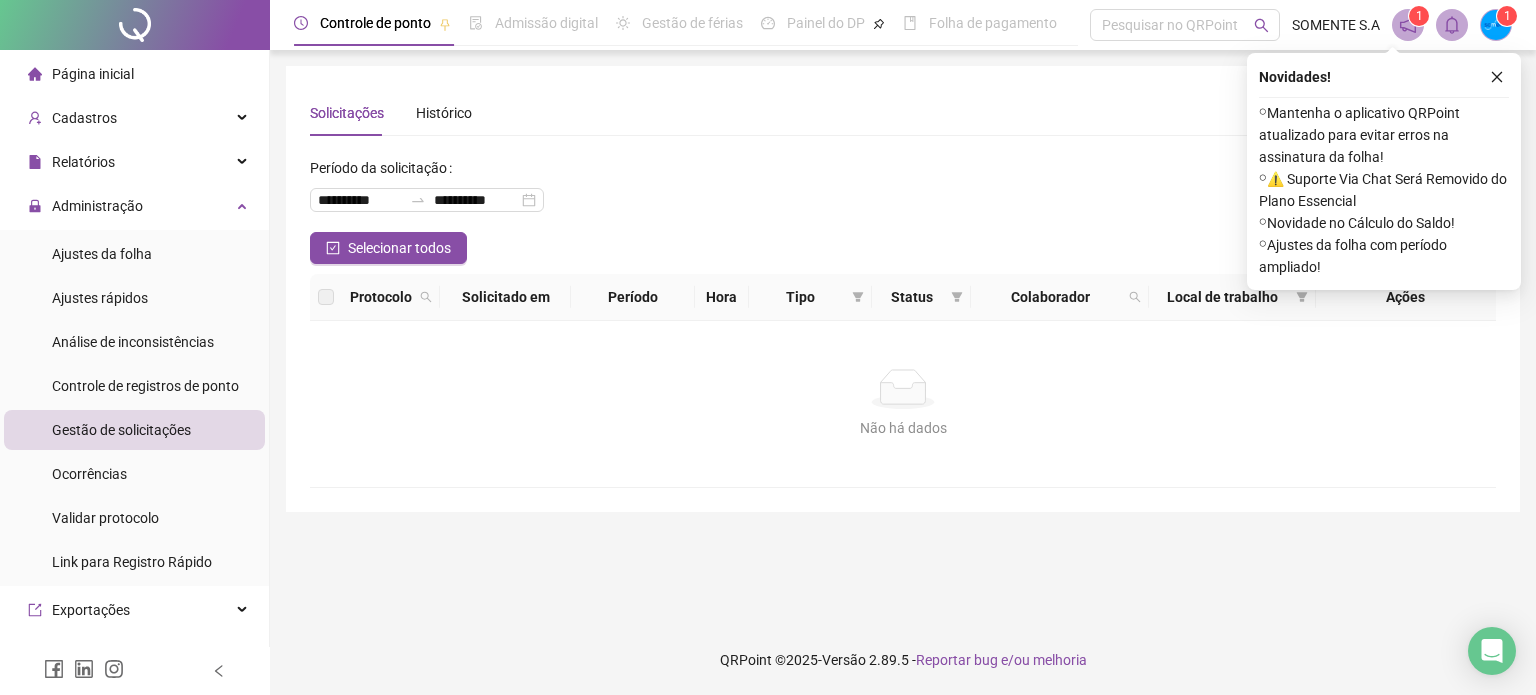 click on "Status" at bounding box center (911, 297) 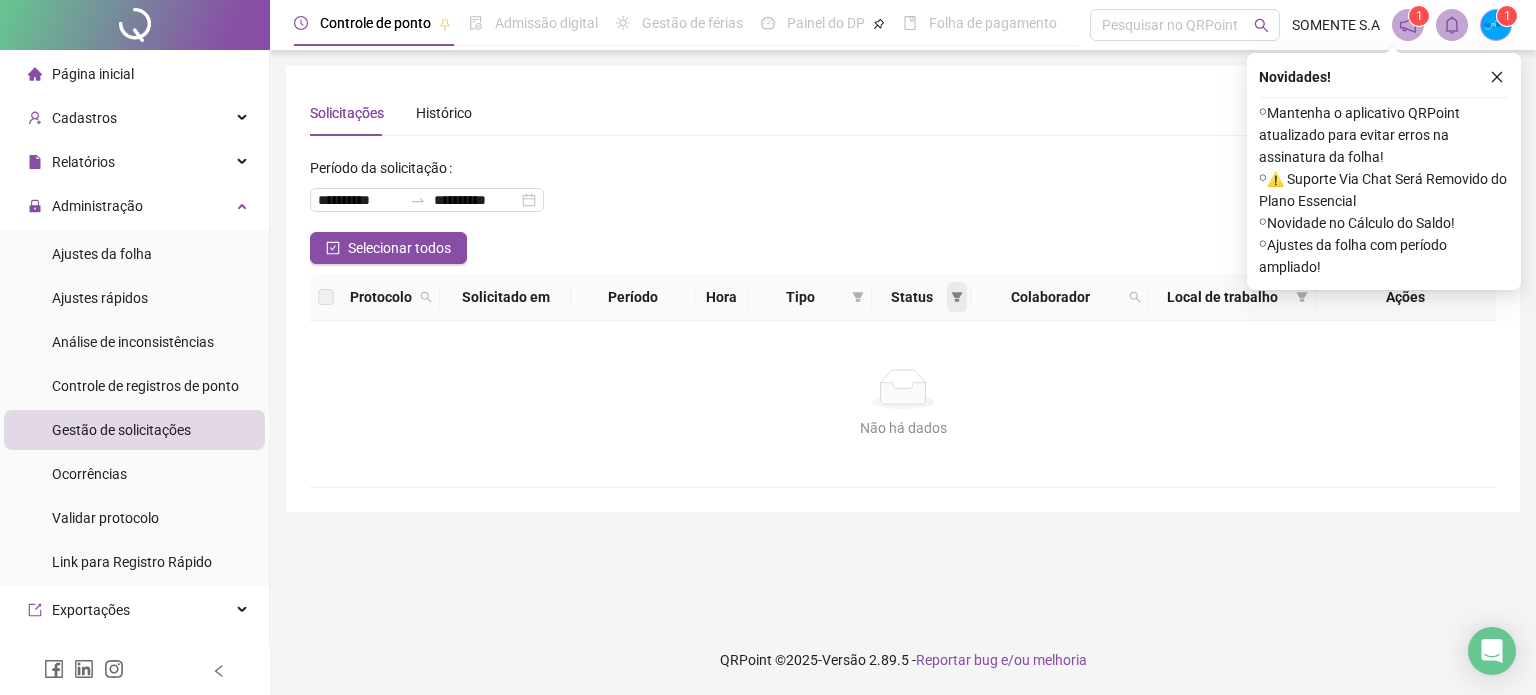 click 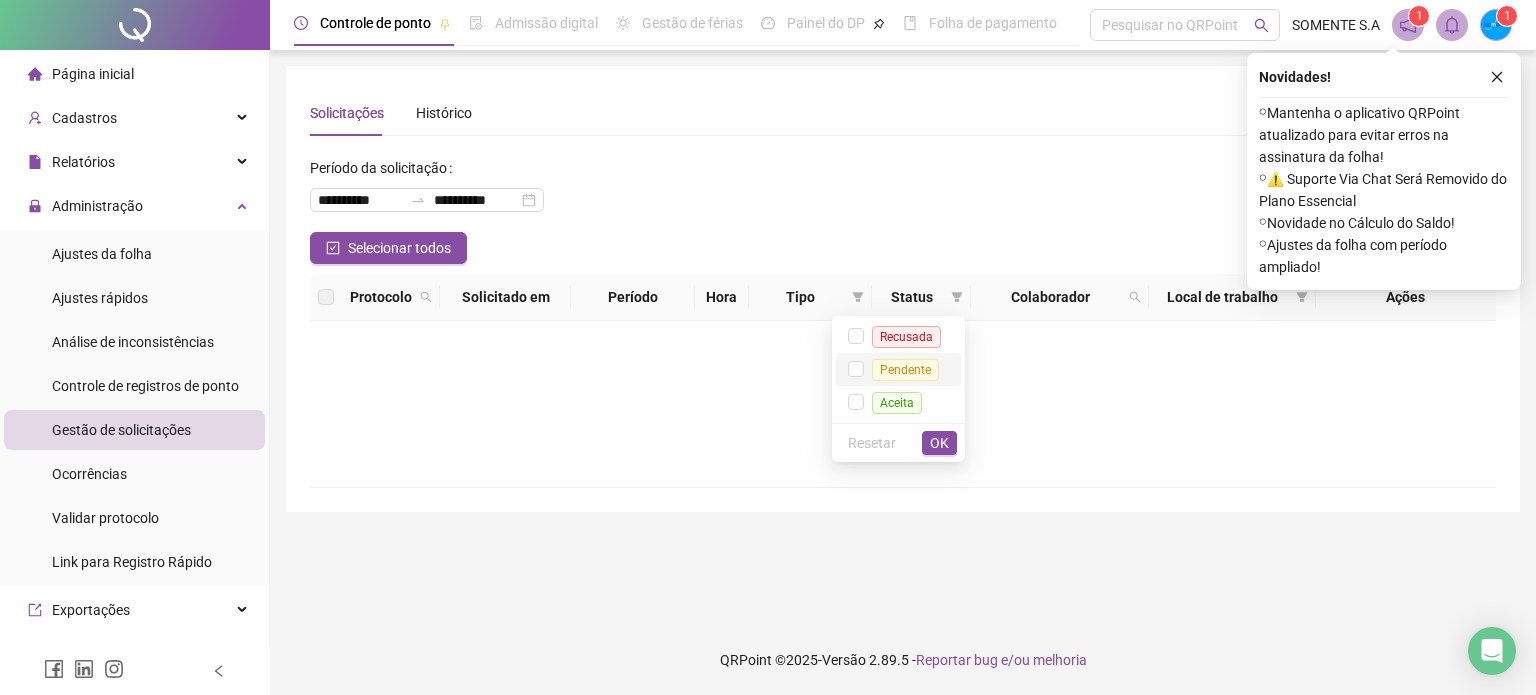click on "Pendente" at bounding box center (905, 370) 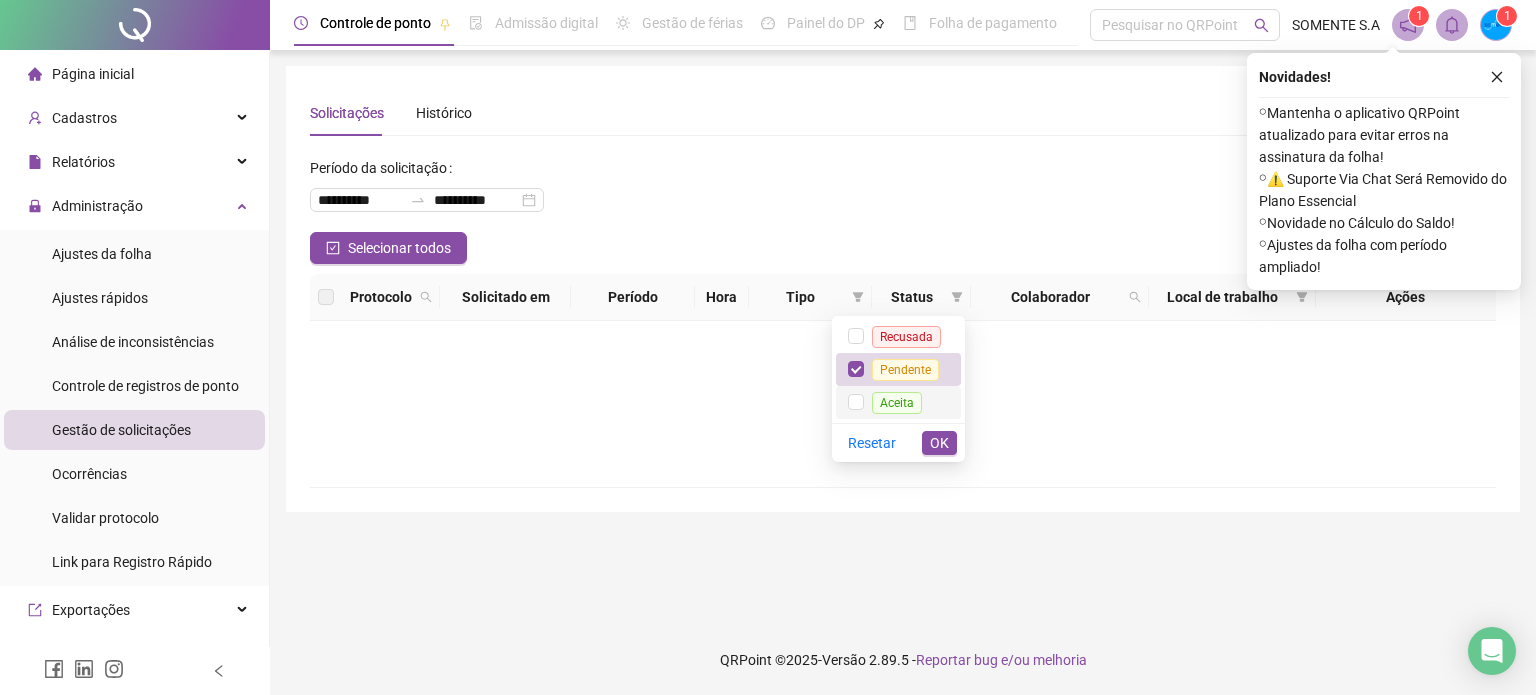 click on "Aceita" at bounding box center [897, 403] 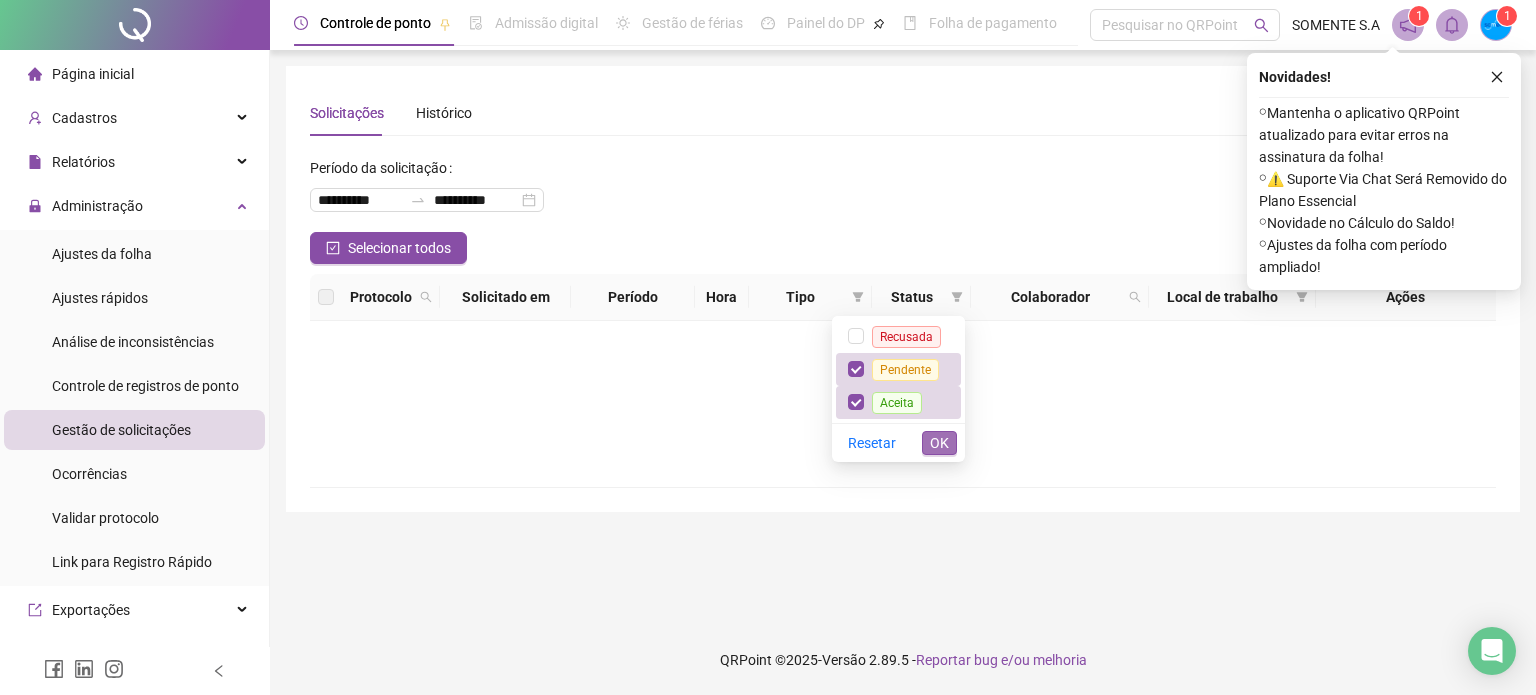 click on "OK" at bounding box center (939, 443) 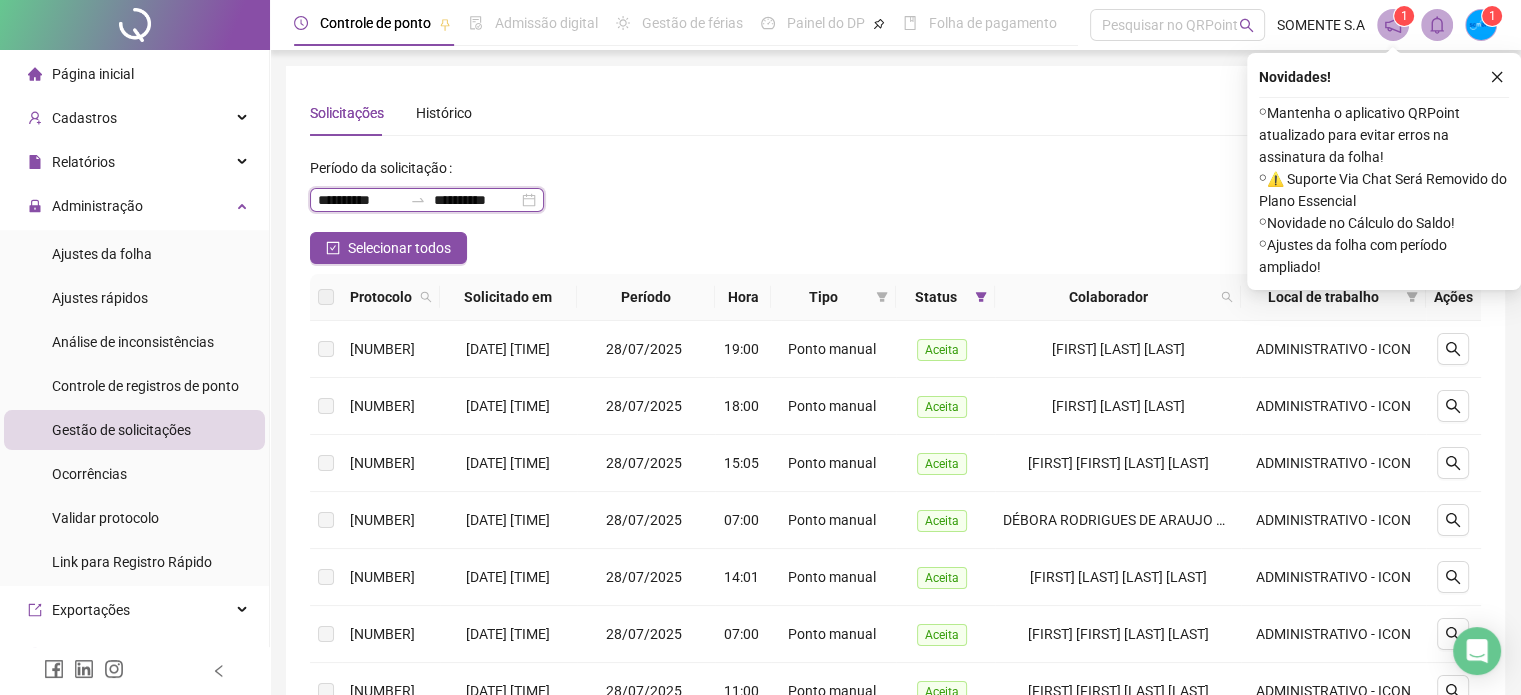 click on "**********" at bounding box center [360, 200] 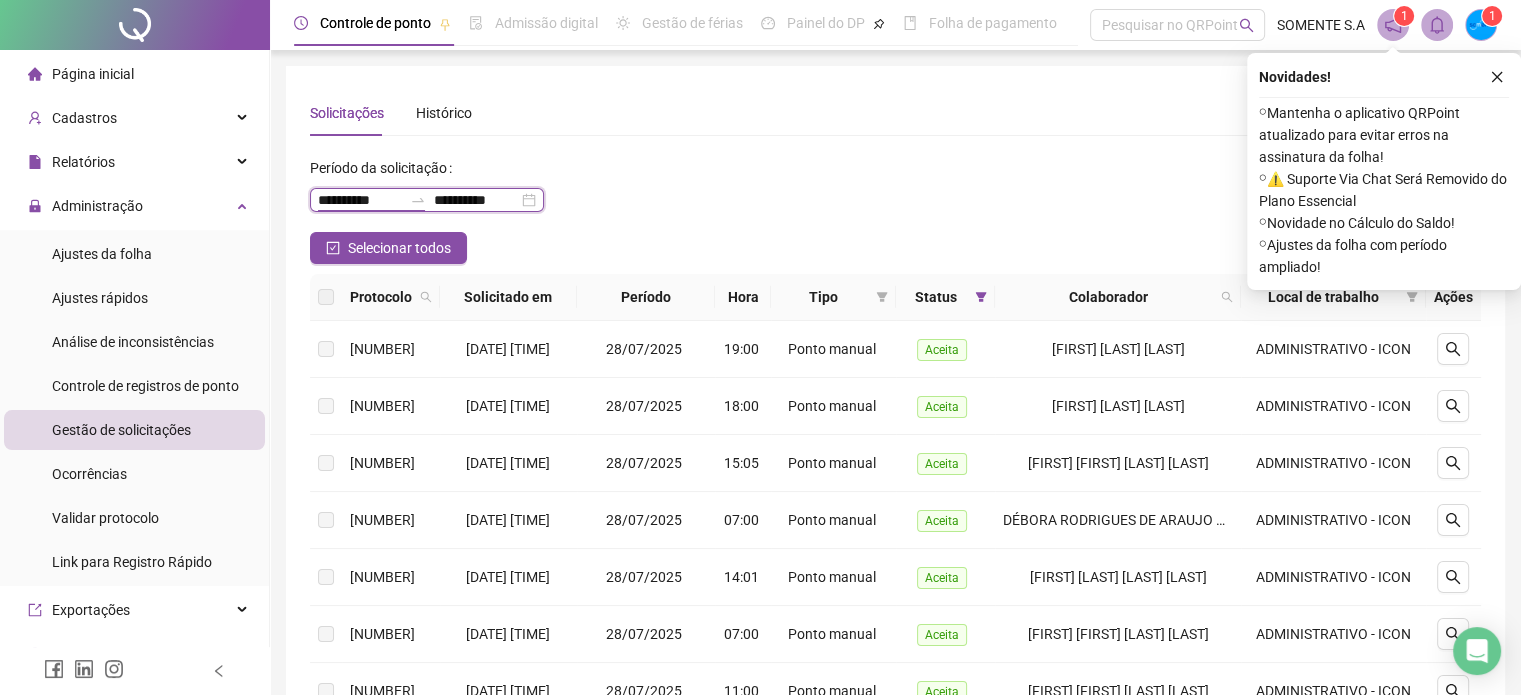 type on "**********" 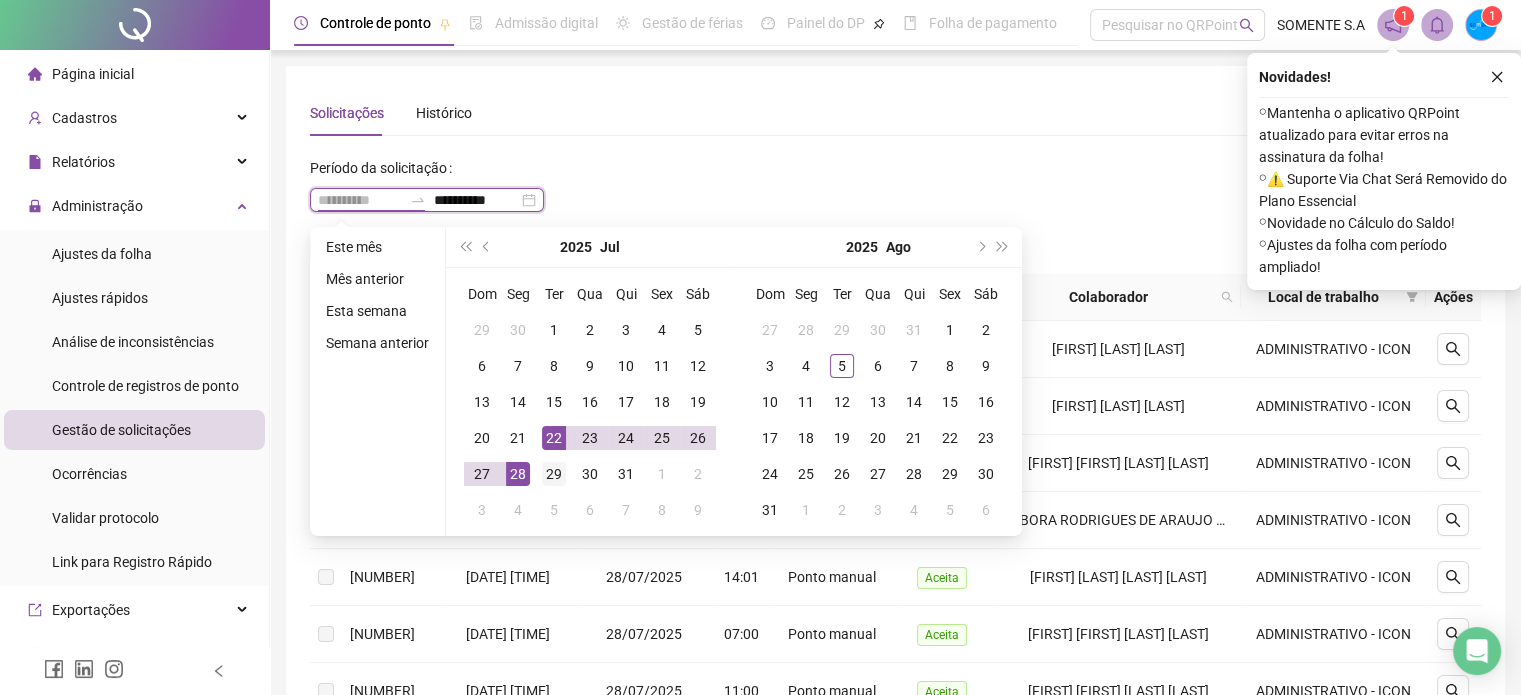 type on "**********" 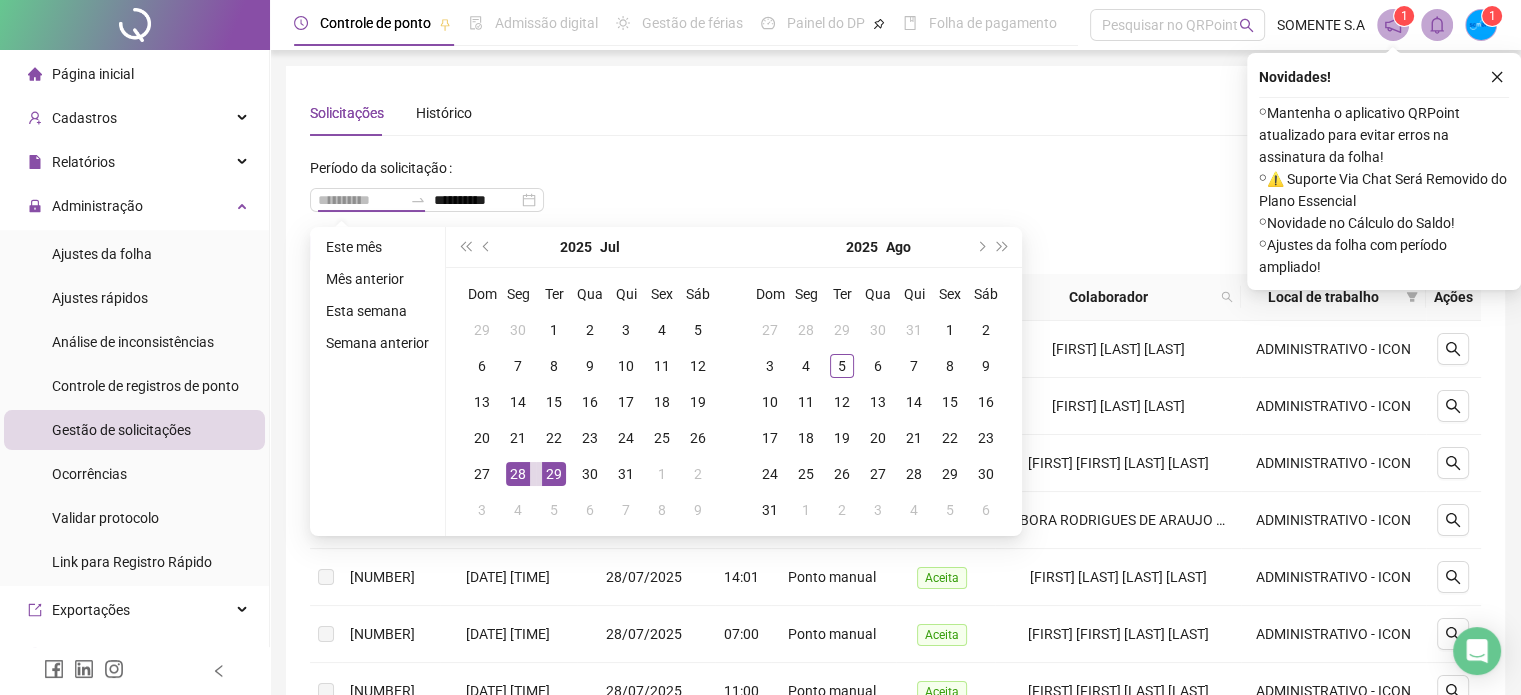 click on "29" at bounding box center [554, 474] 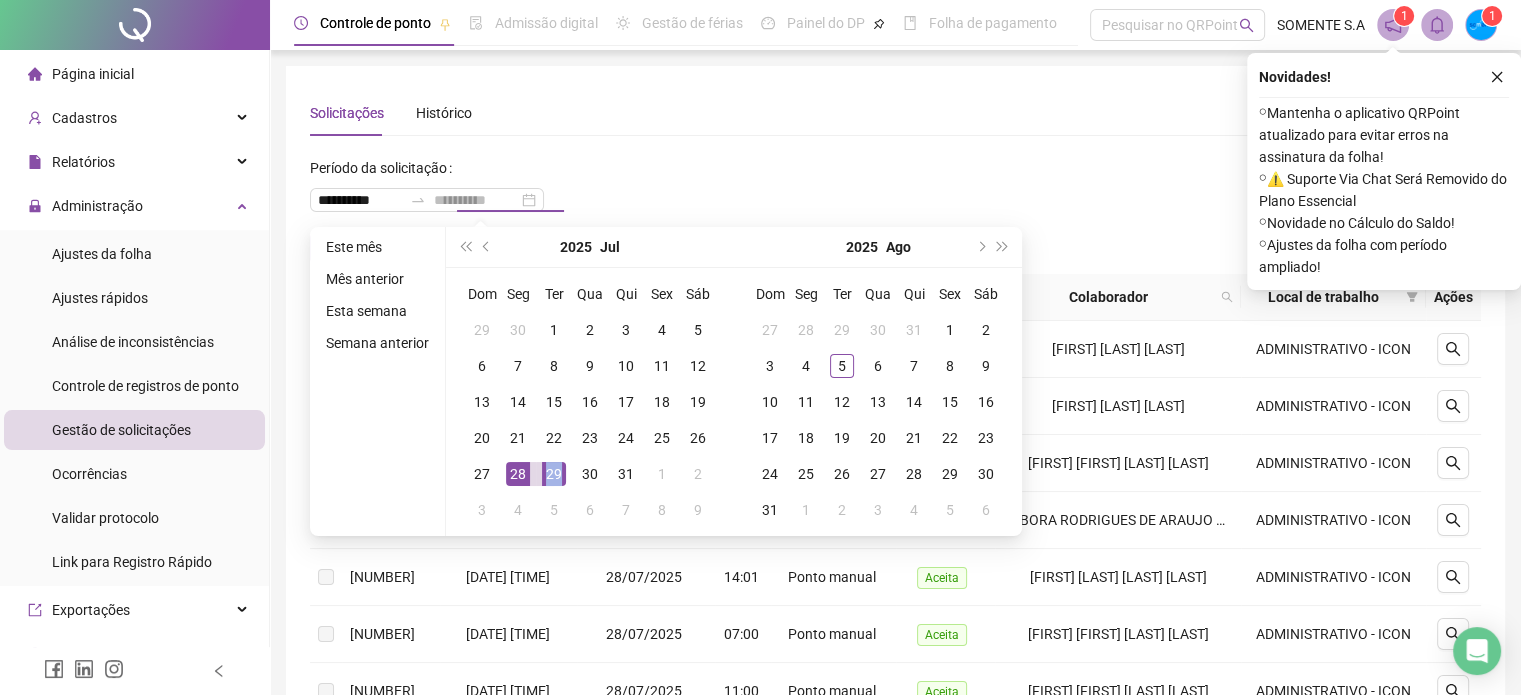 click on "29" at bounding box center (554, 474) 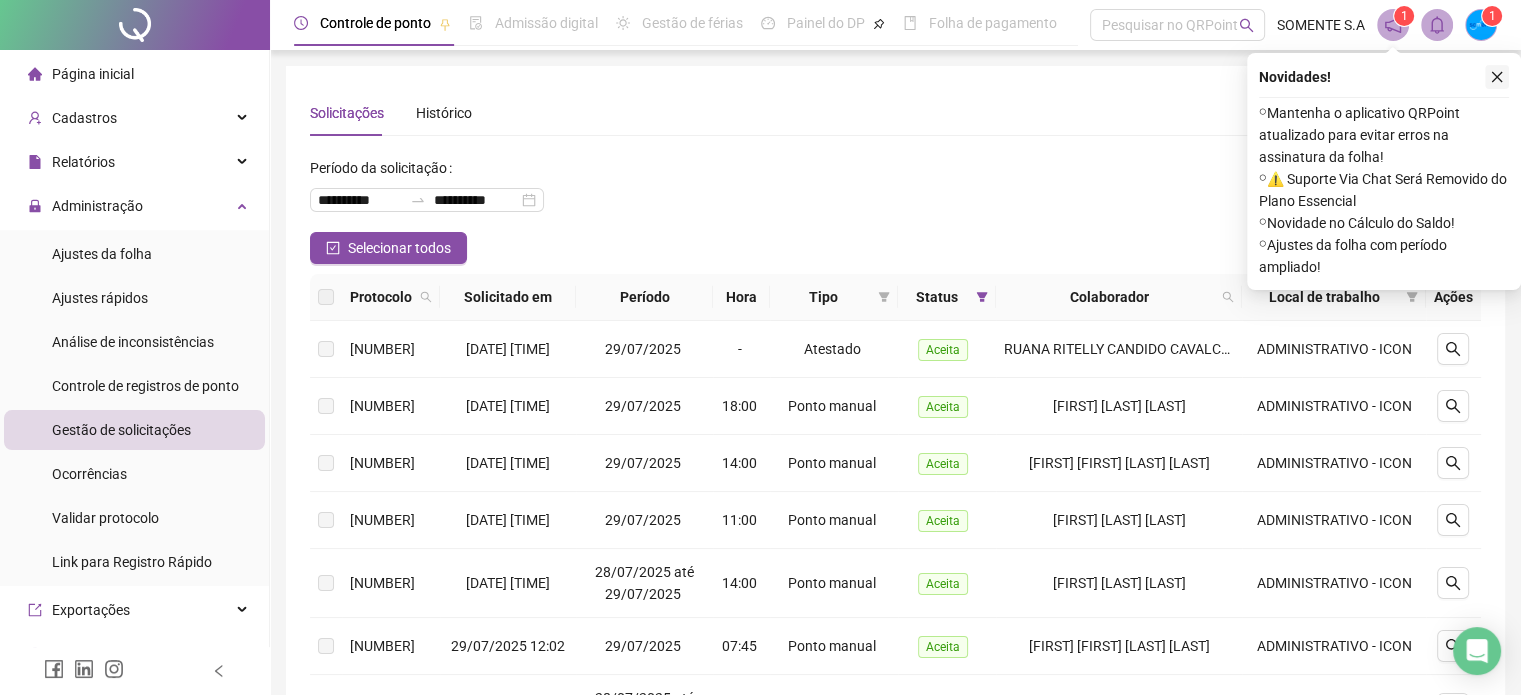 click 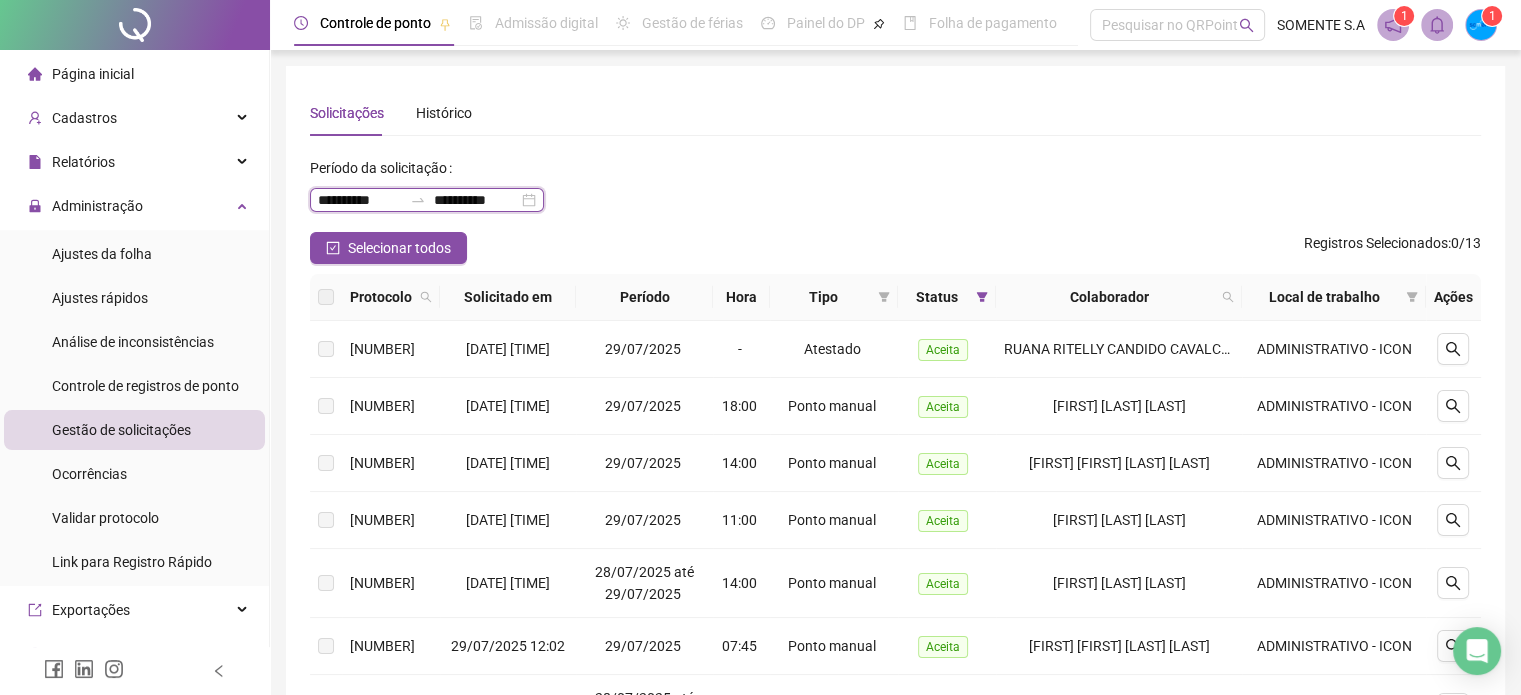 click on "**********" at bounding box center (360, 200) 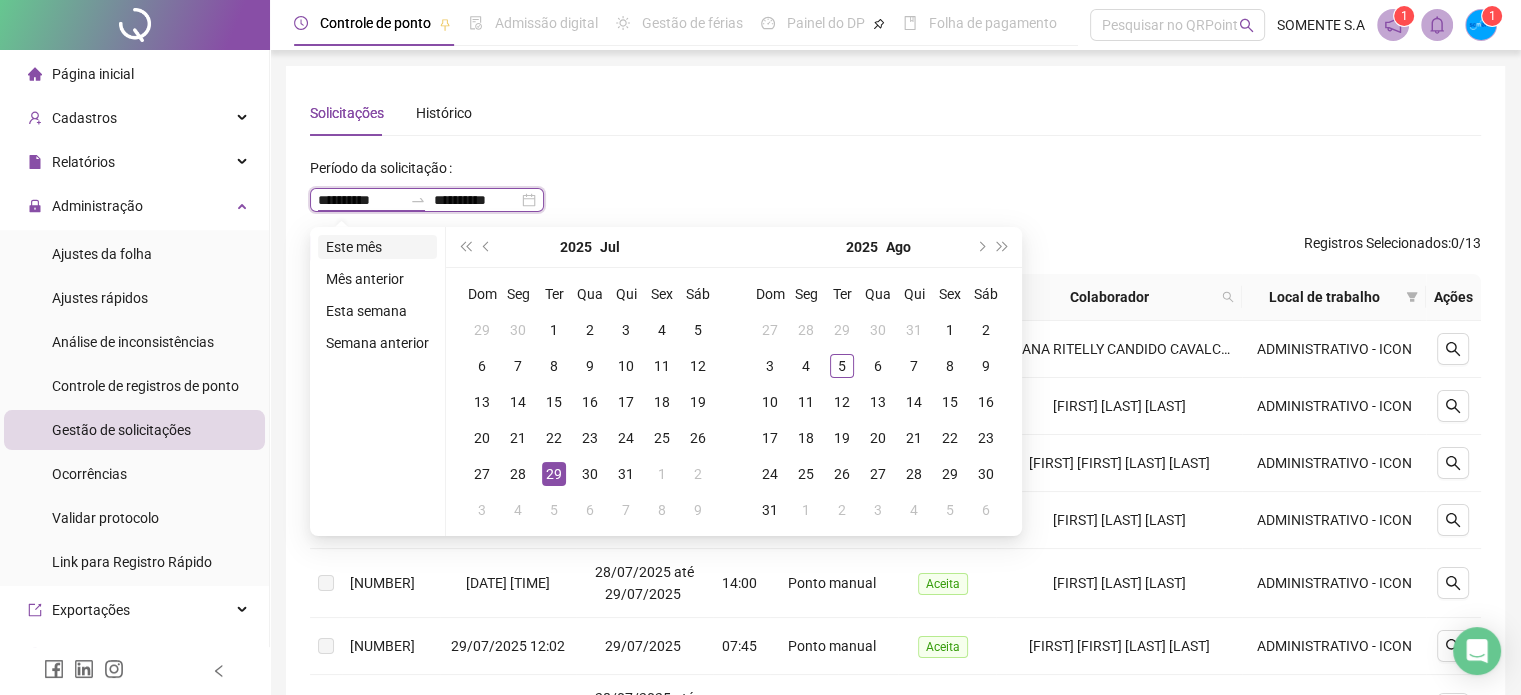 type on "**********" 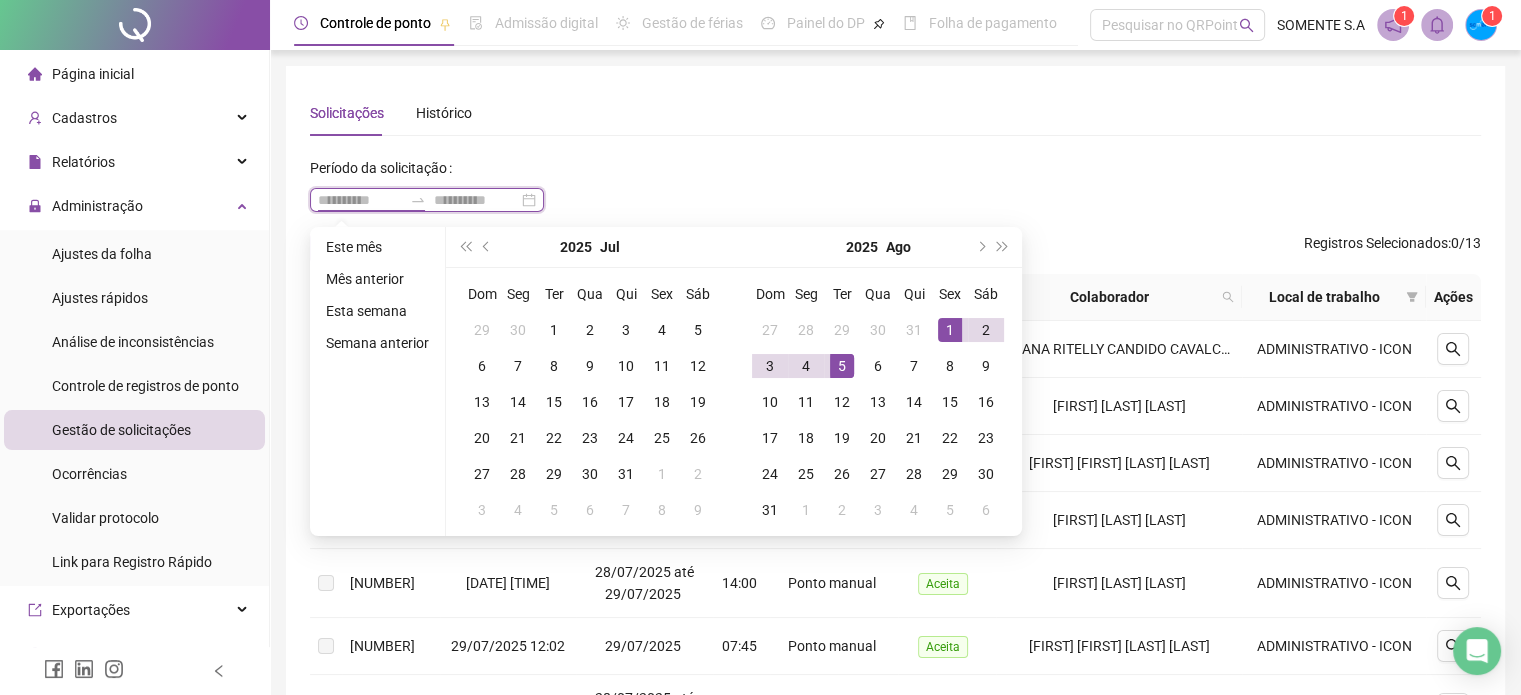 type on "**********" 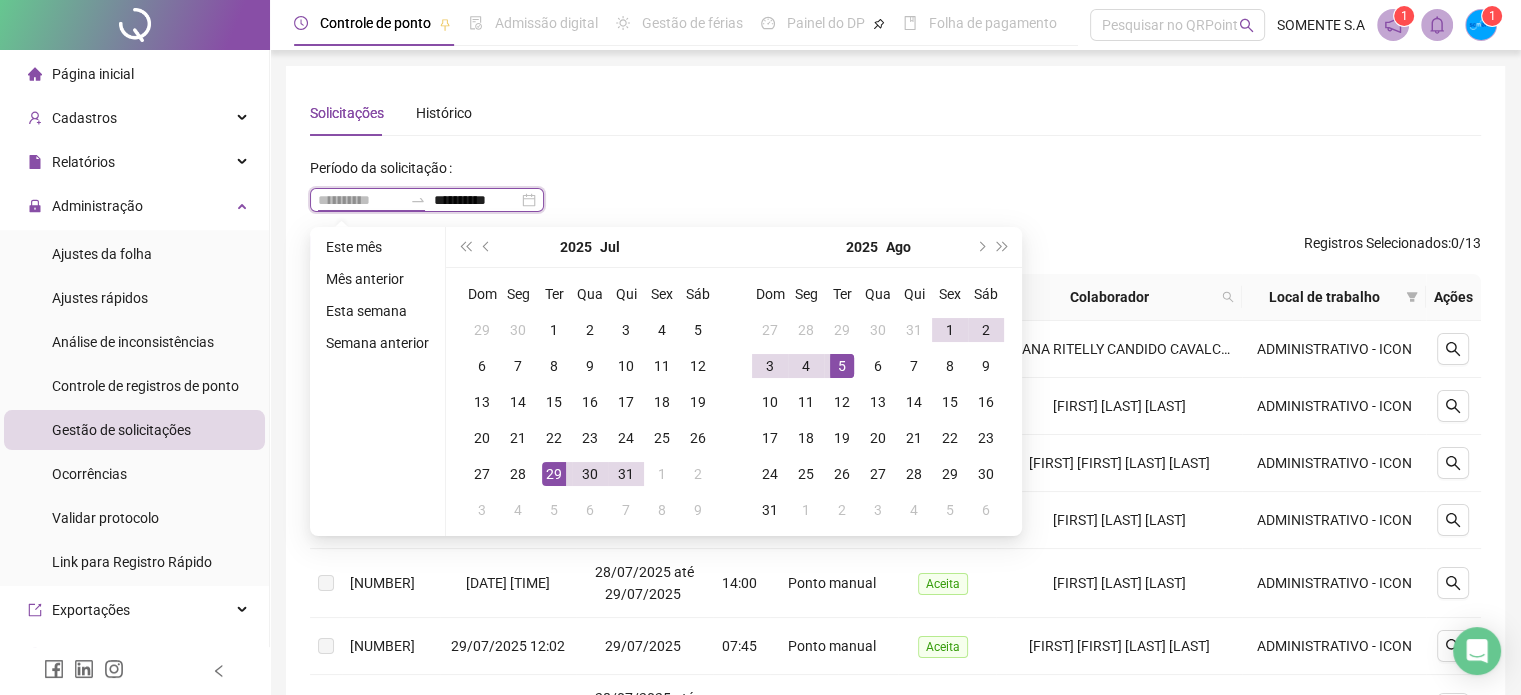 type on "**********" 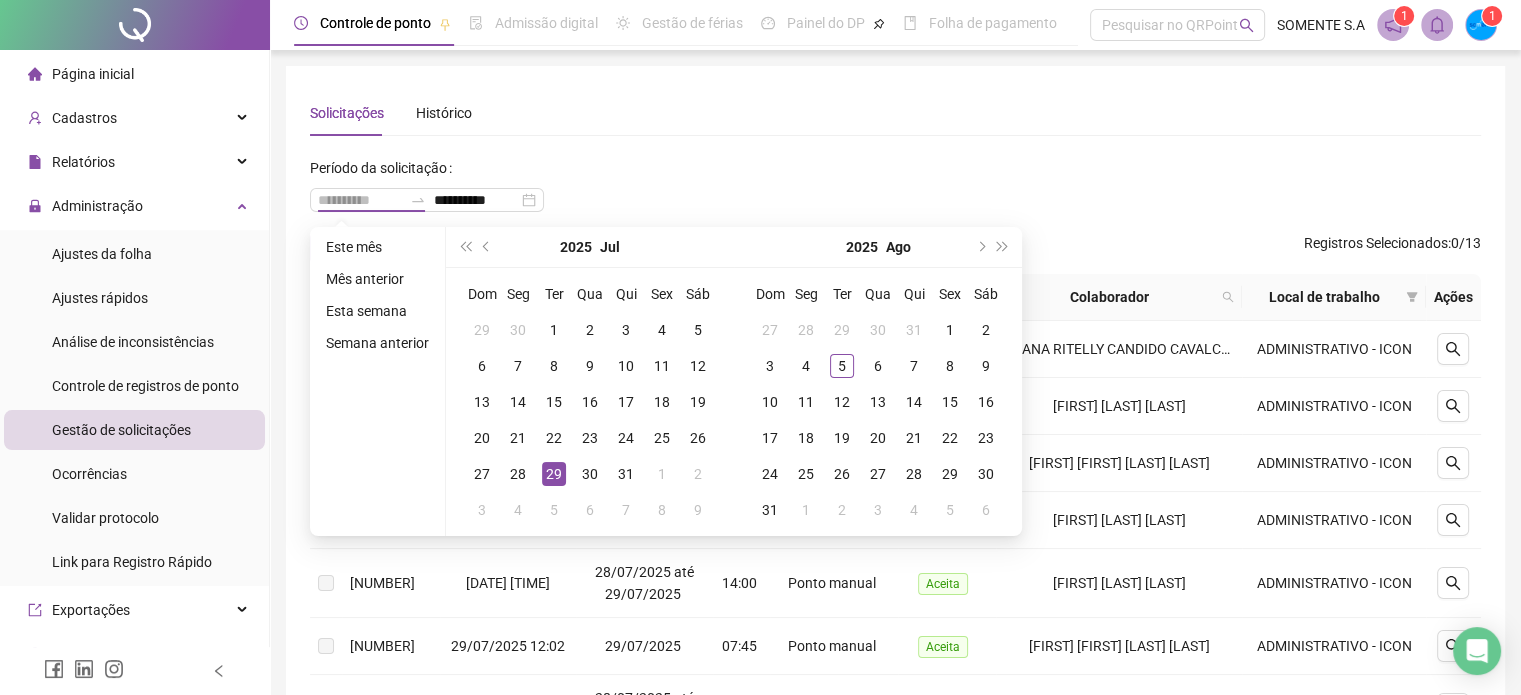 click on "29" at bounding box center (554, 474) 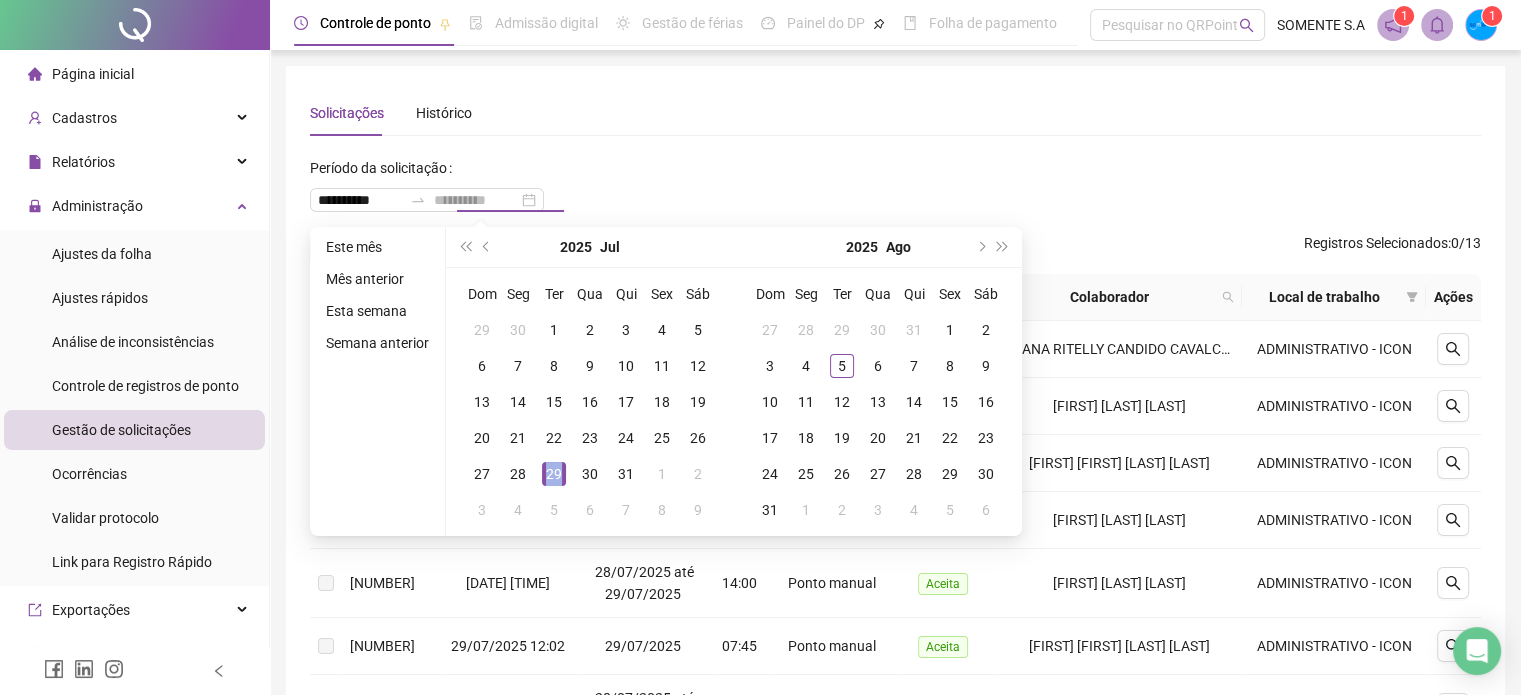 click on "29" at bounding box center [554, 474] 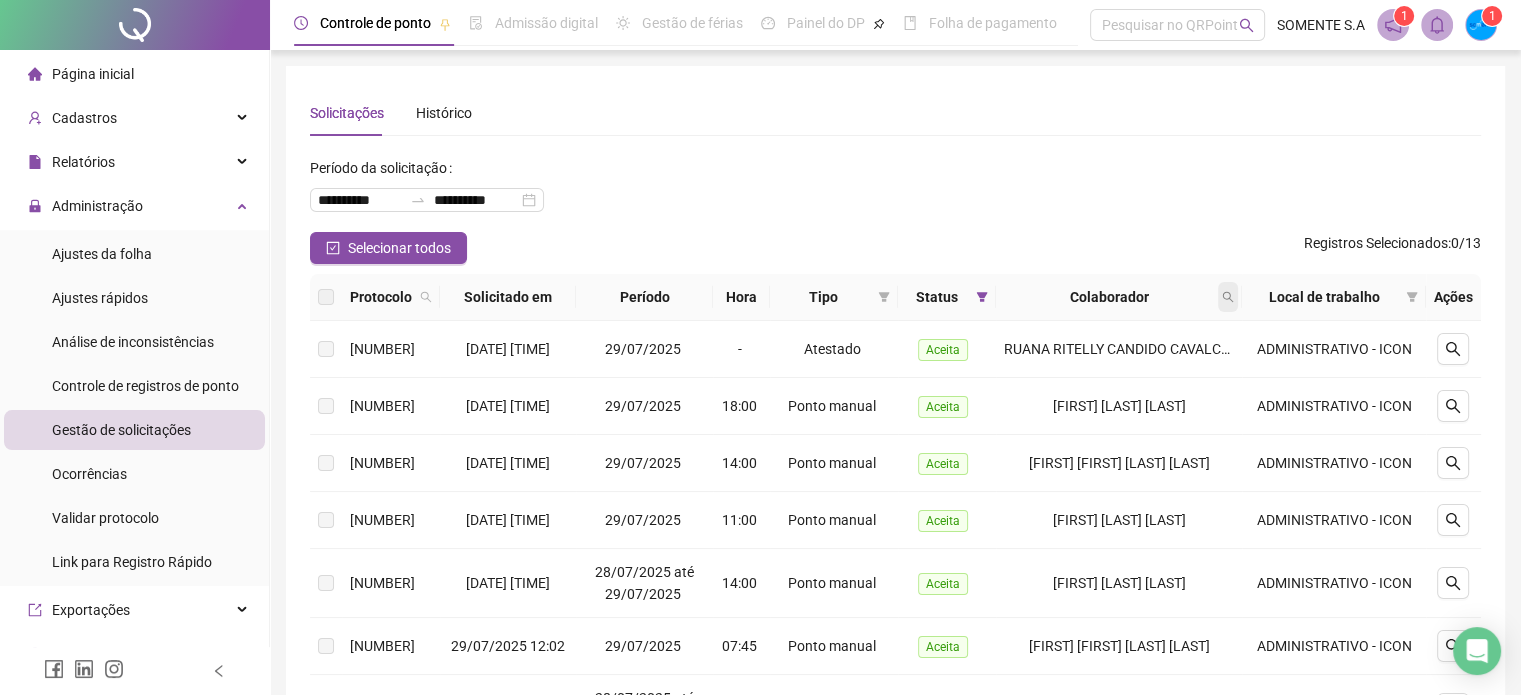 click 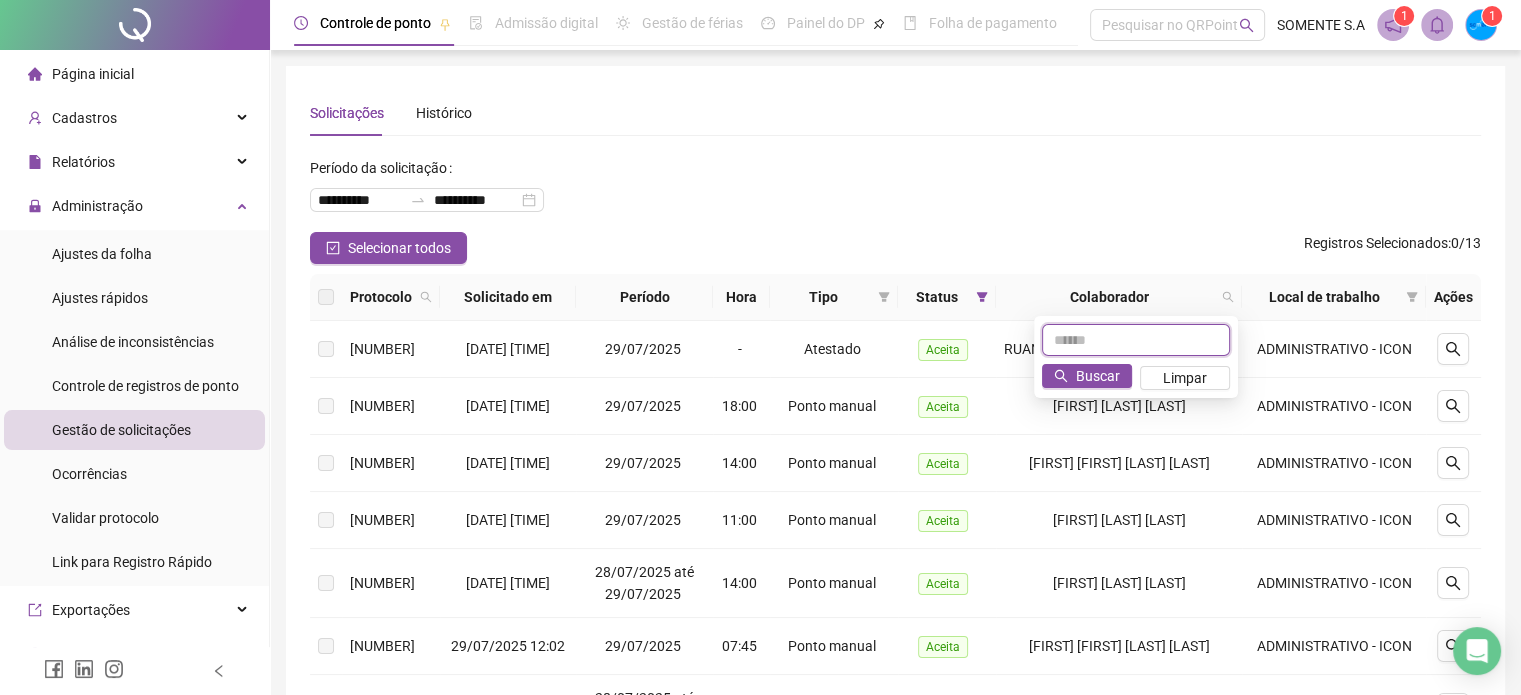click at bounding box center [1136, 340] 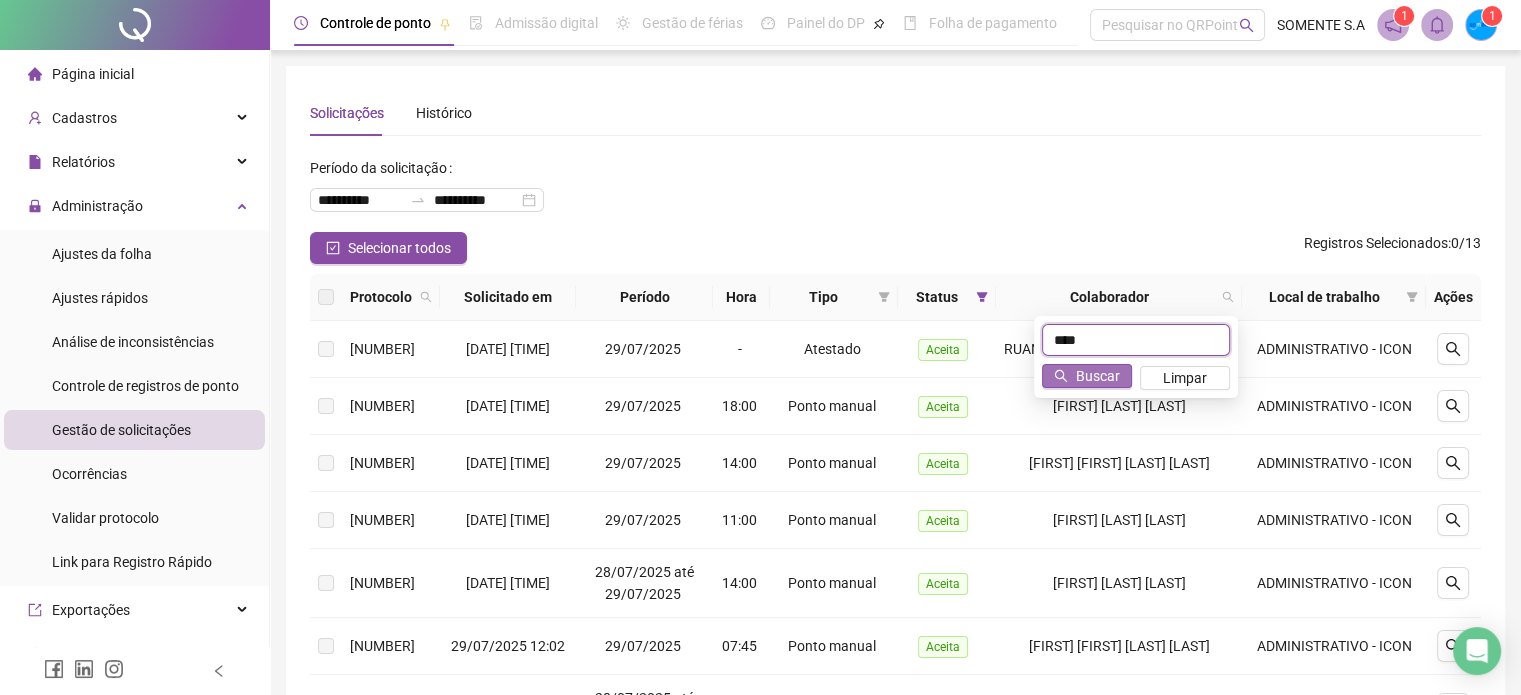type on "****" 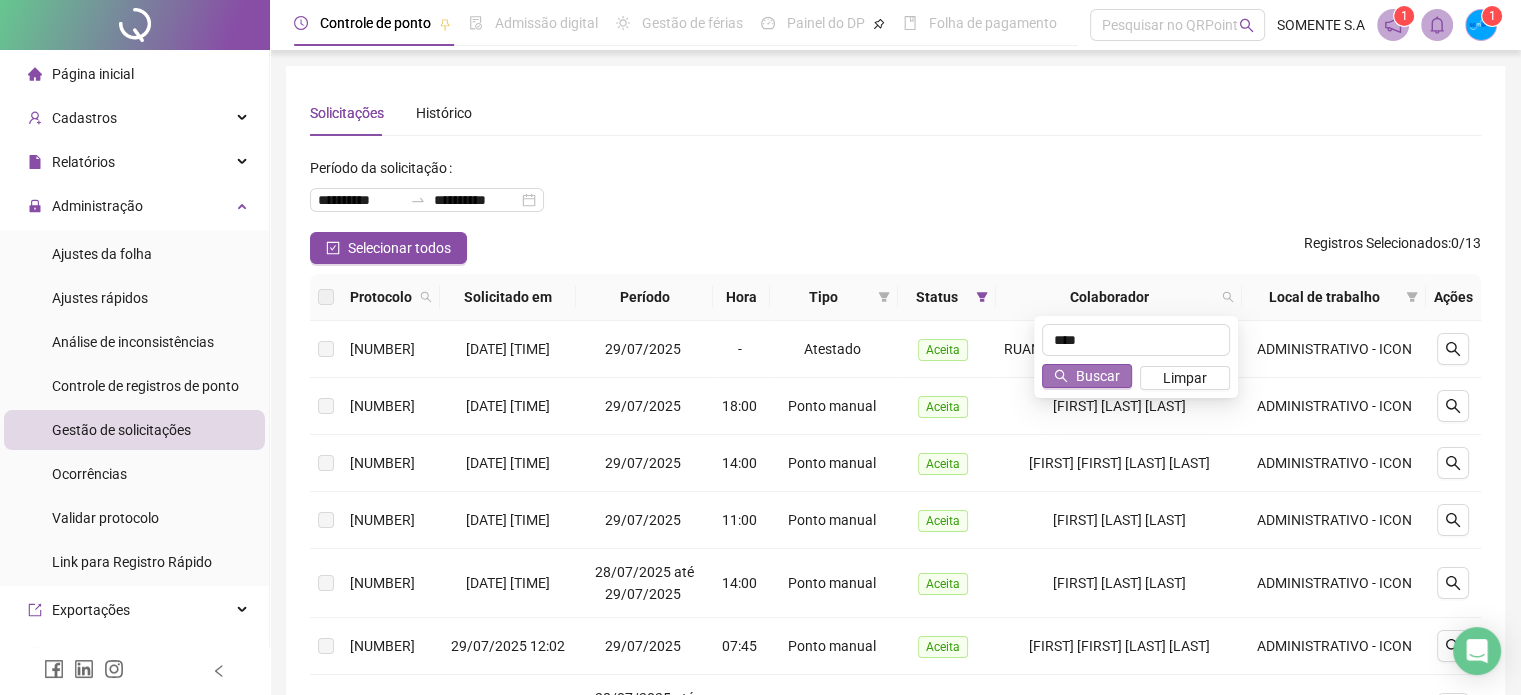 click on "Buscar" at bounding box center [1098, 376] 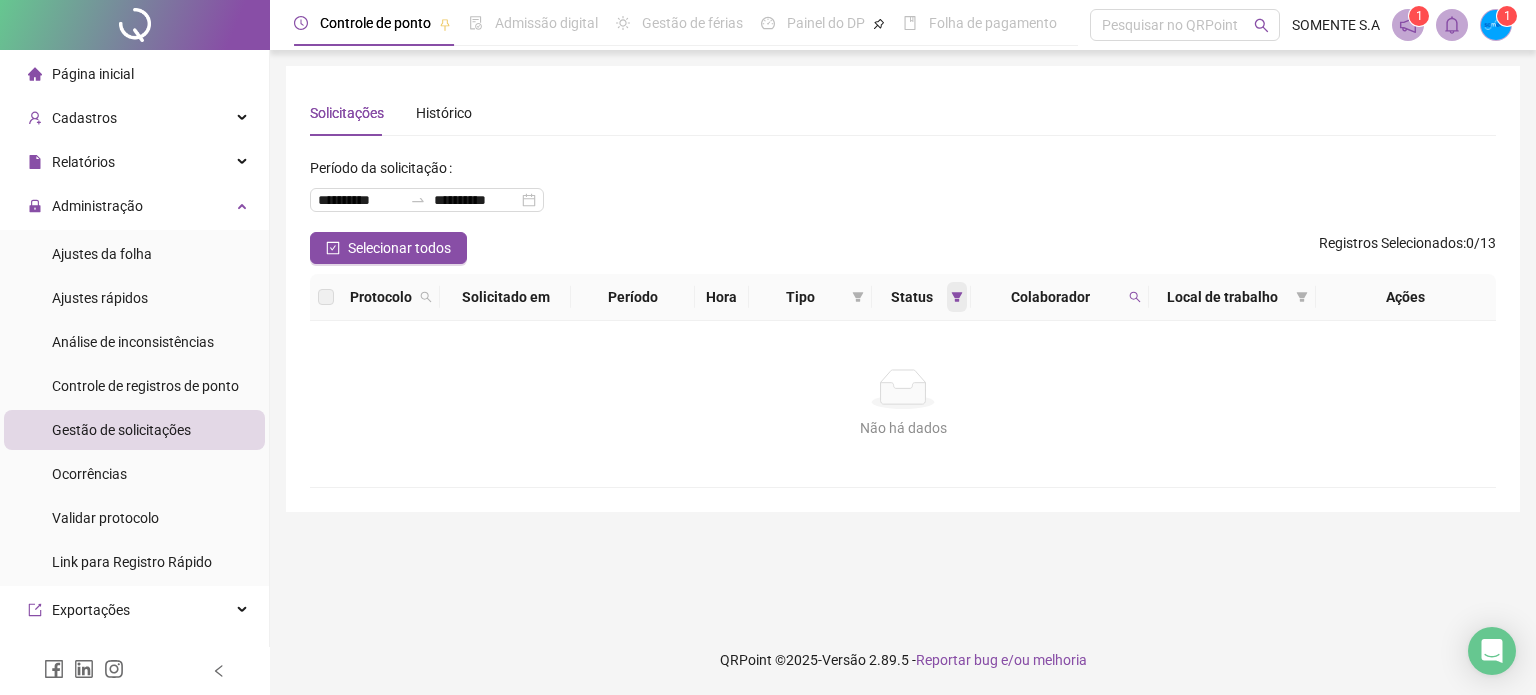 click 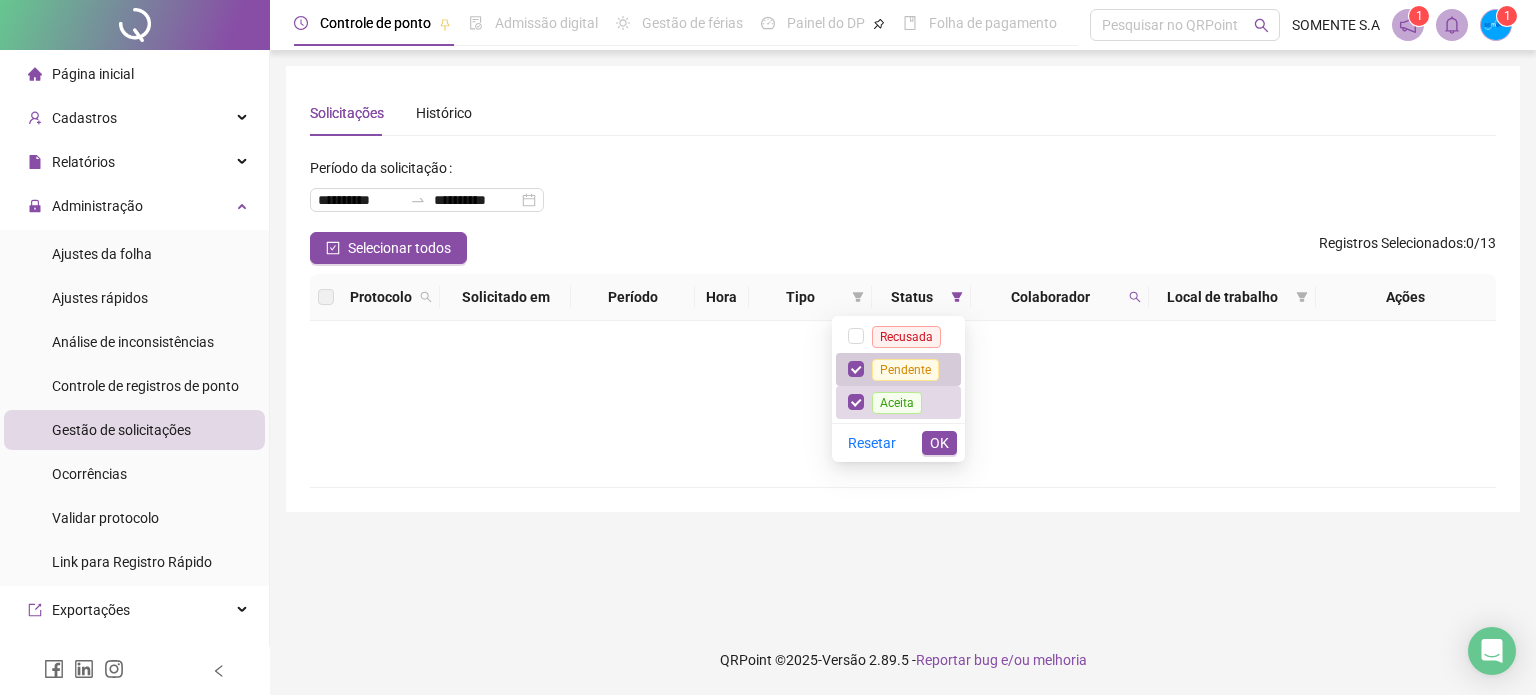 click on "Pendente" at bounding box center [905, 370] 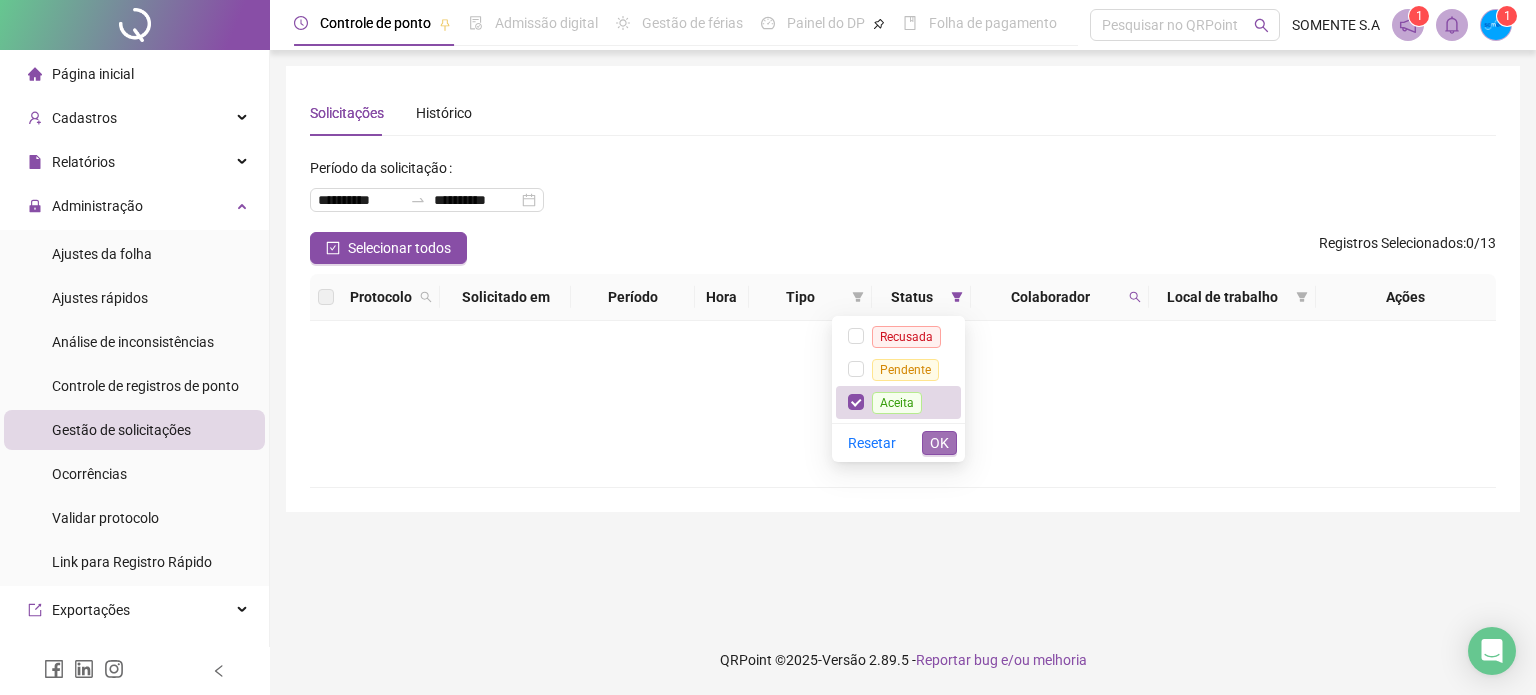 click on "OK" at bounding box center (939, 443) 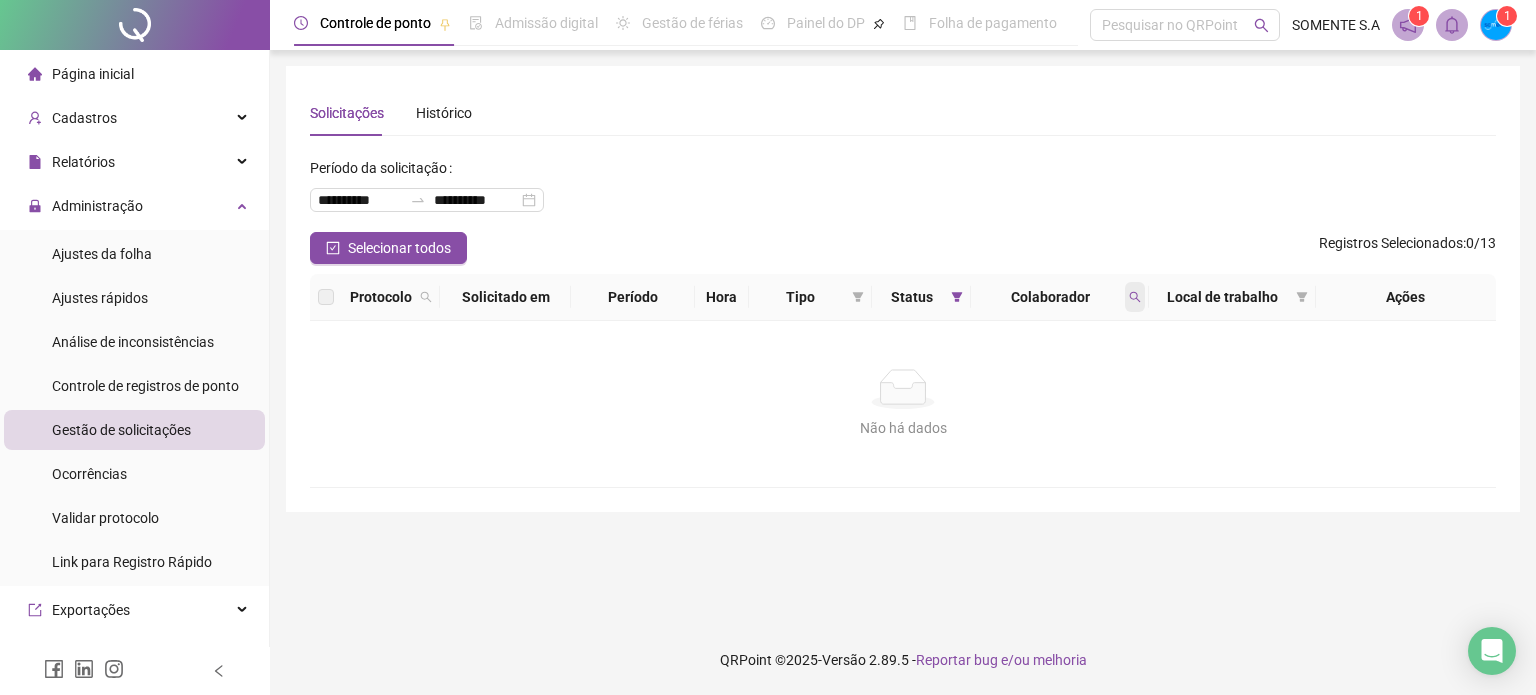 click 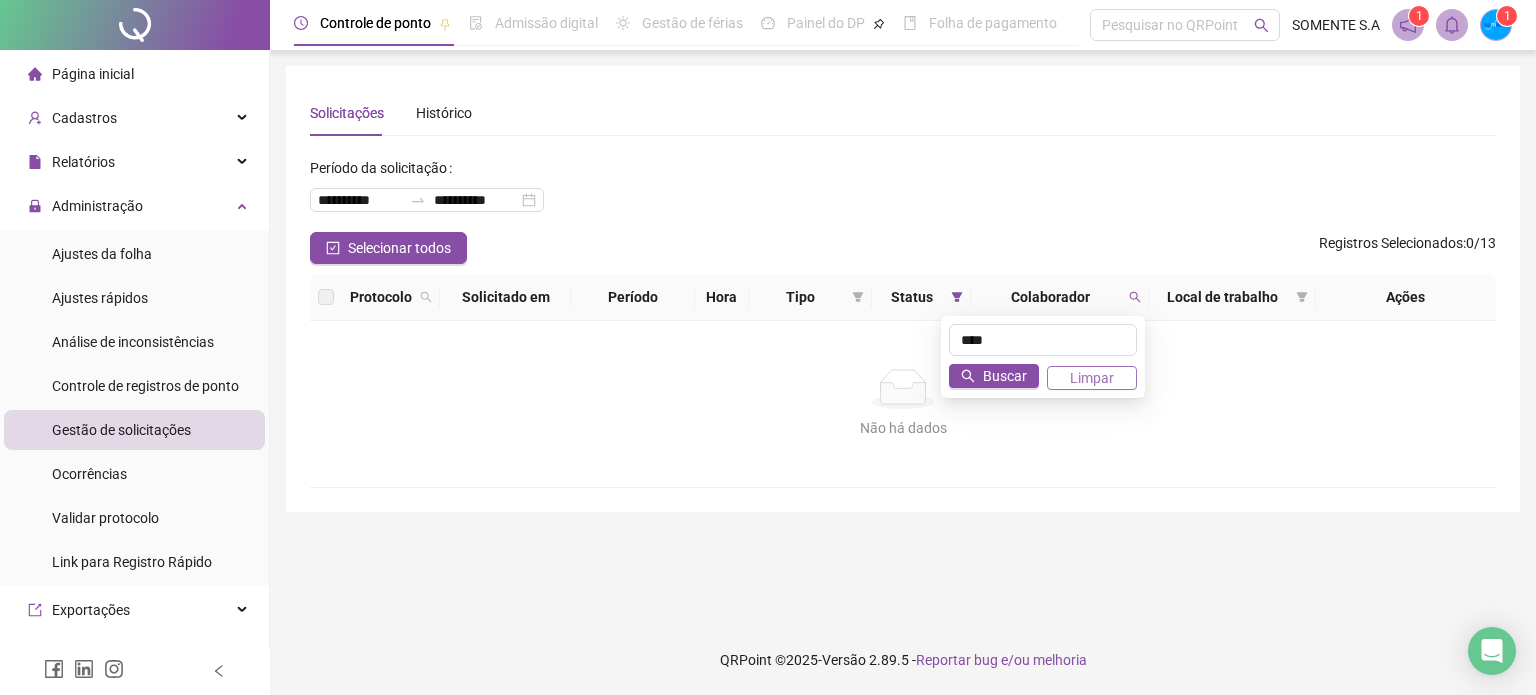 click on "Limpar" at bounding box center [1092, 378] 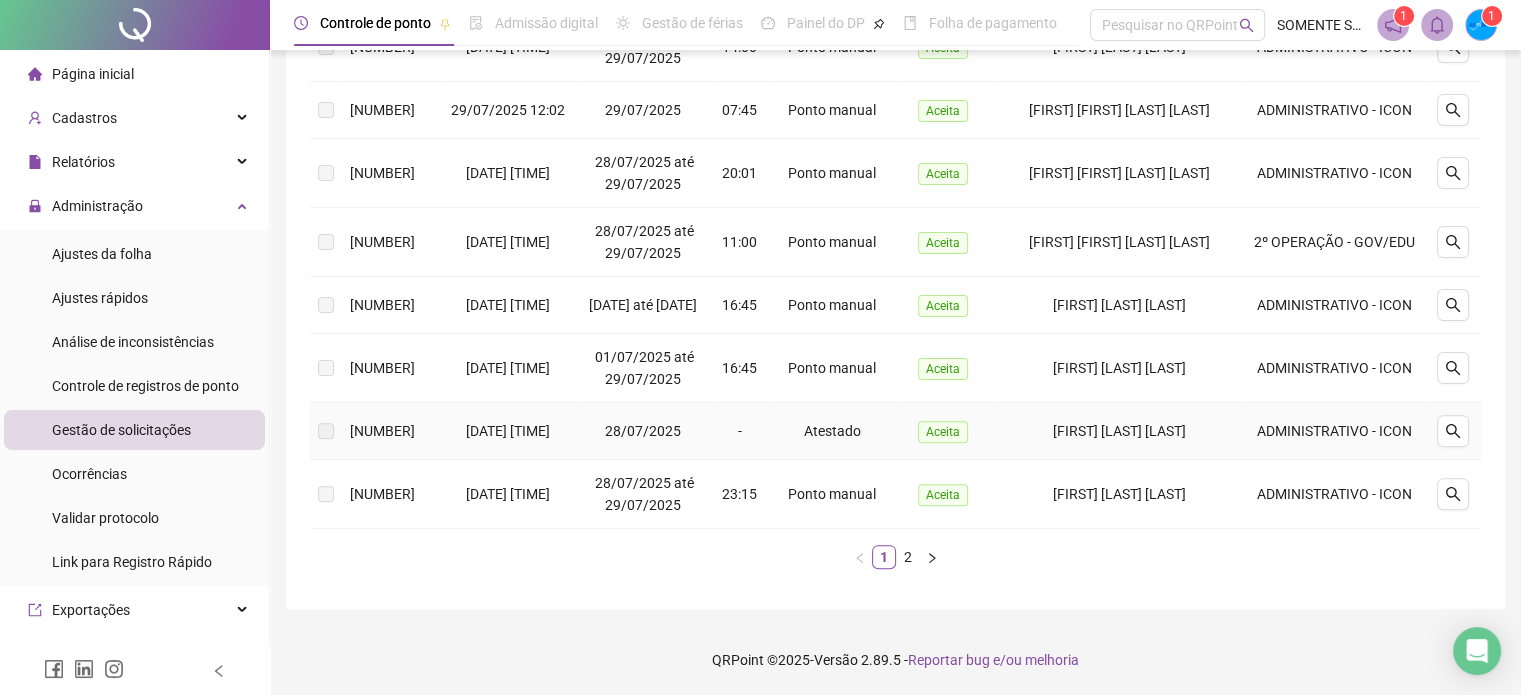 scroll, scrollTop: 545, scrollLeft: 0, axis: vertical 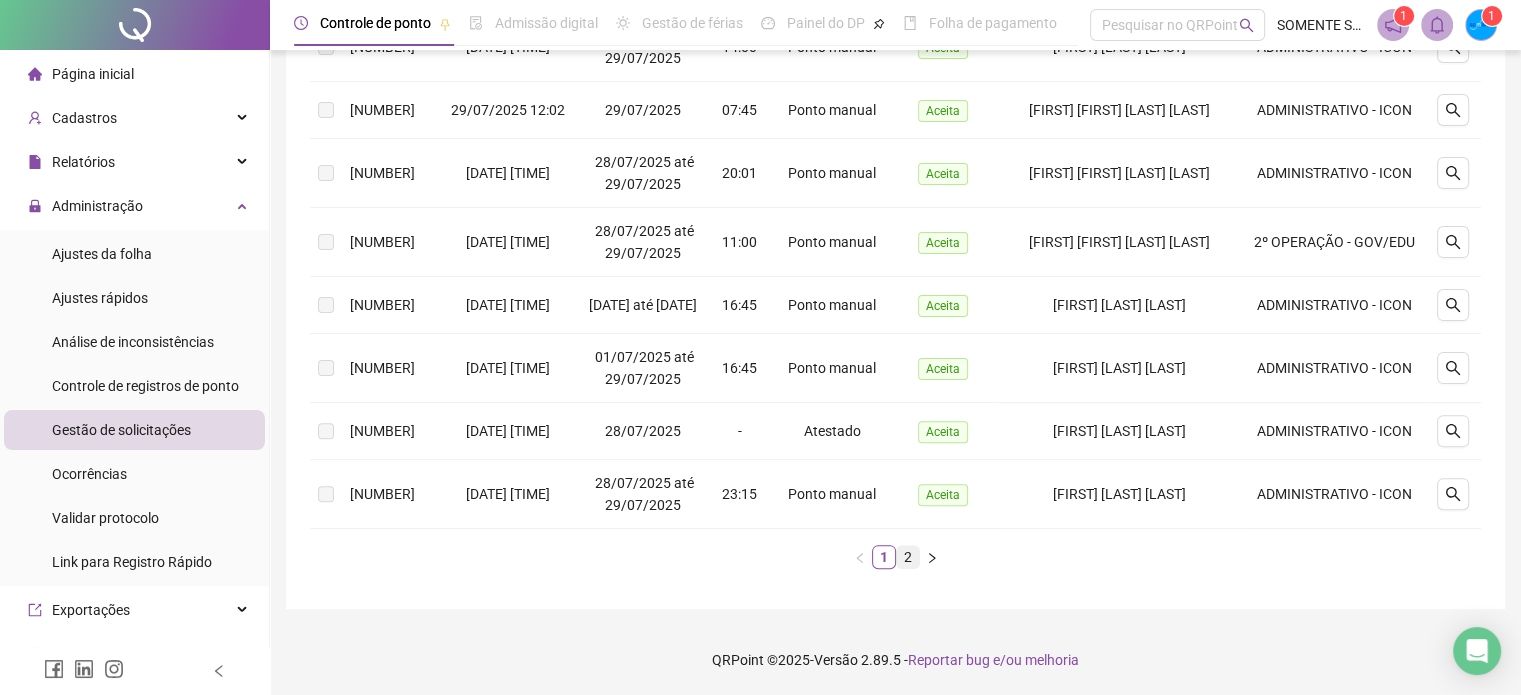 click on "2" at bounding box center (908, 557) 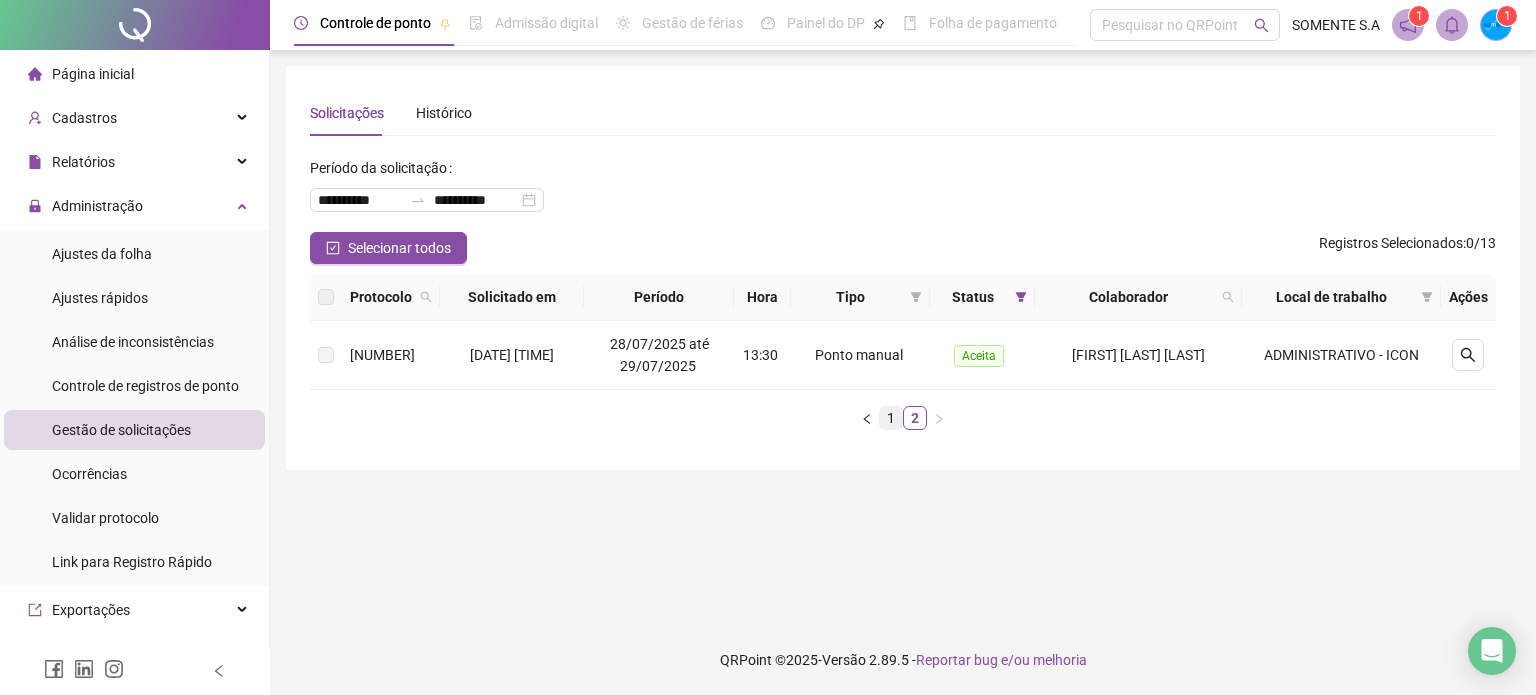 click on "1" at bounding box center (891, 418) 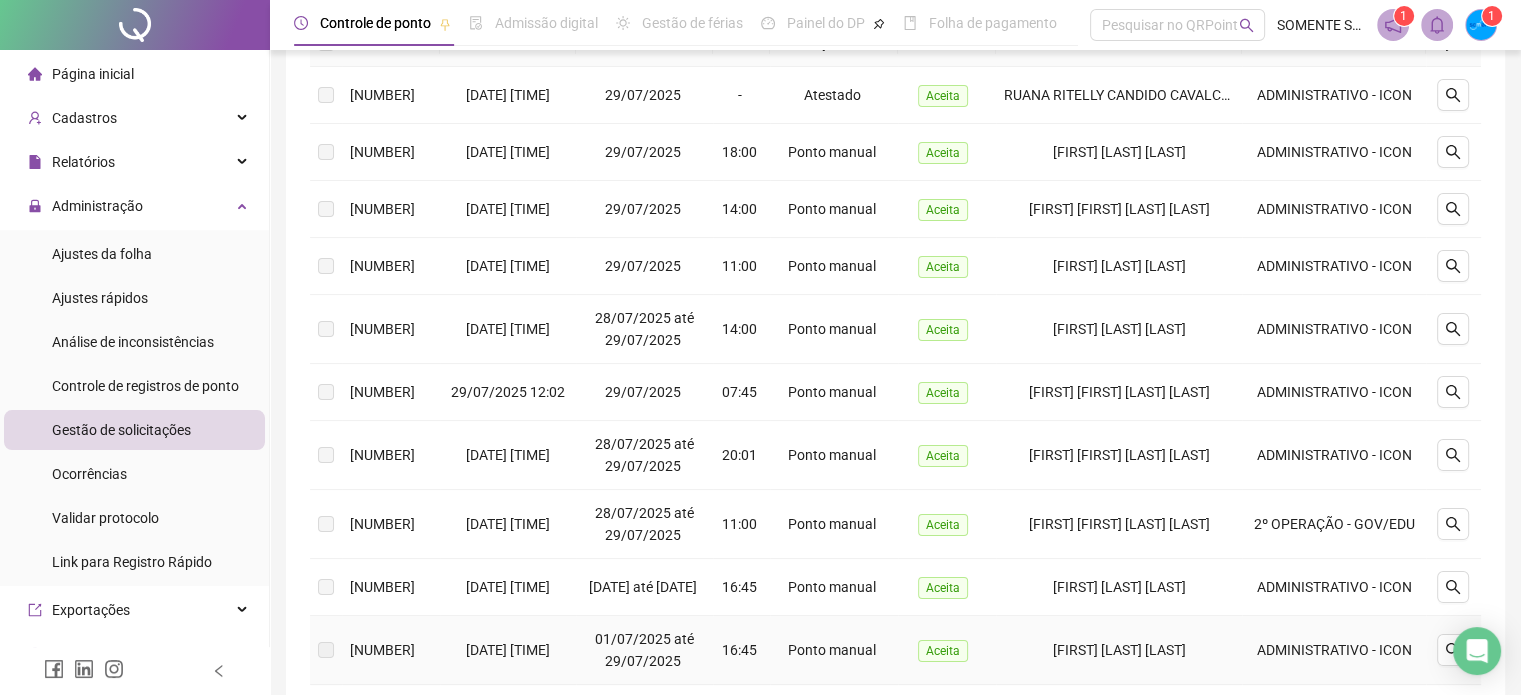 scroll, scrollTop: 300, scrollLeft: 0, axis: vertical 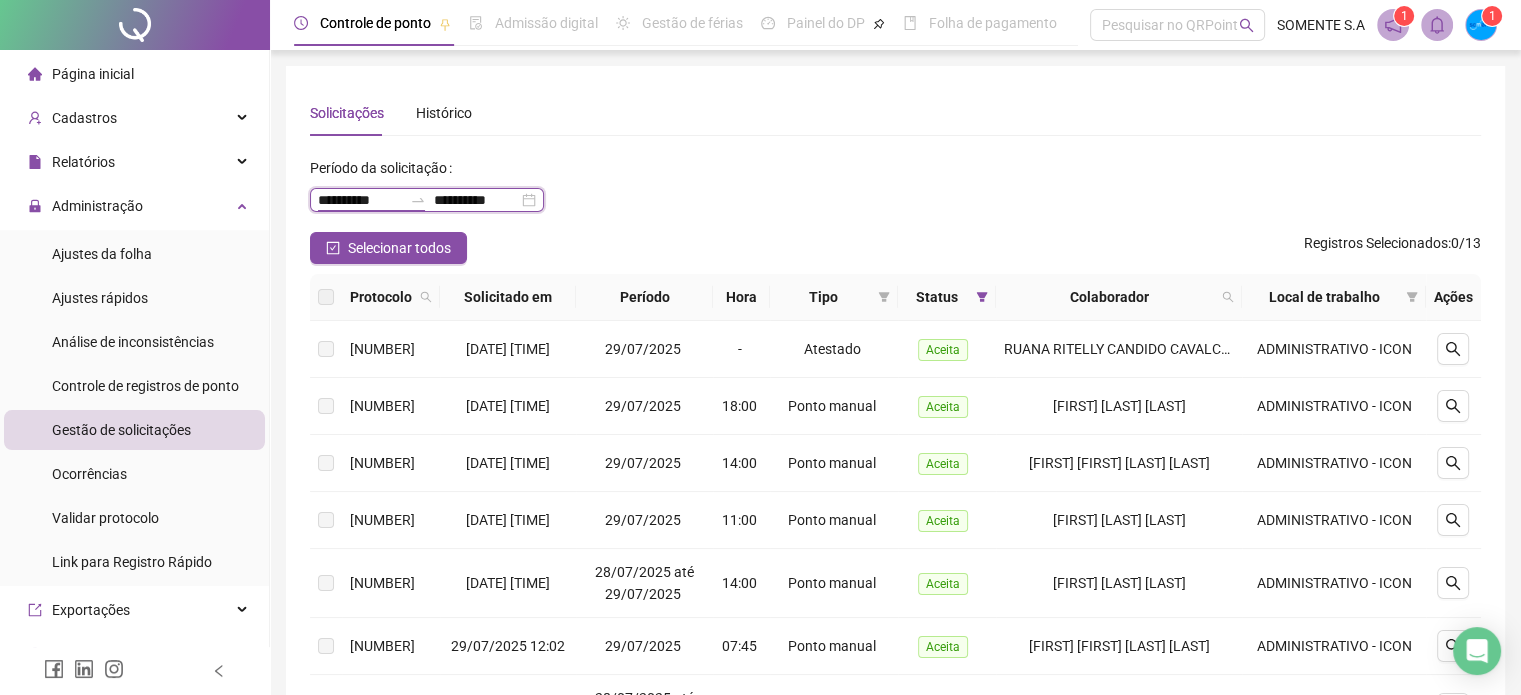 click on "**********" at bounding box center (360, 200) 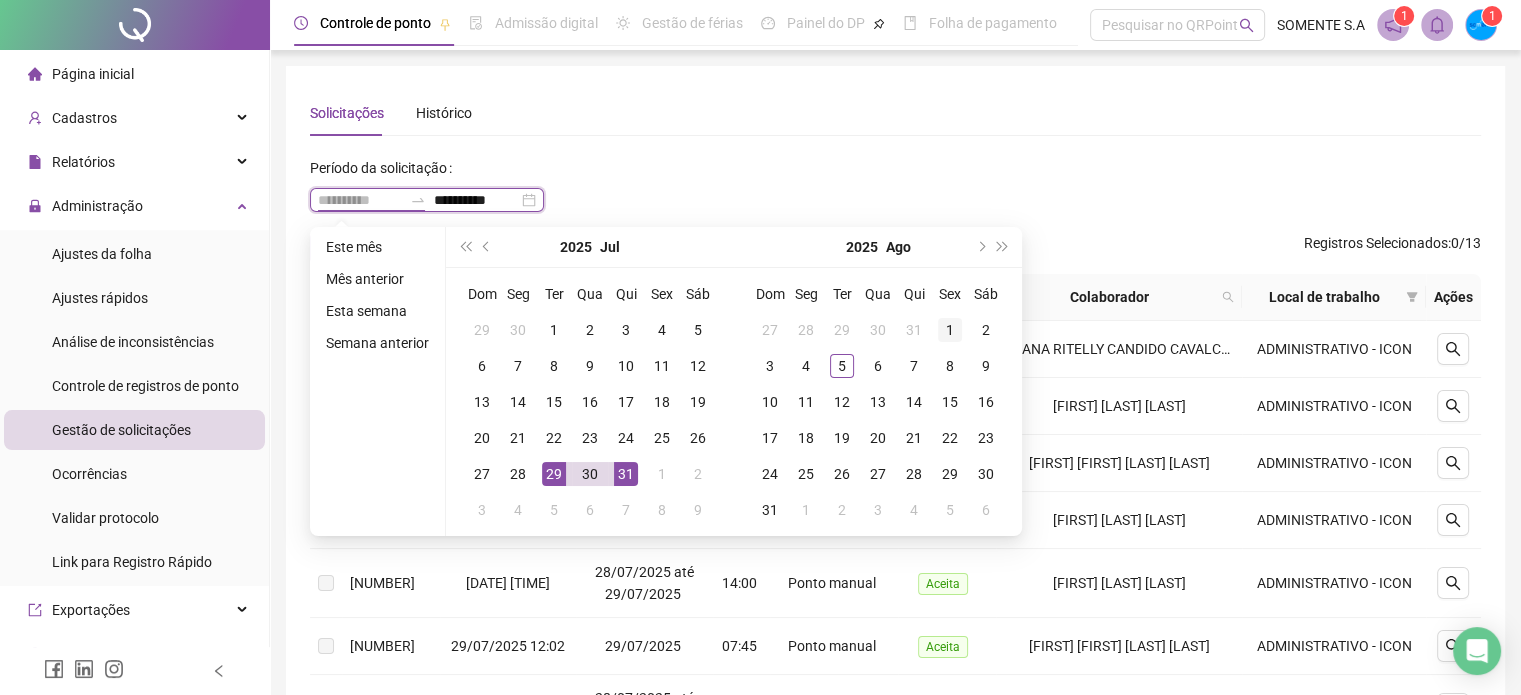 type on "**********" 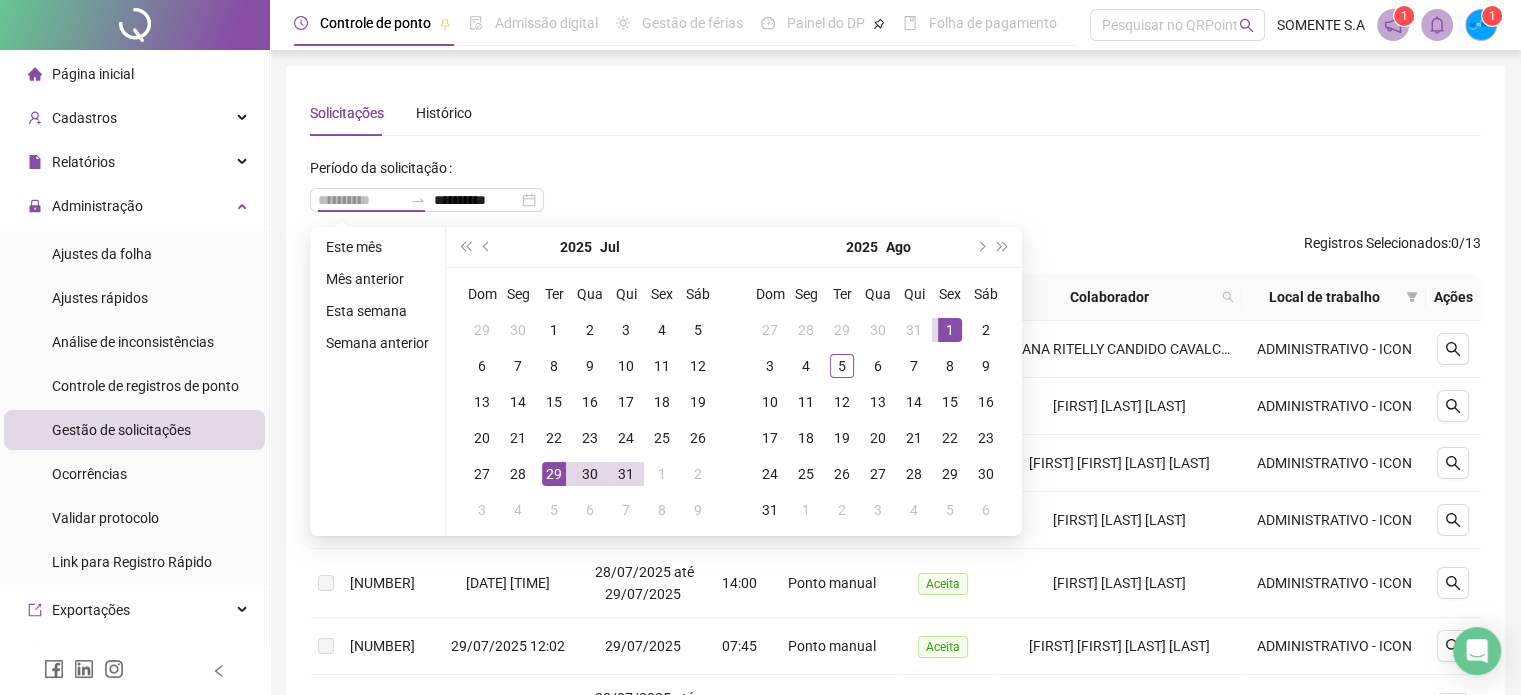 click on "1" at bounding box center (950, 330) 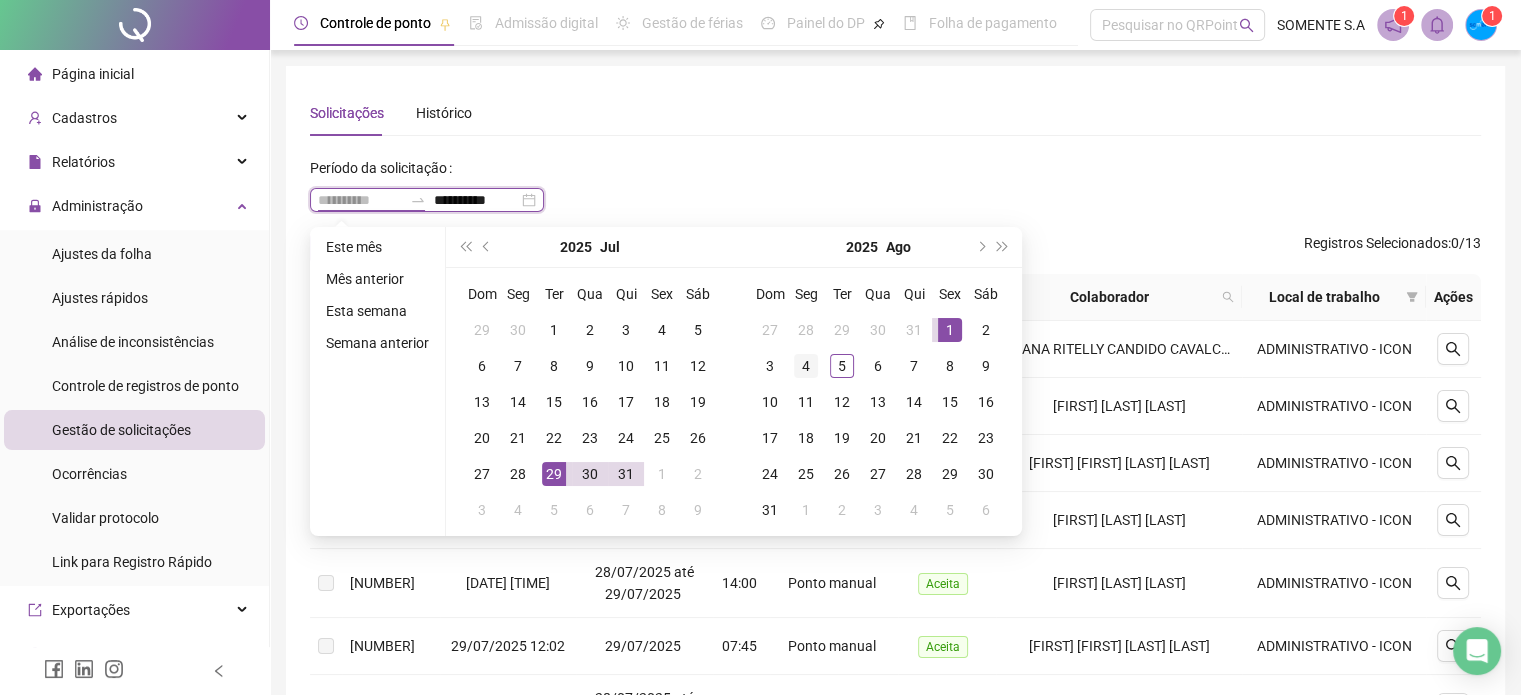 type on "**********" 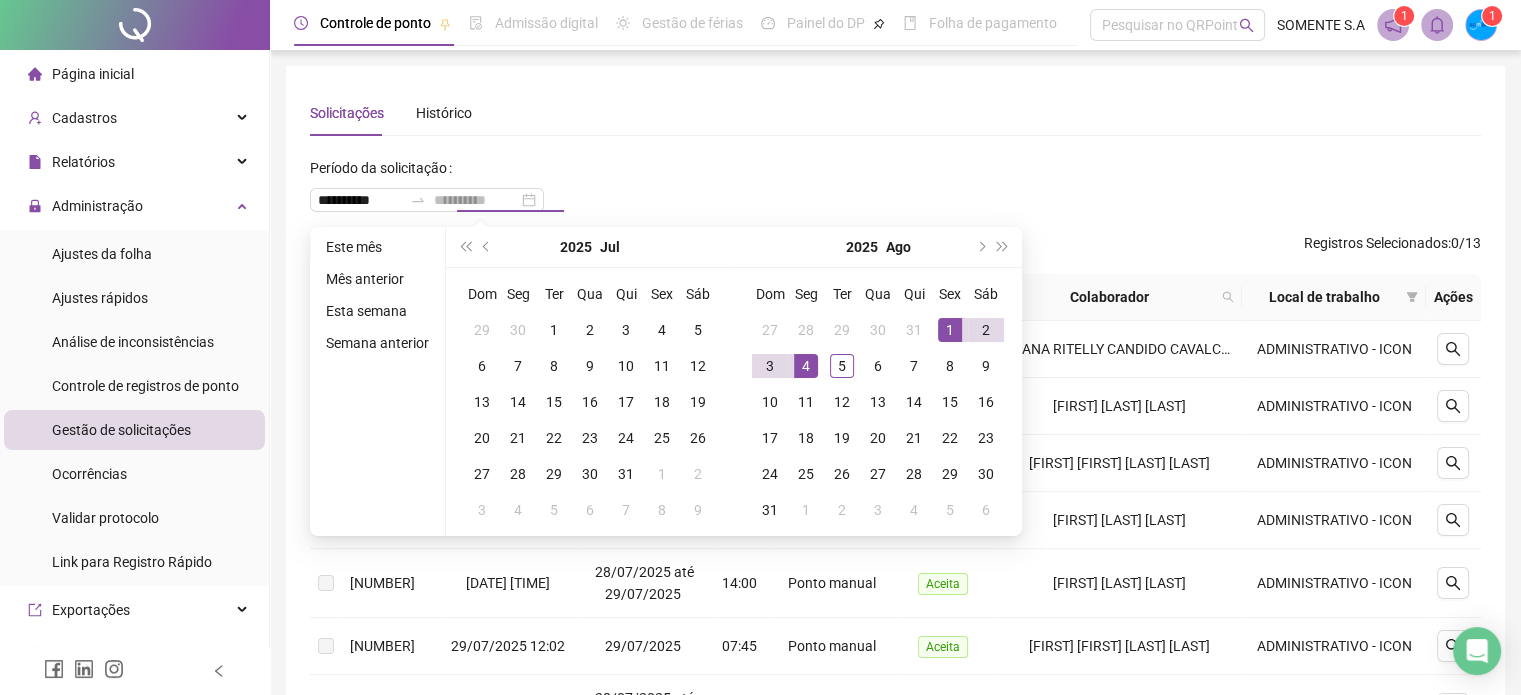 click on "4" at bounding box center (806, 366) 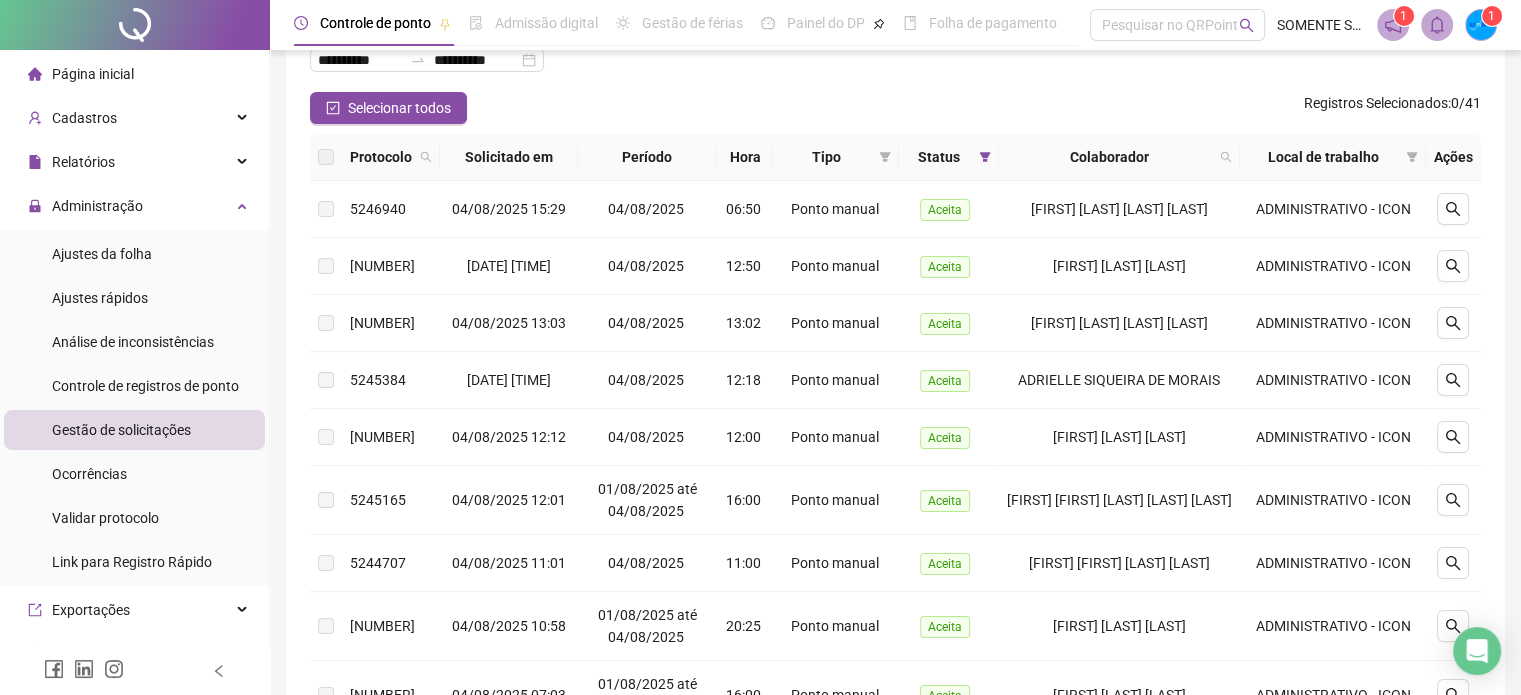 scroll, scrollTop: 100, scrollLeft: 0, axis: vertical 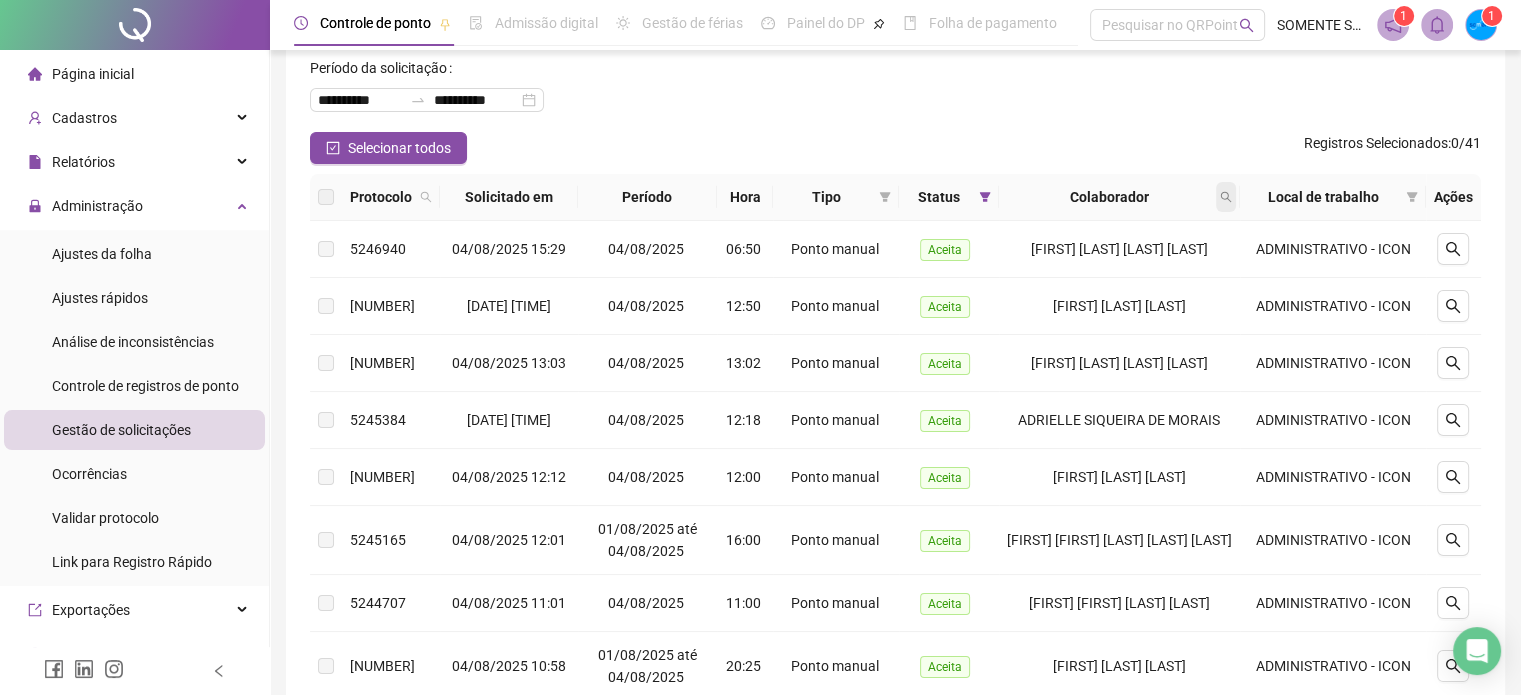 click 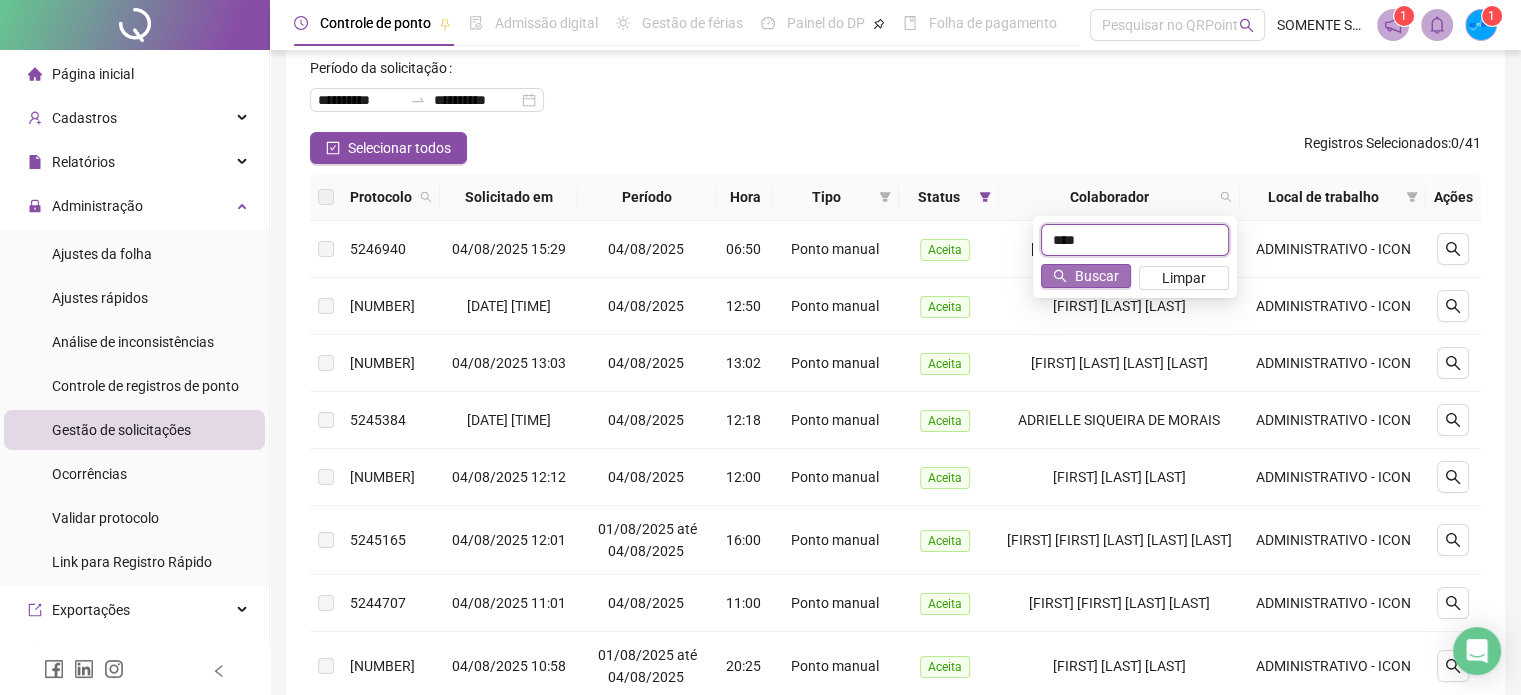 type on "****" 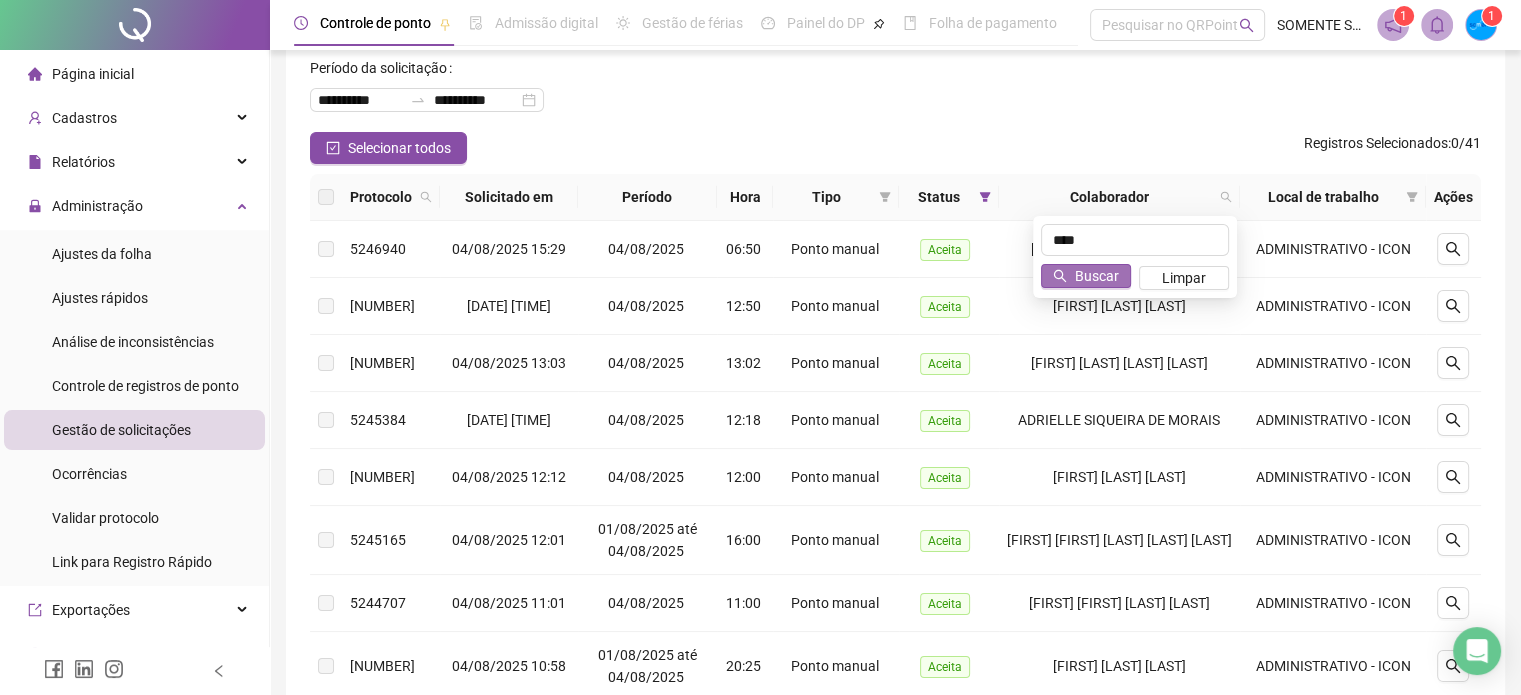 click on "Buscar" at bounding box center [1097, 276] 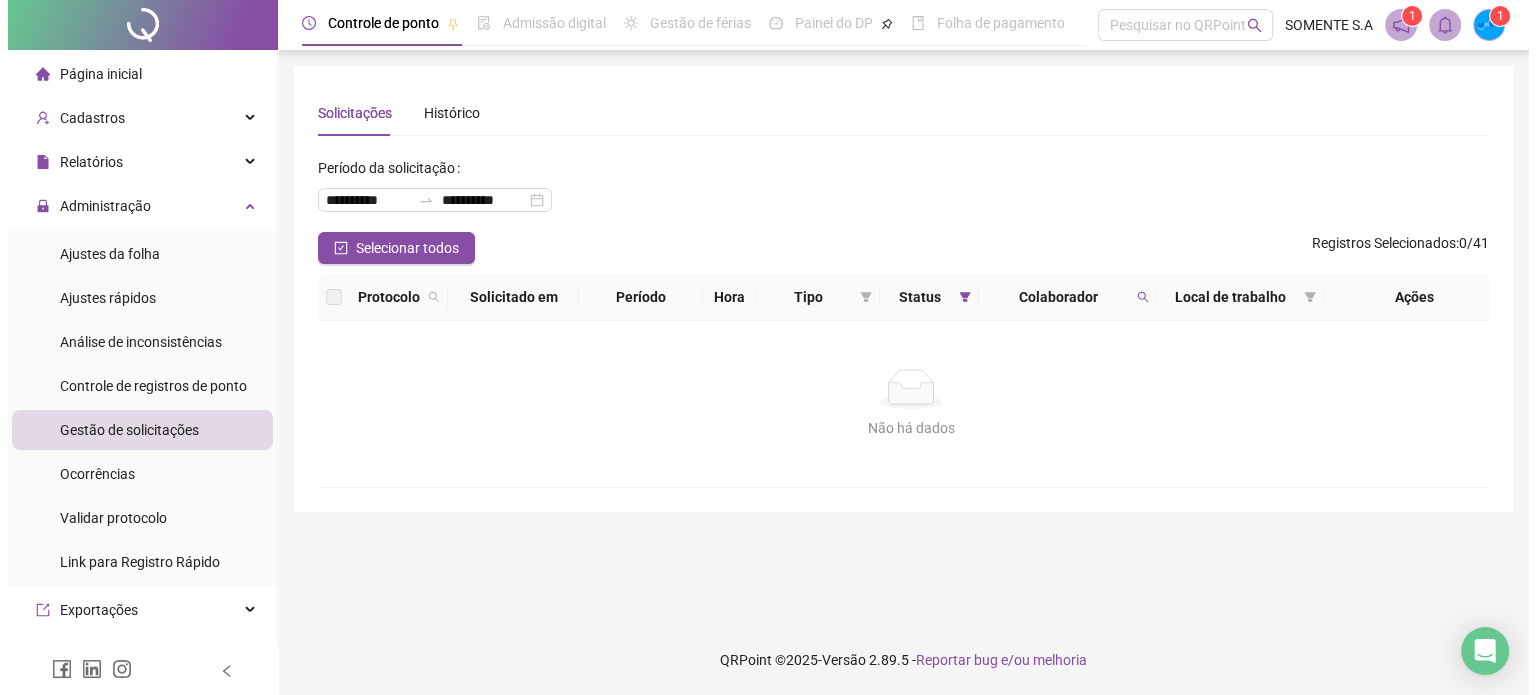 scroll, scrollTop: 0, scrollLeft: 0, axis: both 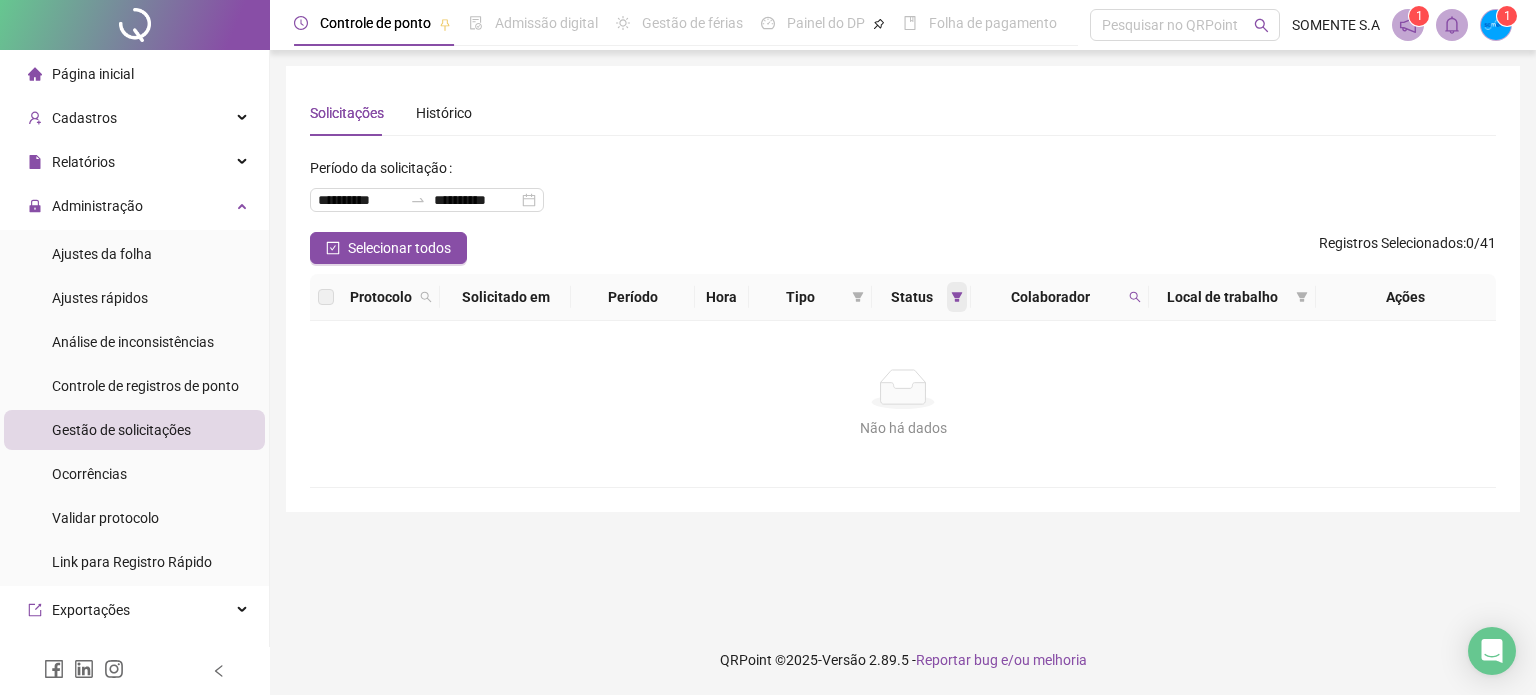 click 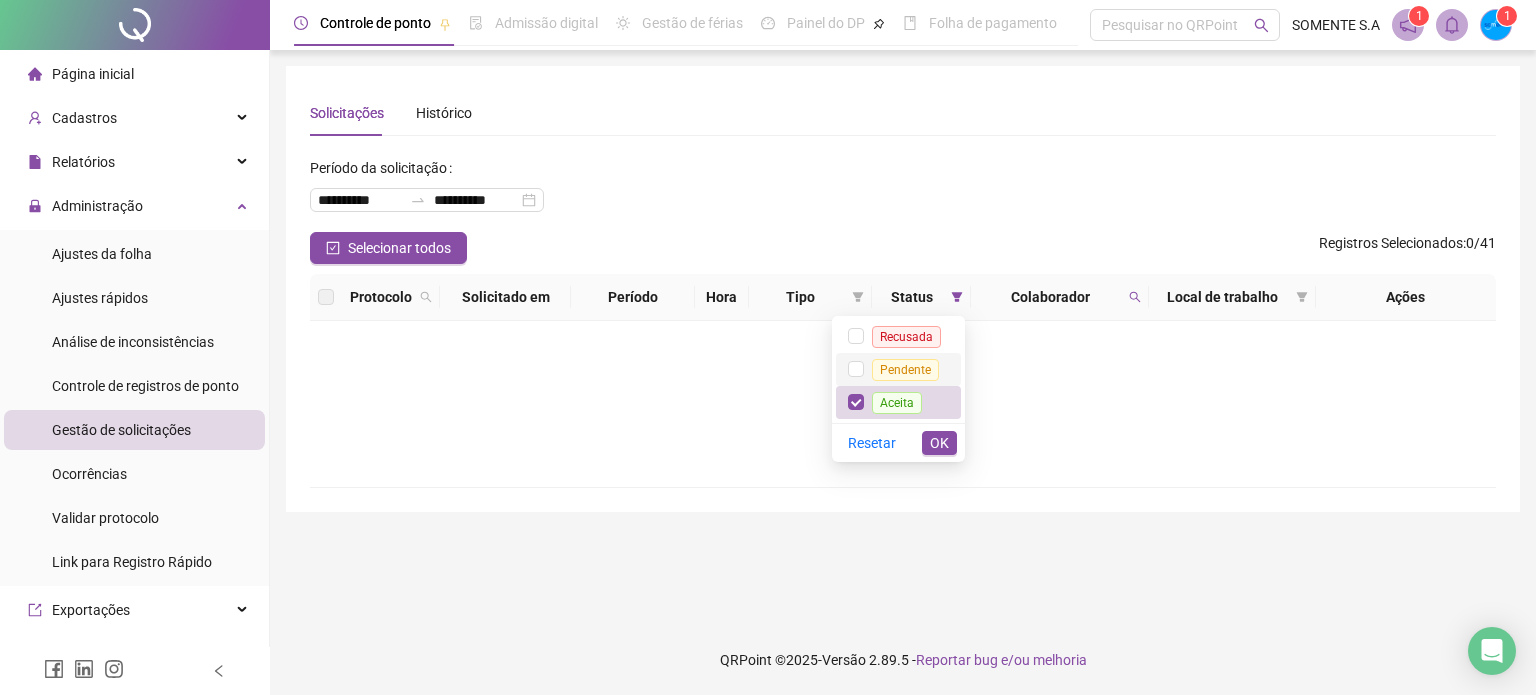 click on "Pendente" at bounding box center (905, 370) 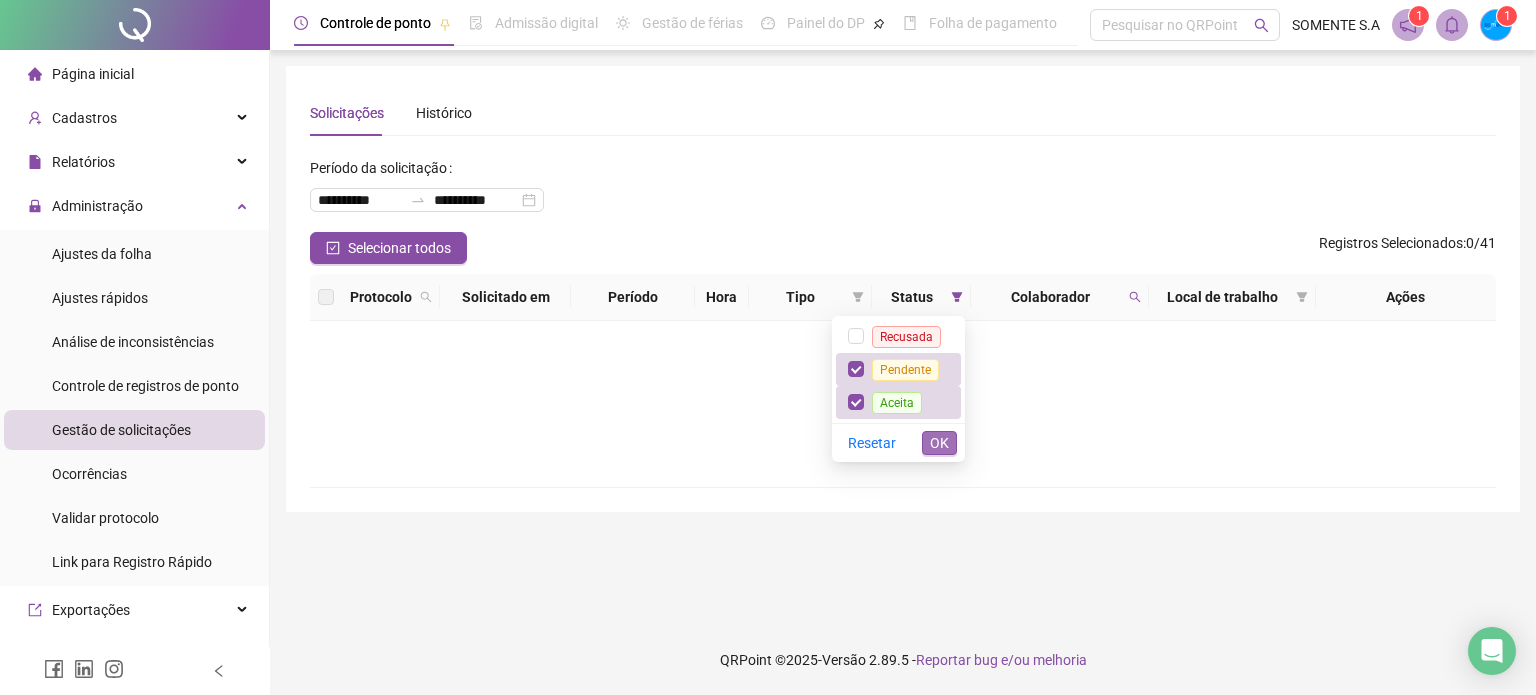 click on "OK" at bounding box center [939, 443] 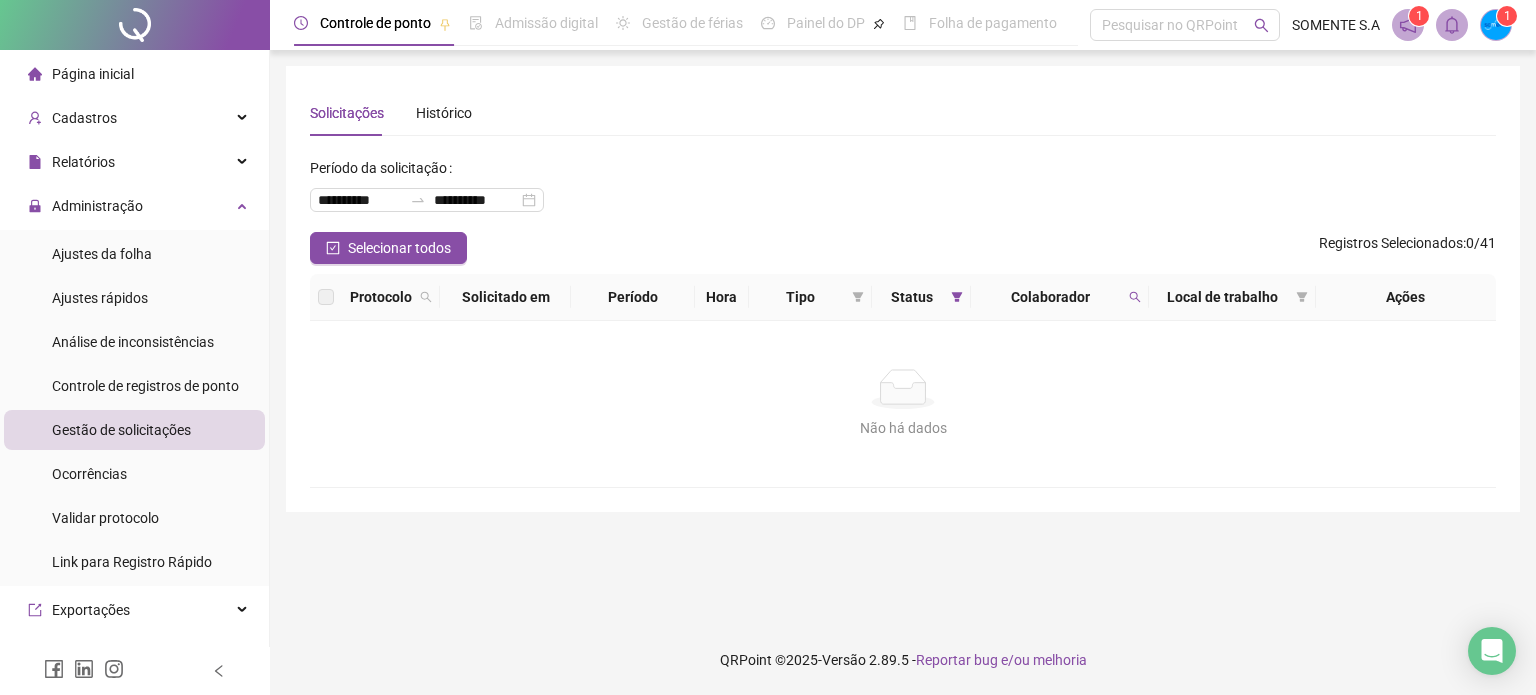 click on "Local de trabalho" at bounding box center (1232, 297) 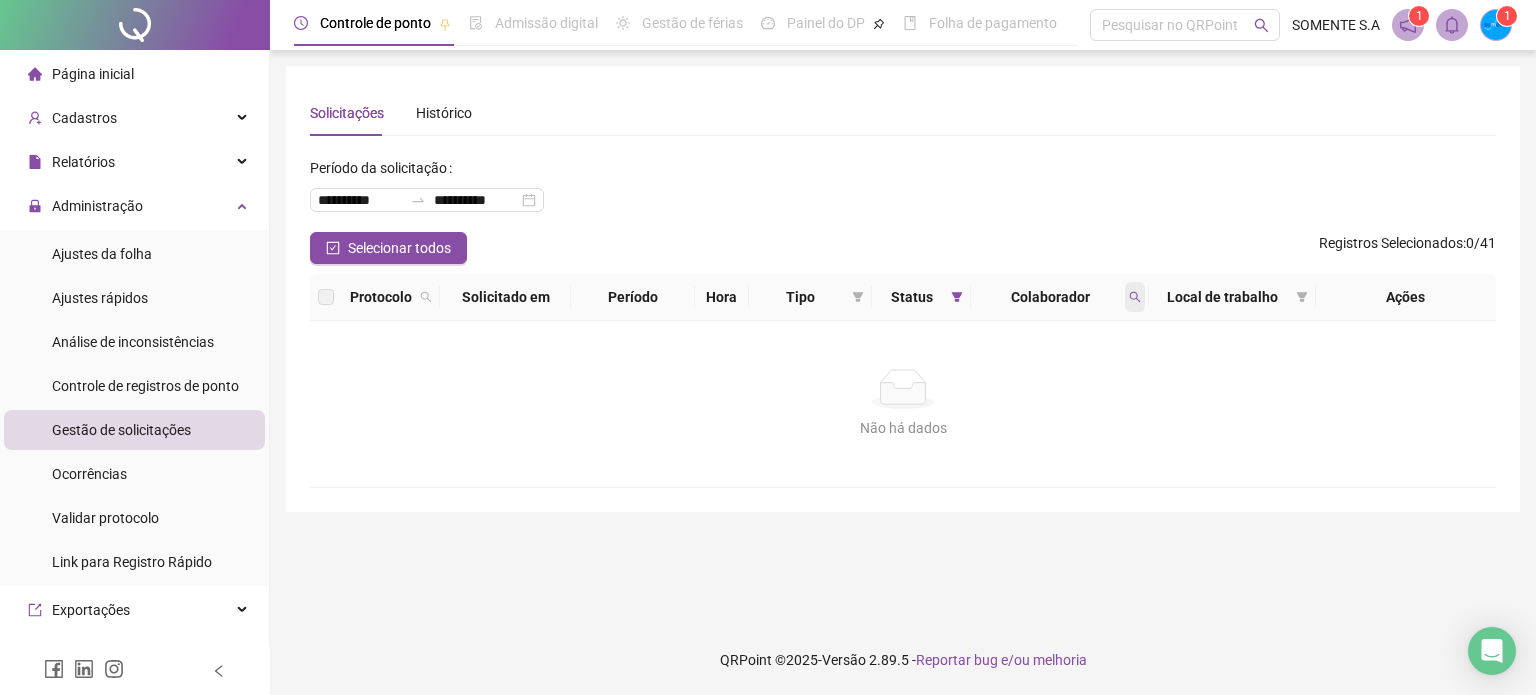 click 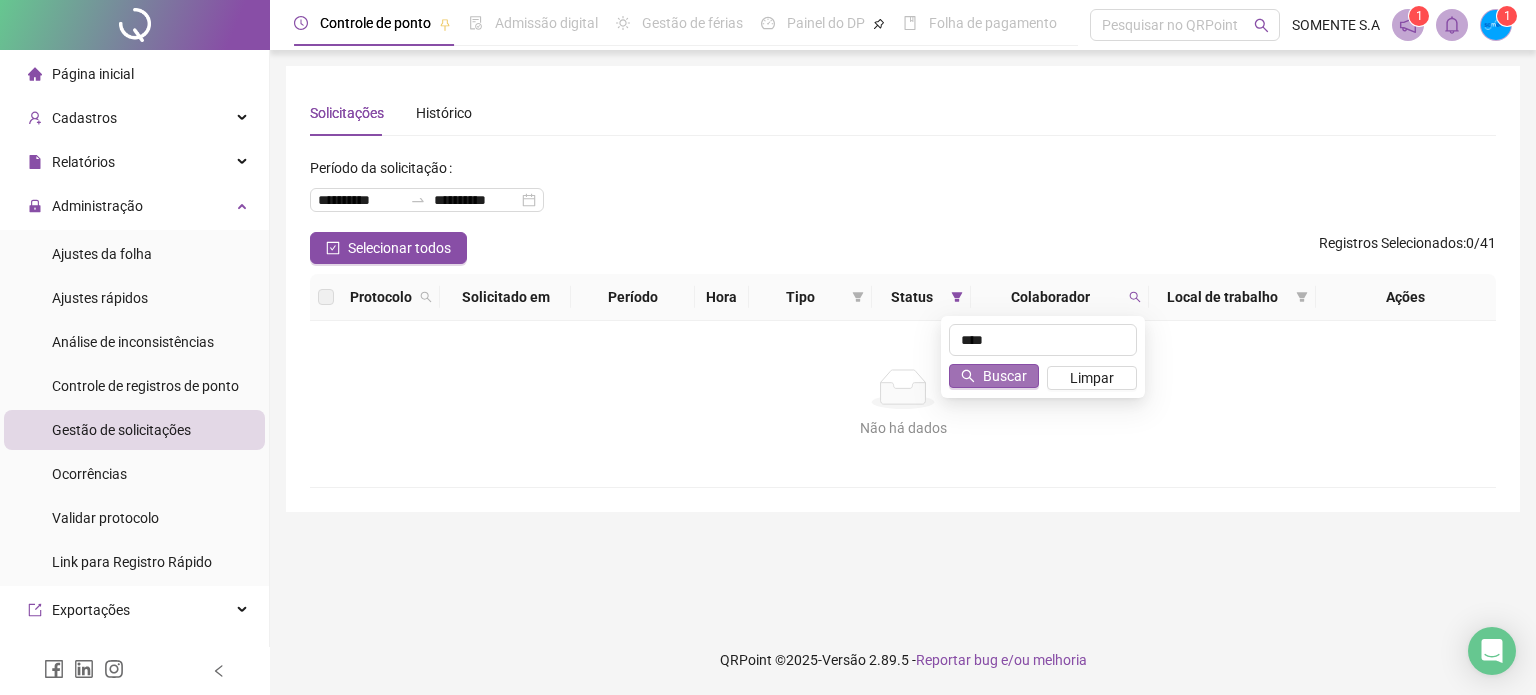 click on "Buscar" at bounding box center (1005, 376) 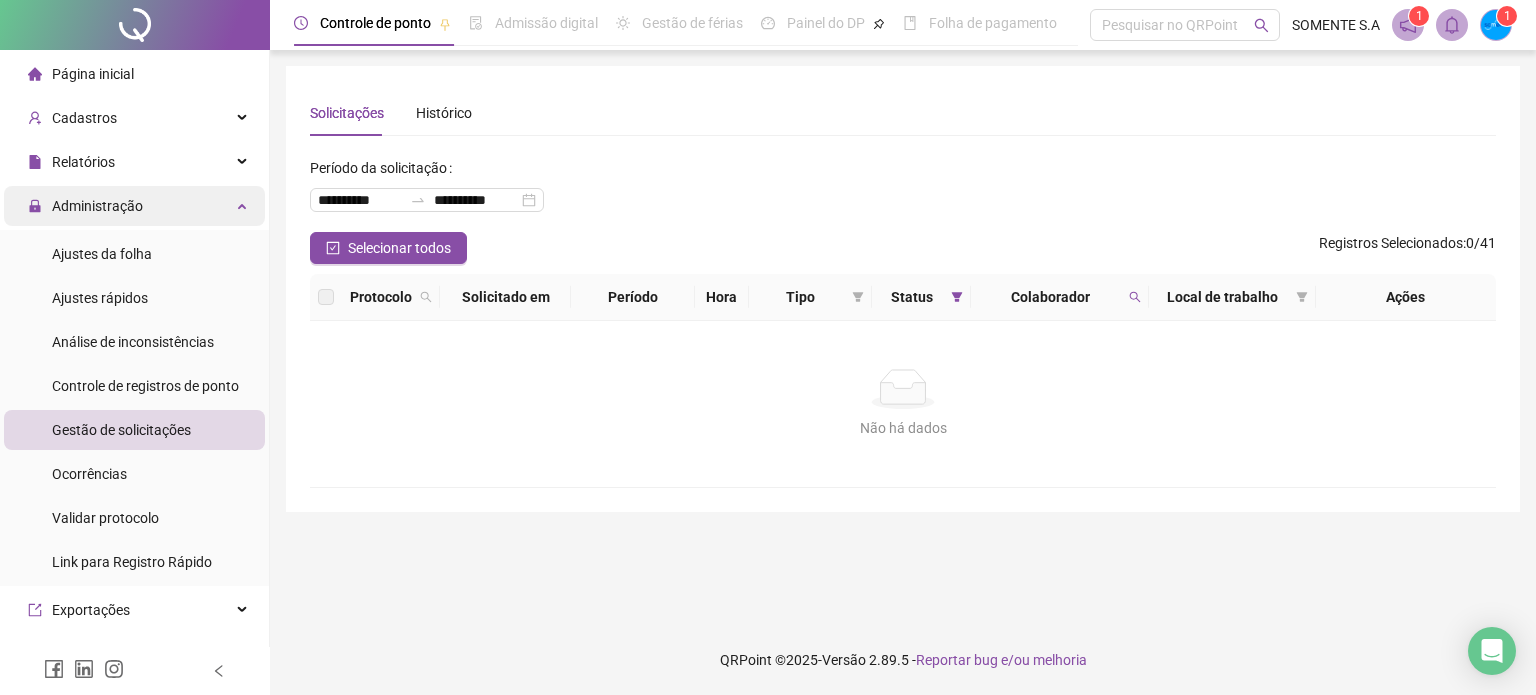 click on "Administração" at bounding box center (85, 206) 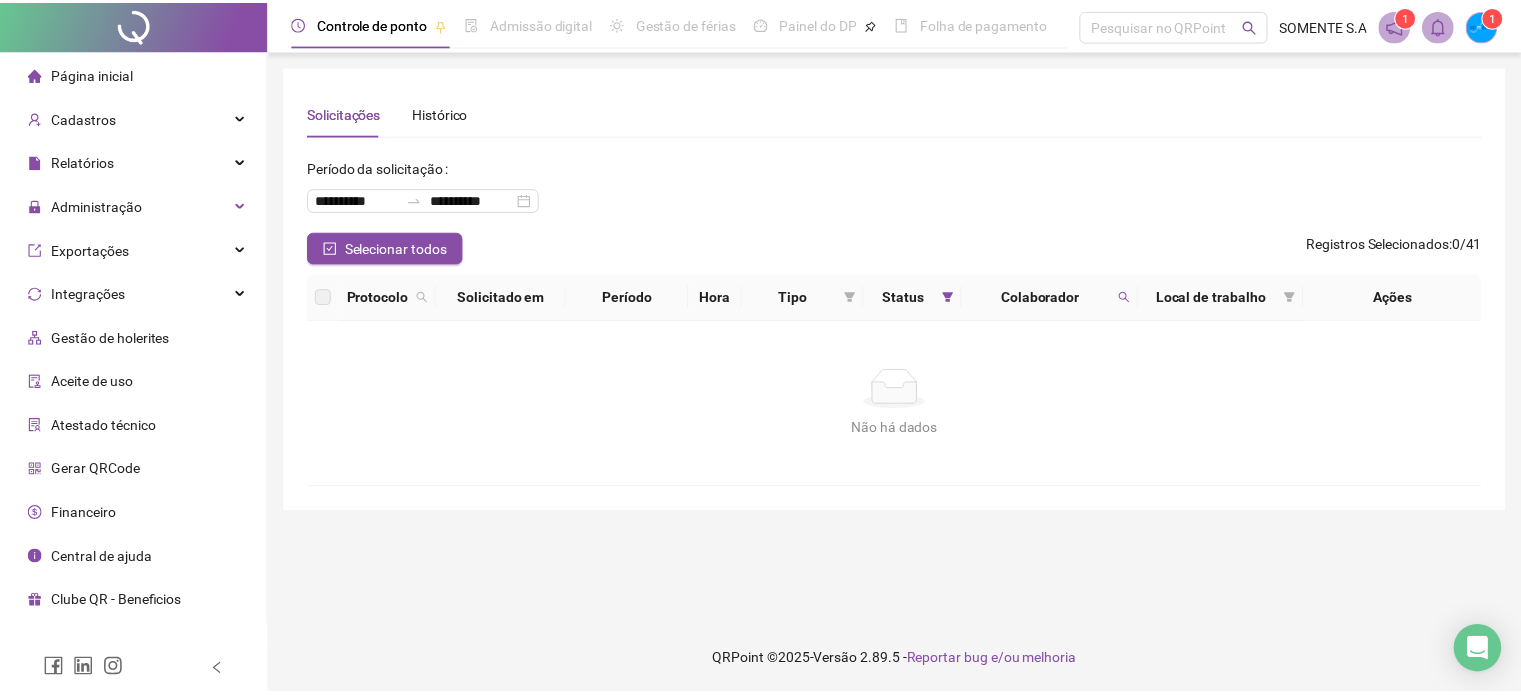 scroll, scrollTop: 0, scrollLeft: 0, axis: both 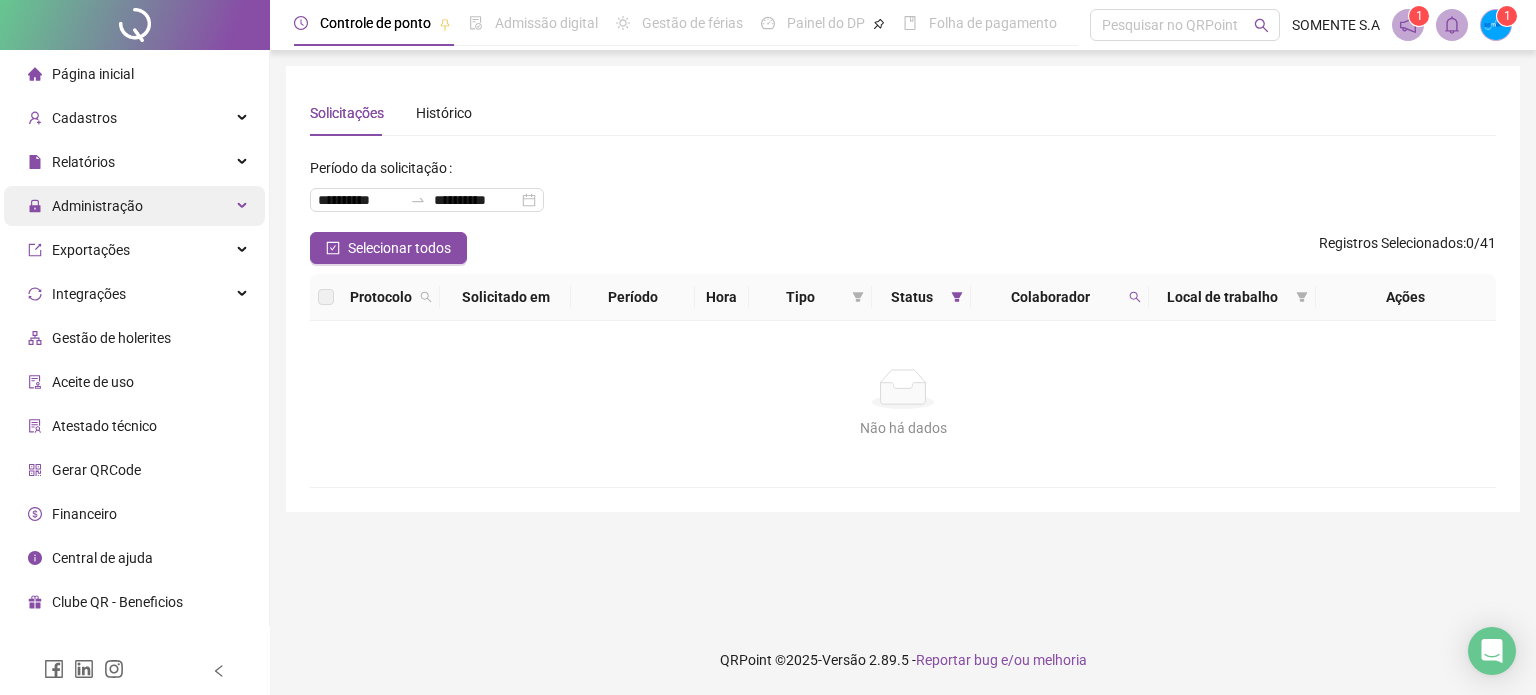 click on "Administração" at bounding box center [97, 206] 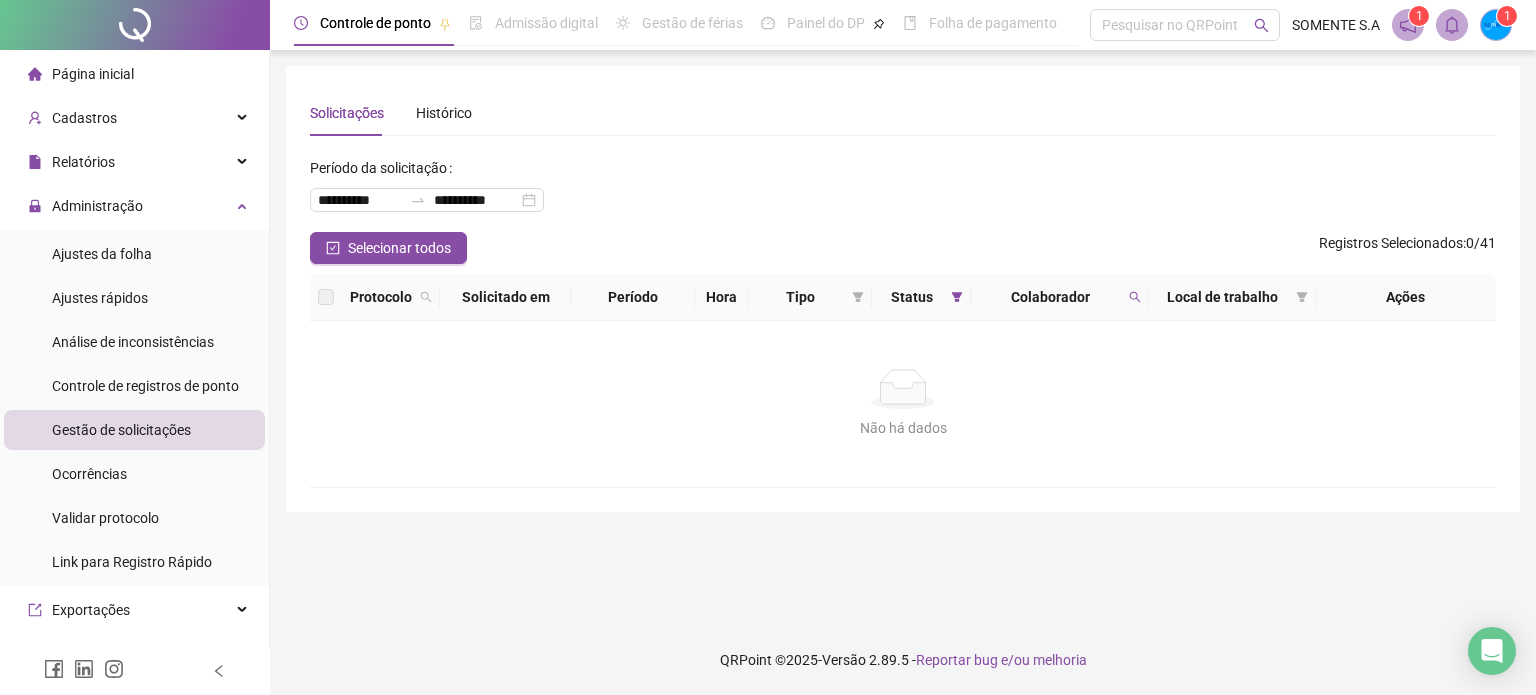 click on "Gestão de solicitações" at bounding box center [121, 430] 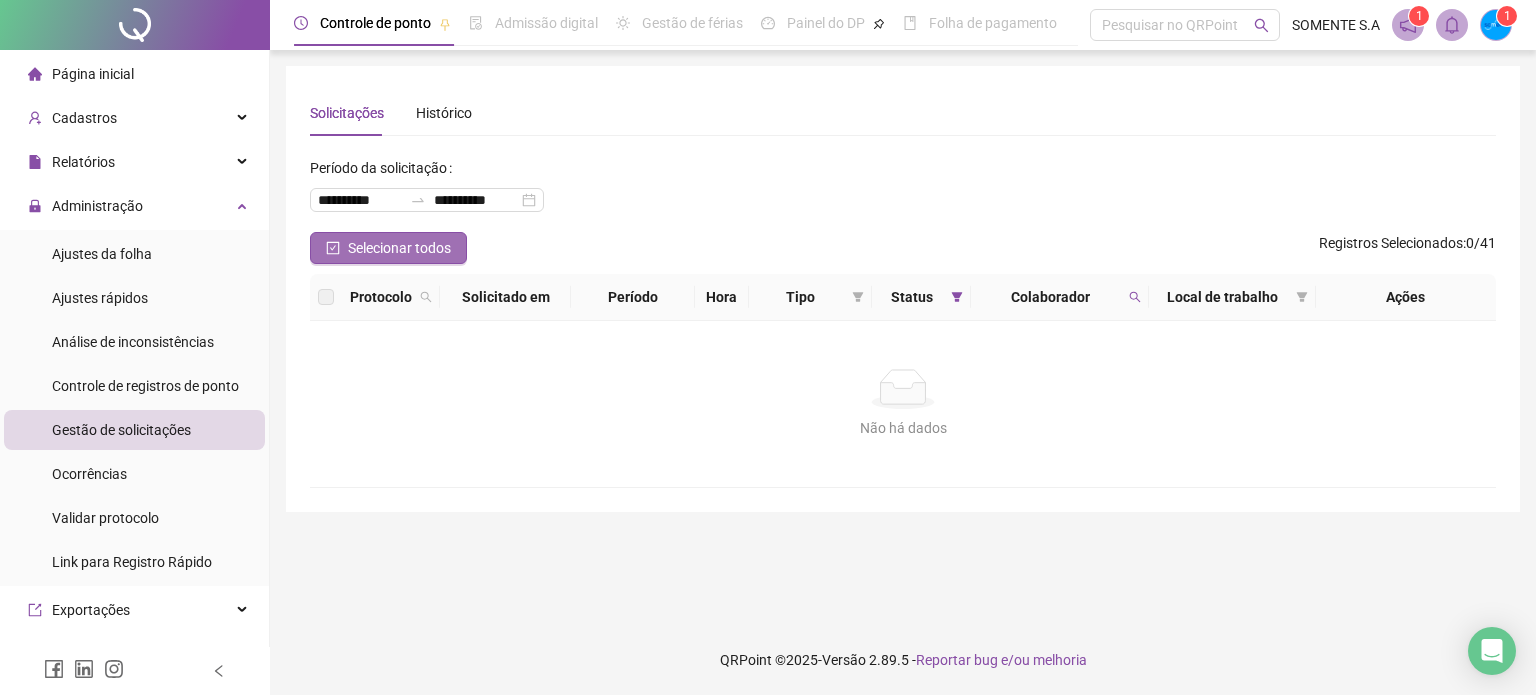 click on "Selecionar todos" at bounding box center [399, 248] 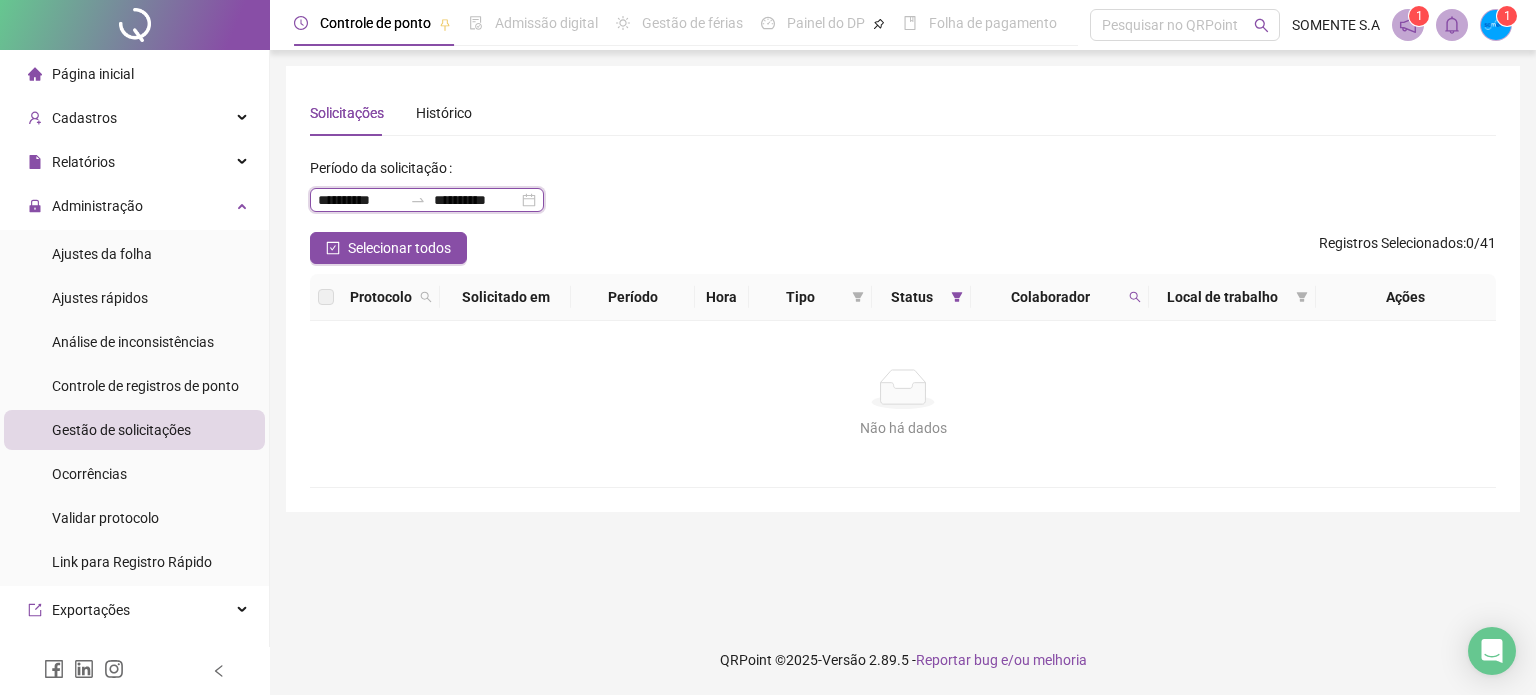 click on "**********" at bounding box center (476, 200) 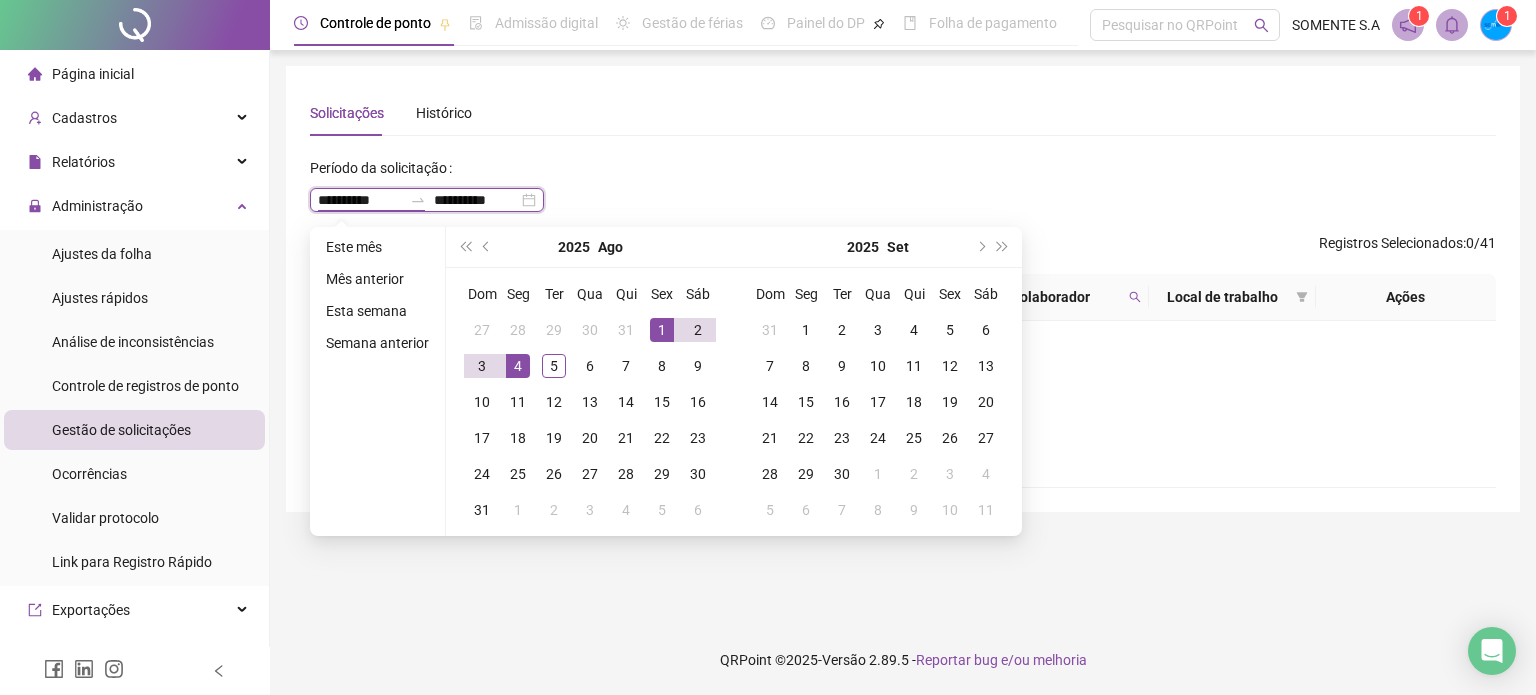 click on "**********" at bounding box center (360, 200) 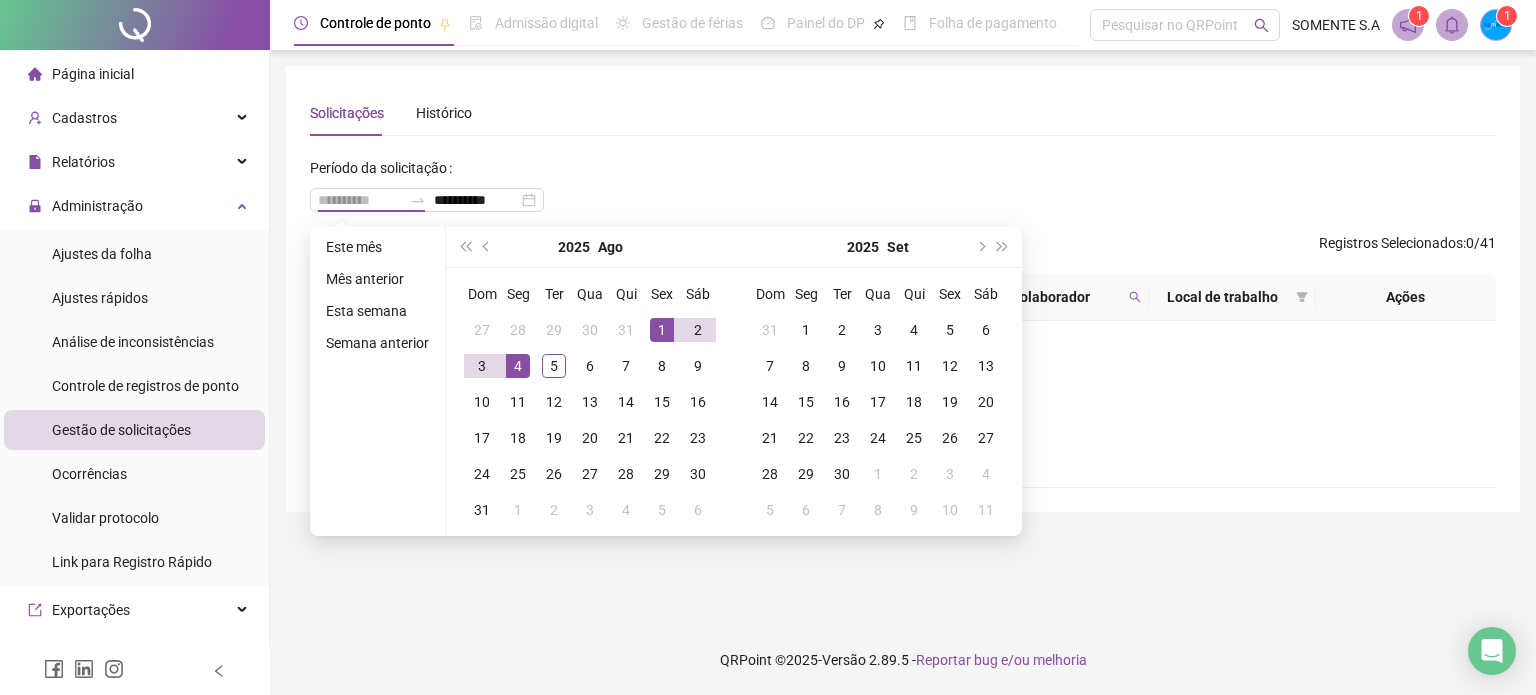 click on "1" at bounding box center (662, 330) 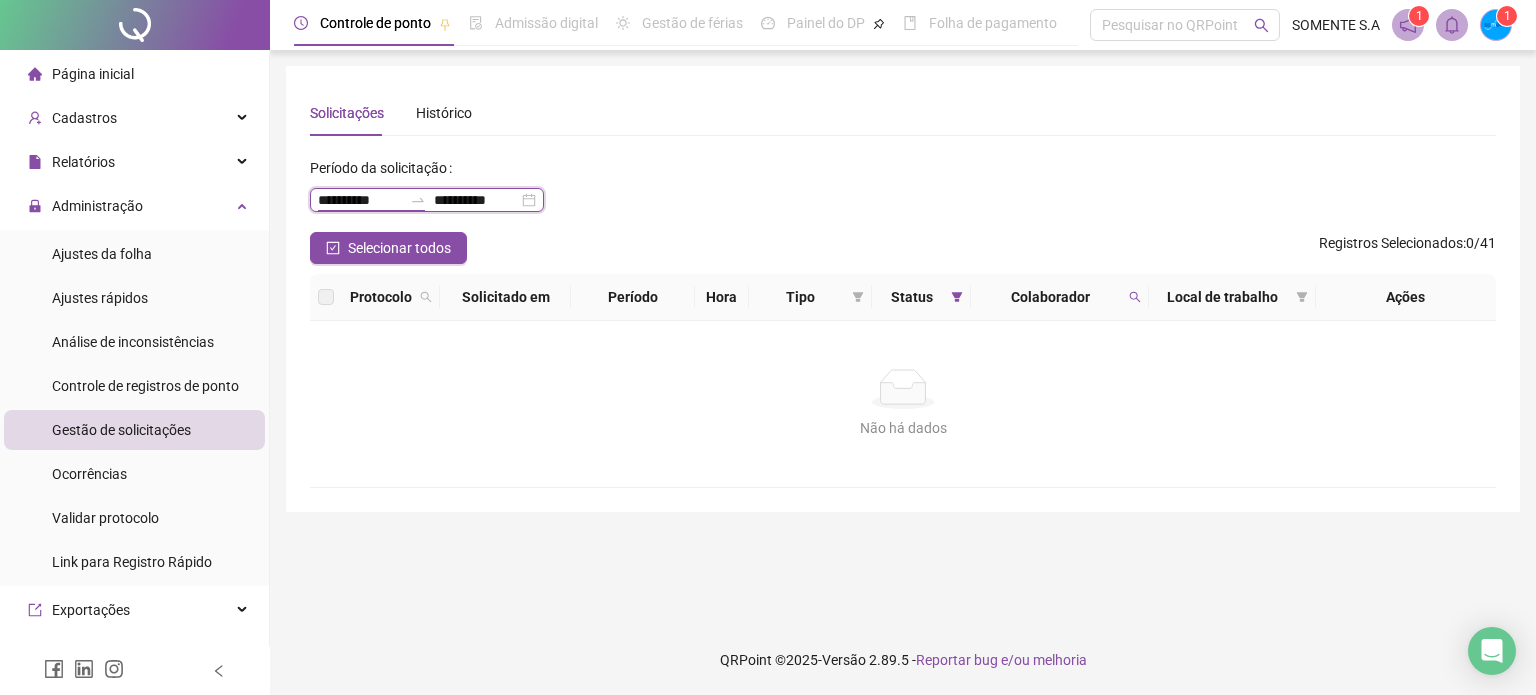click on "**********" at bounding box center [360, 200] 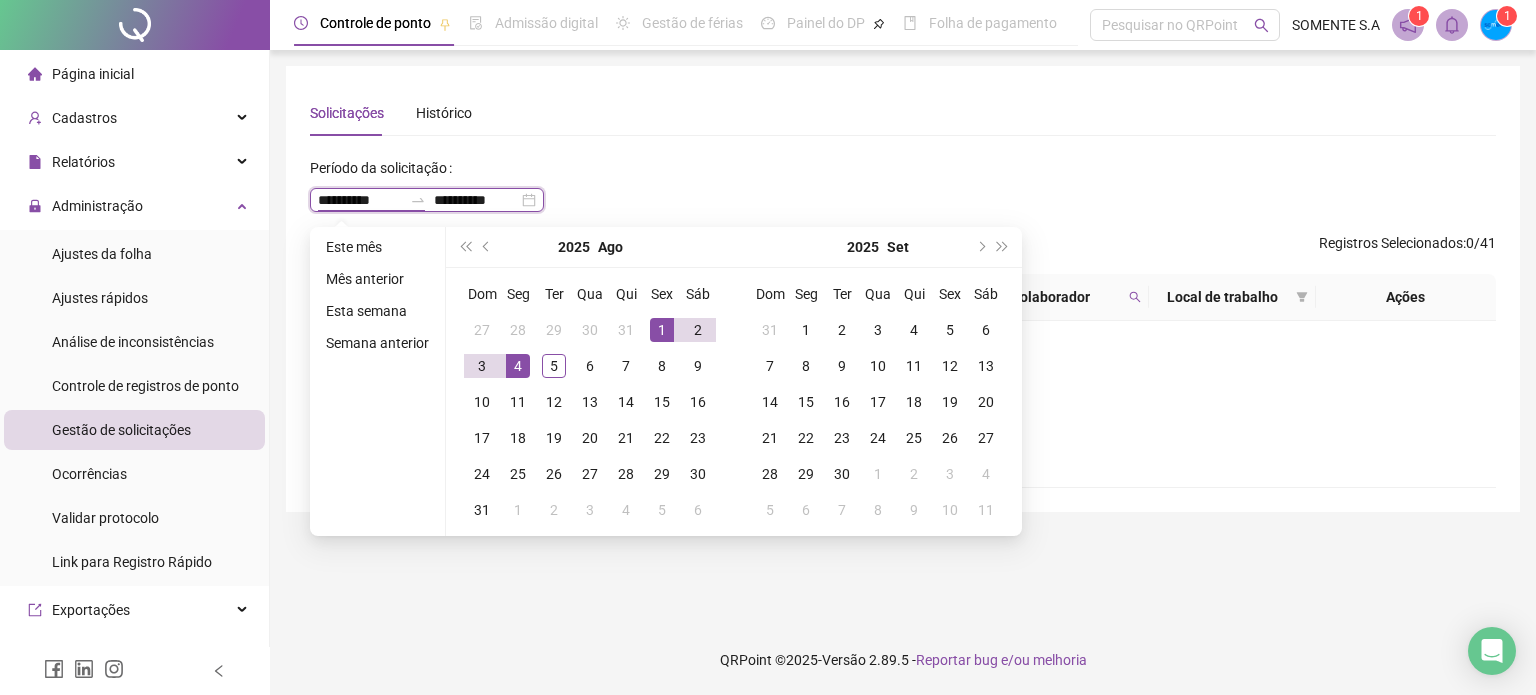 type on "**********" 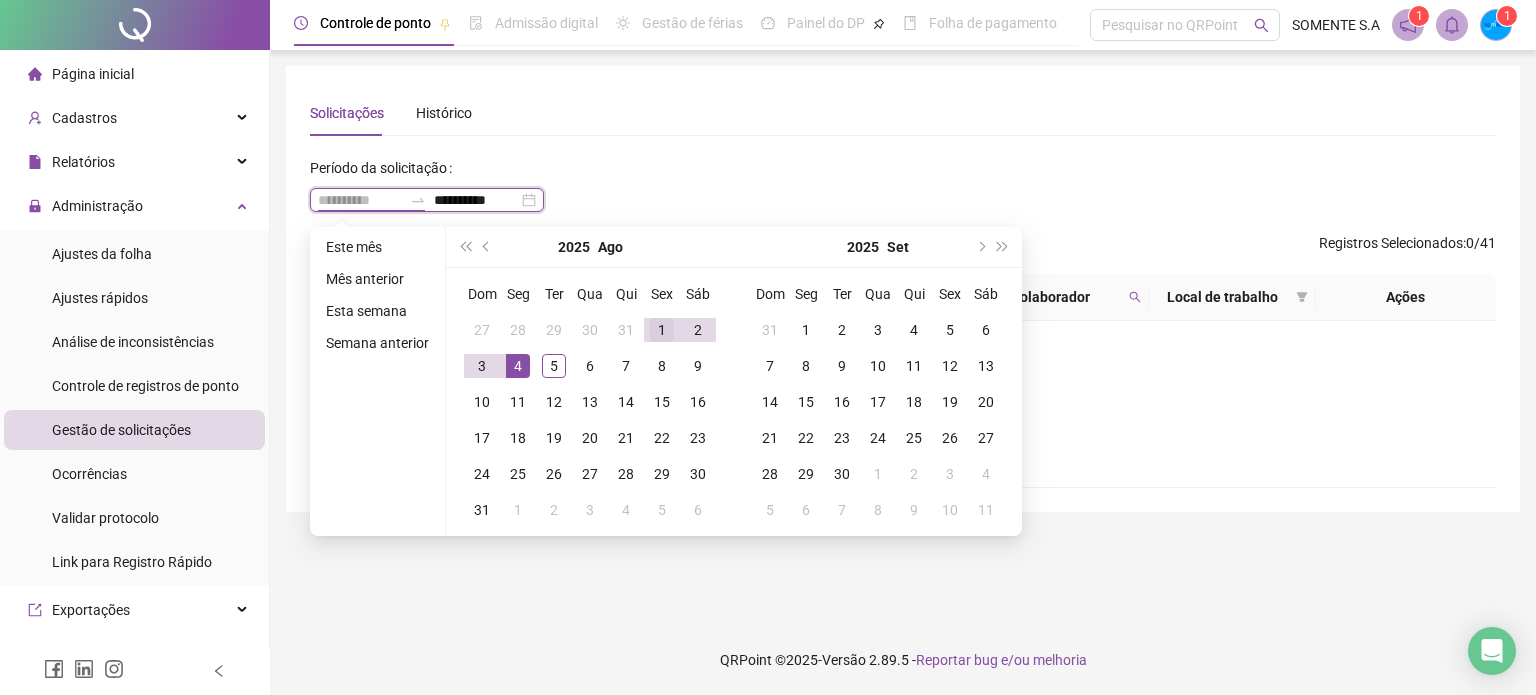 type on "**********" 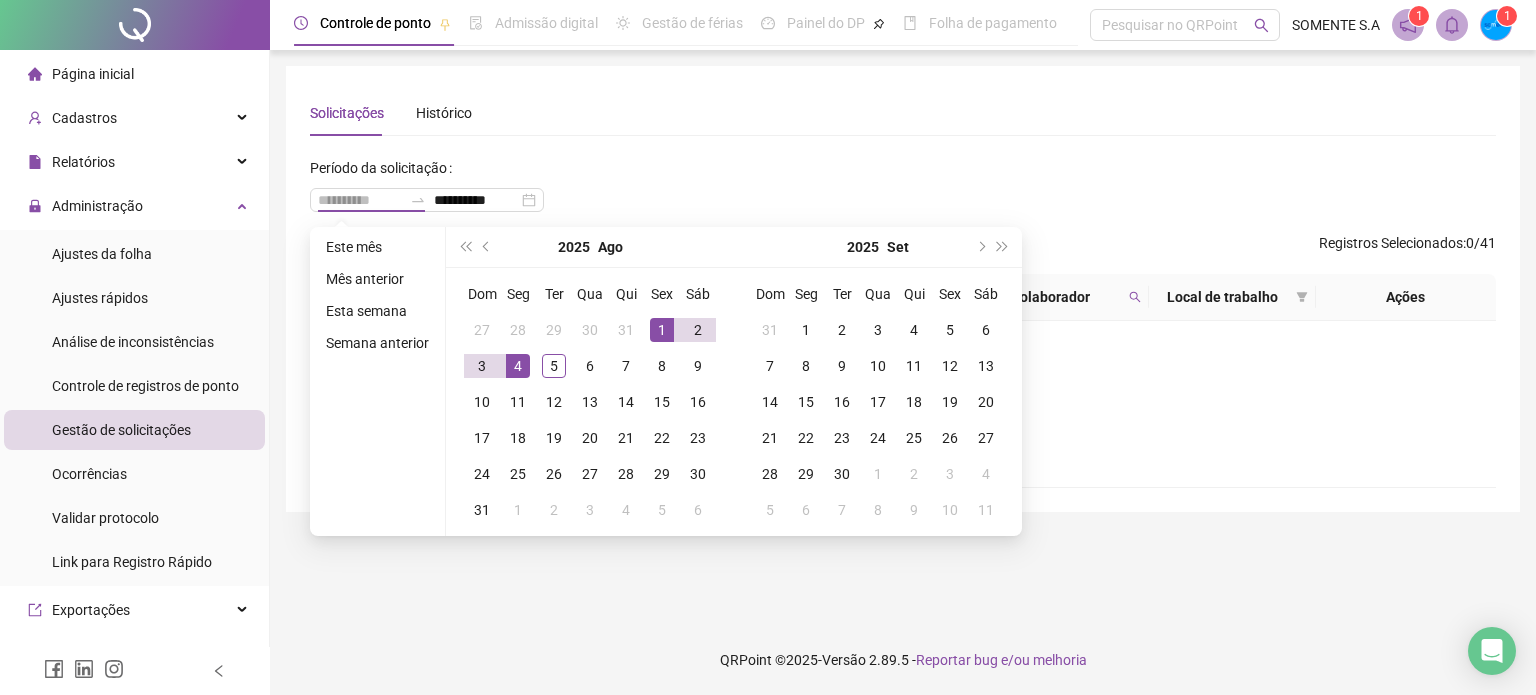 click on "1" at bounding box center (662, 330) 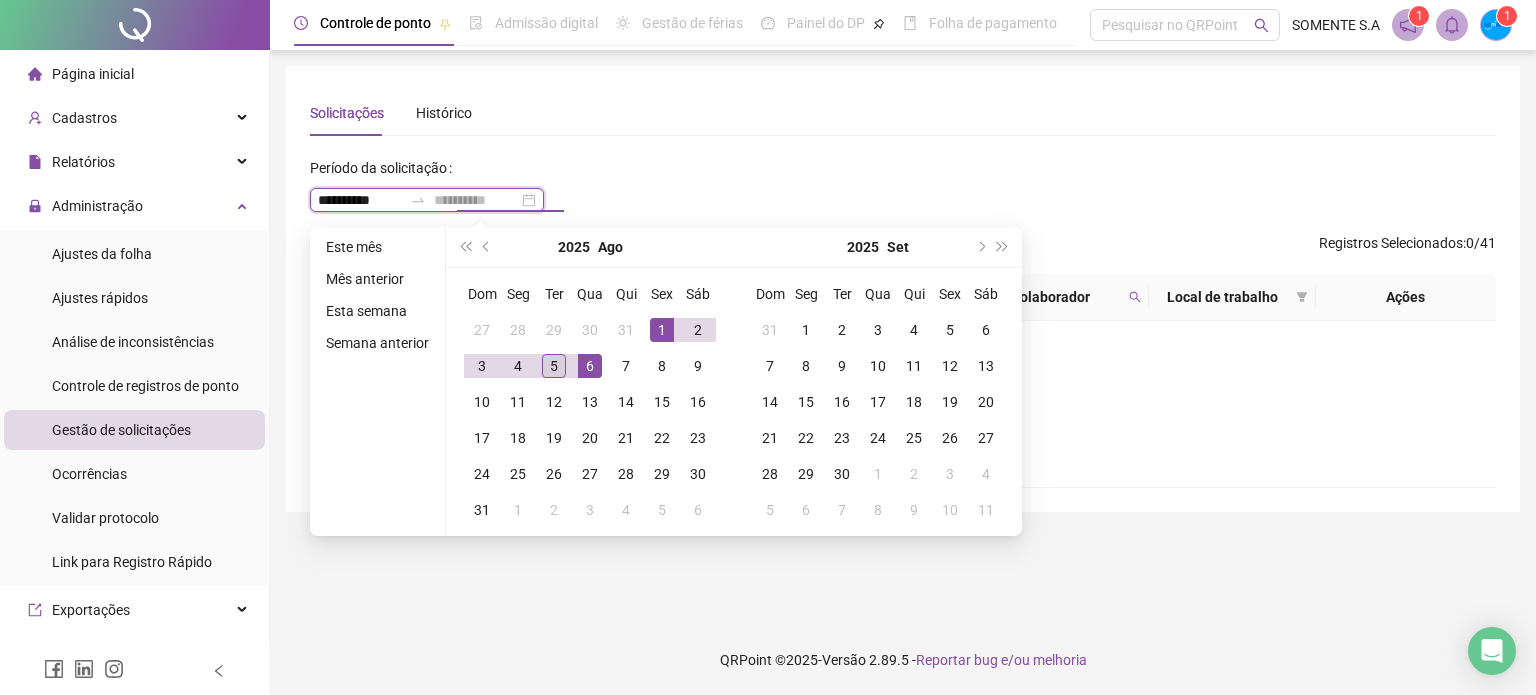 type on "**********" 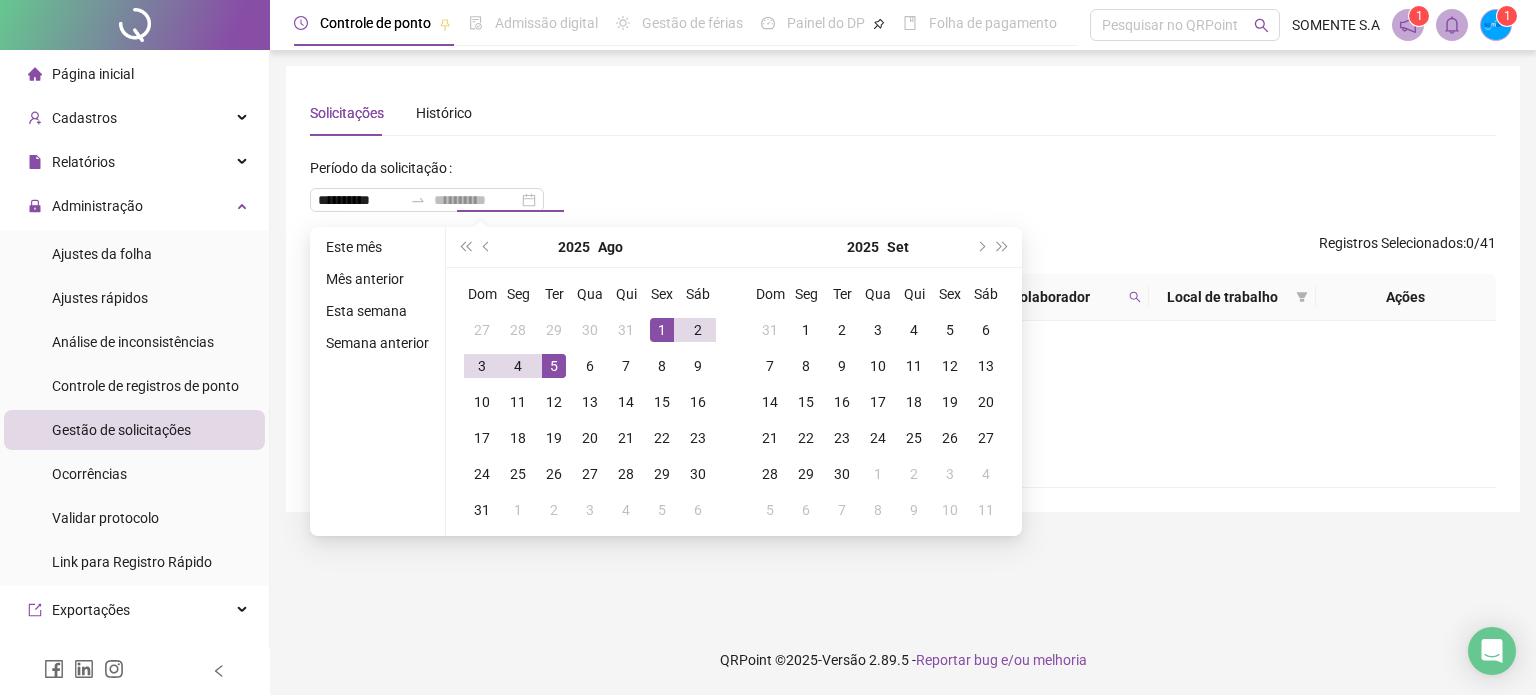 click on "5" at bounding box center (554, 366) 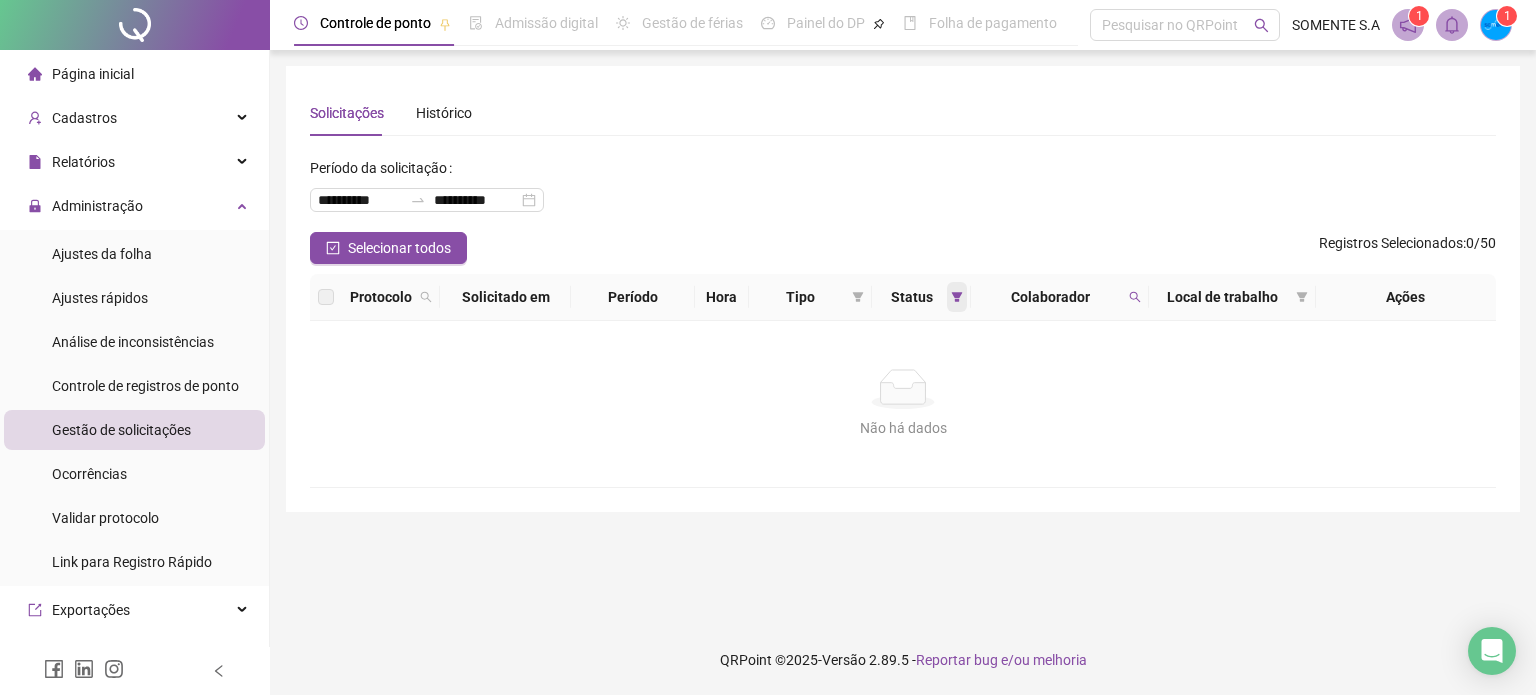 click 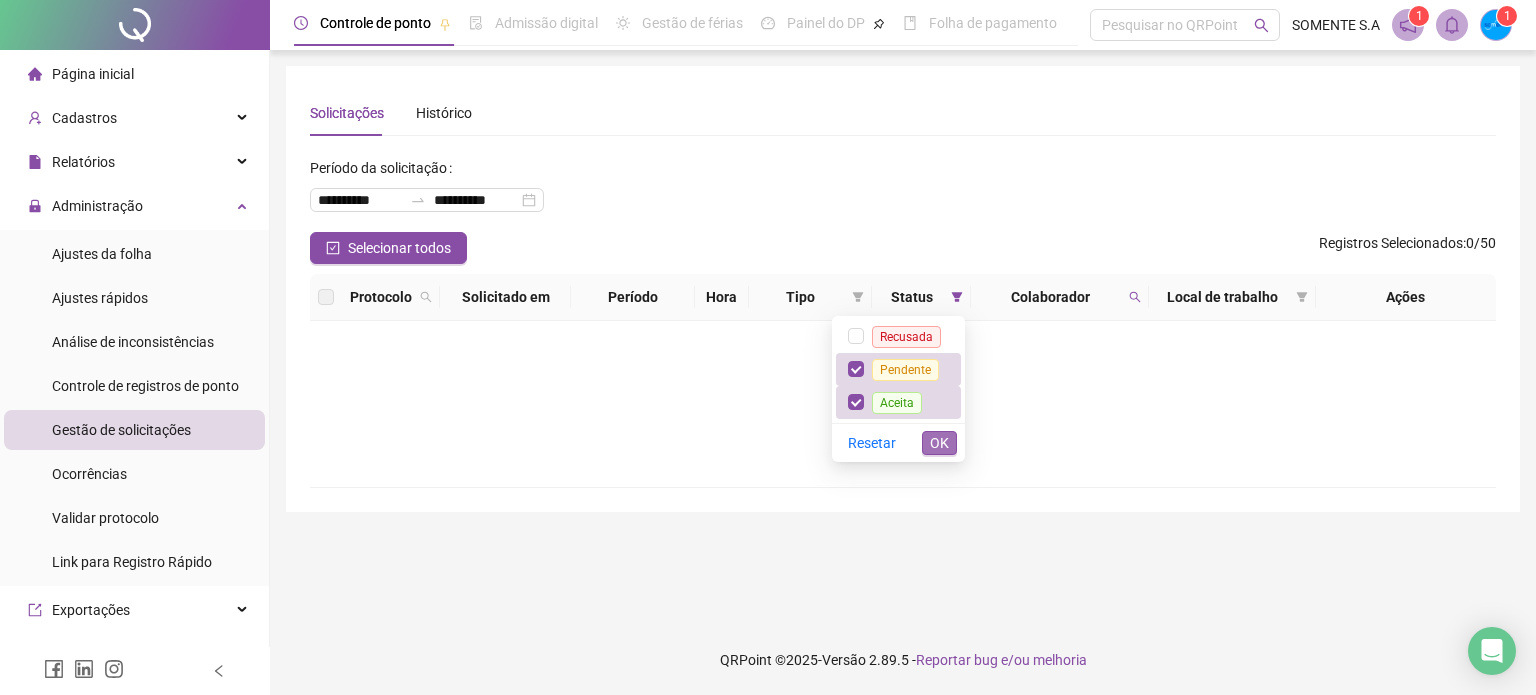 click on "OK" at bounding box center [939, 443] 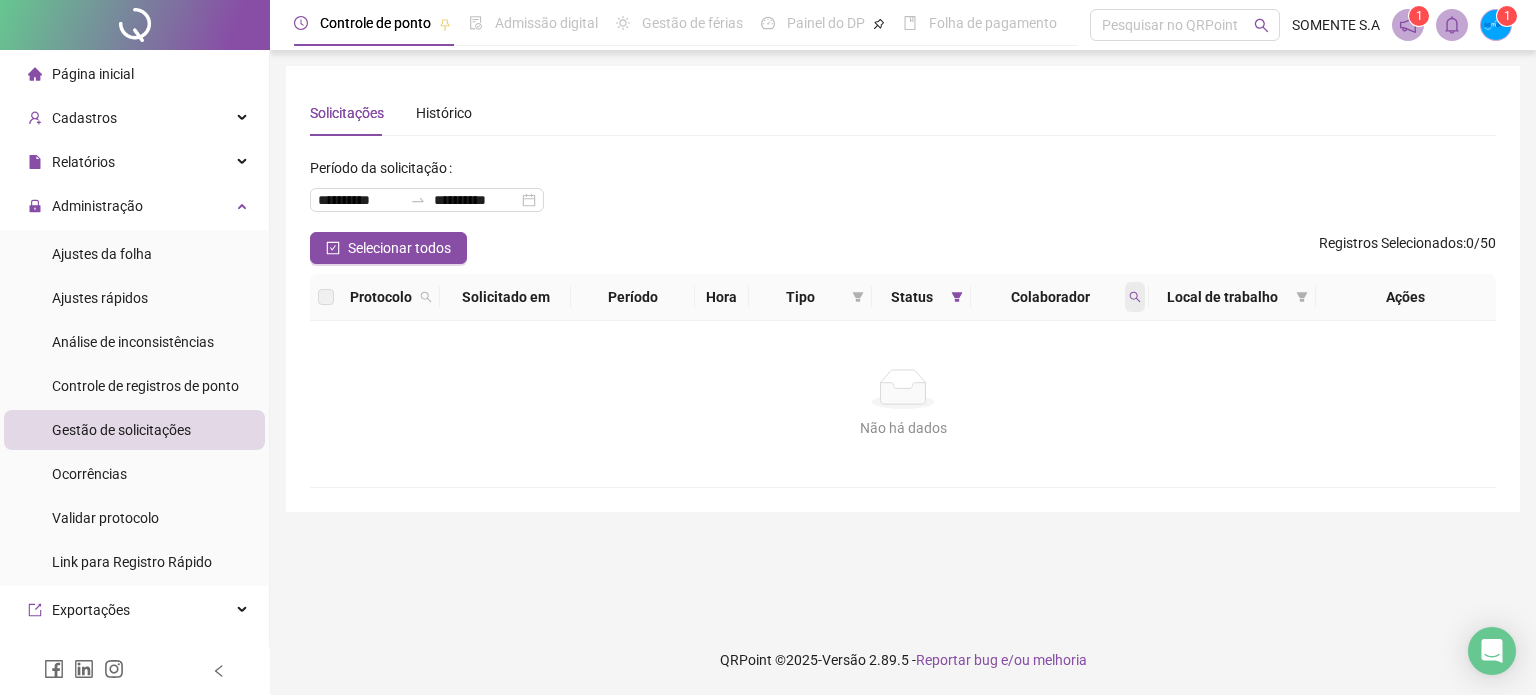click at bounding box center [1135, 297] 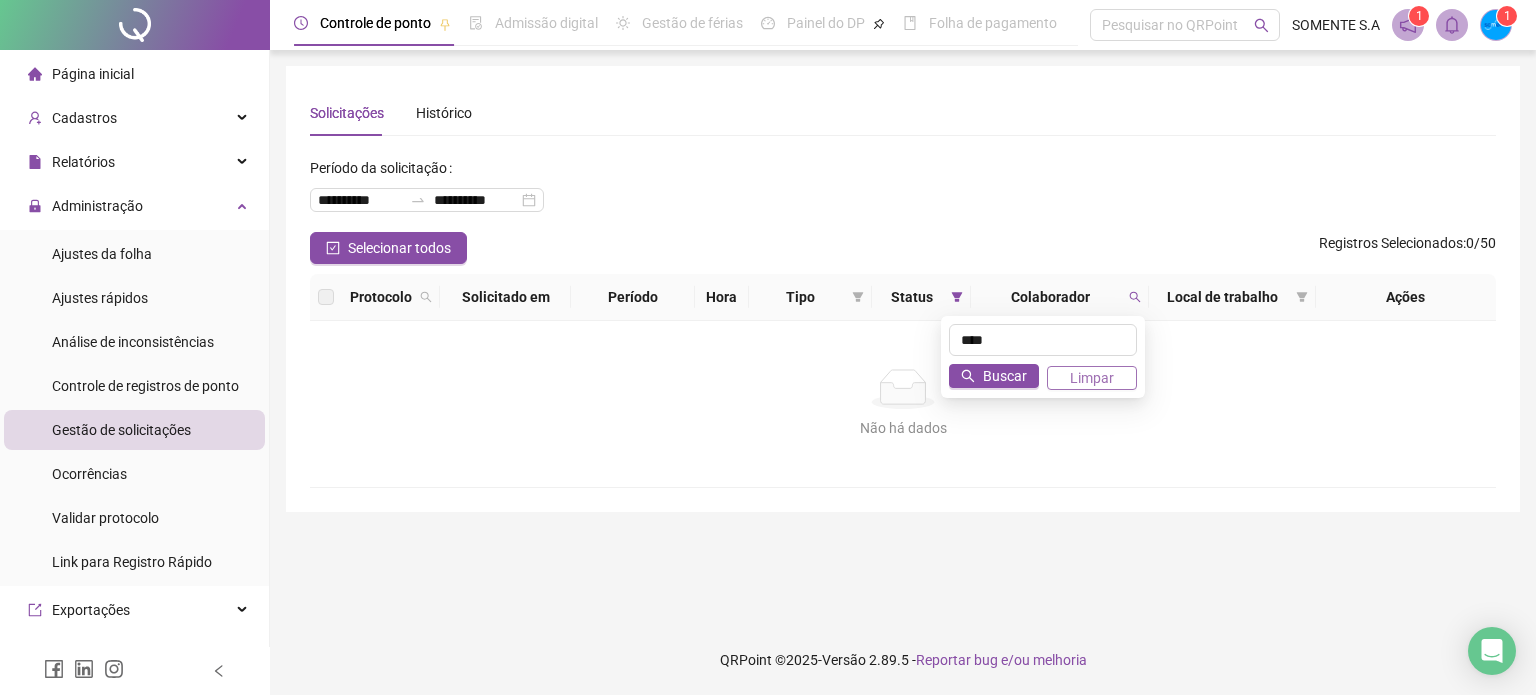click on "Limpar" at bounding box center [1092, 378] 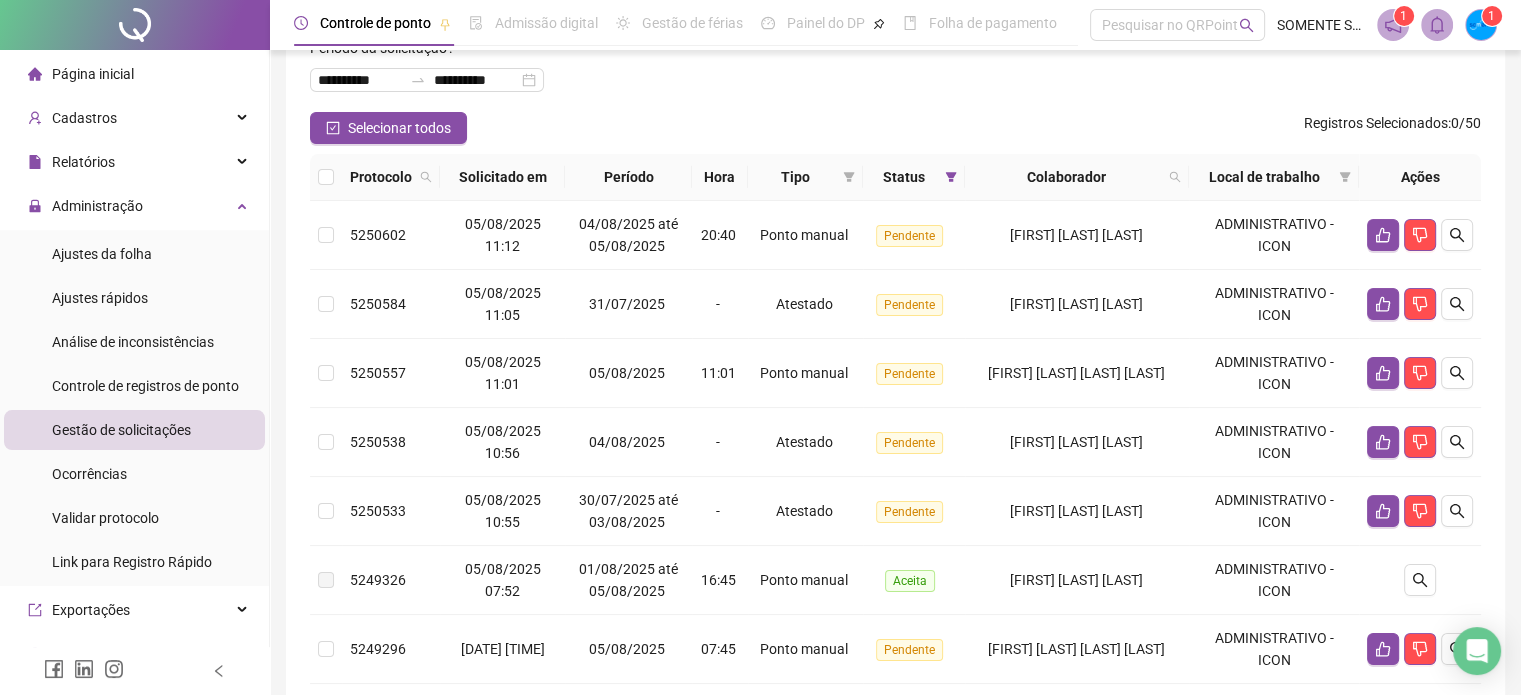 scroll, scrollTop: 0, scrollLeft: 0, axis: both 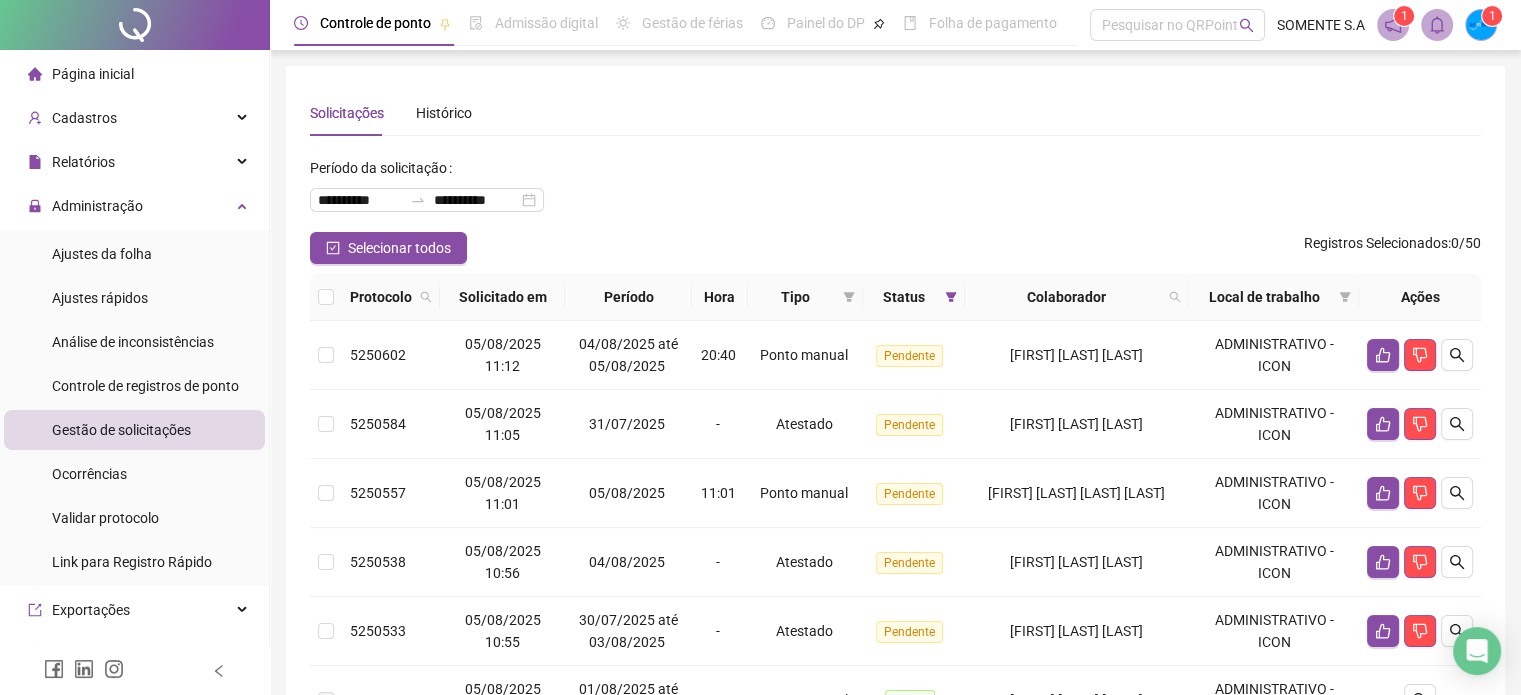 click on "Status" at bounding box center (913, 297) 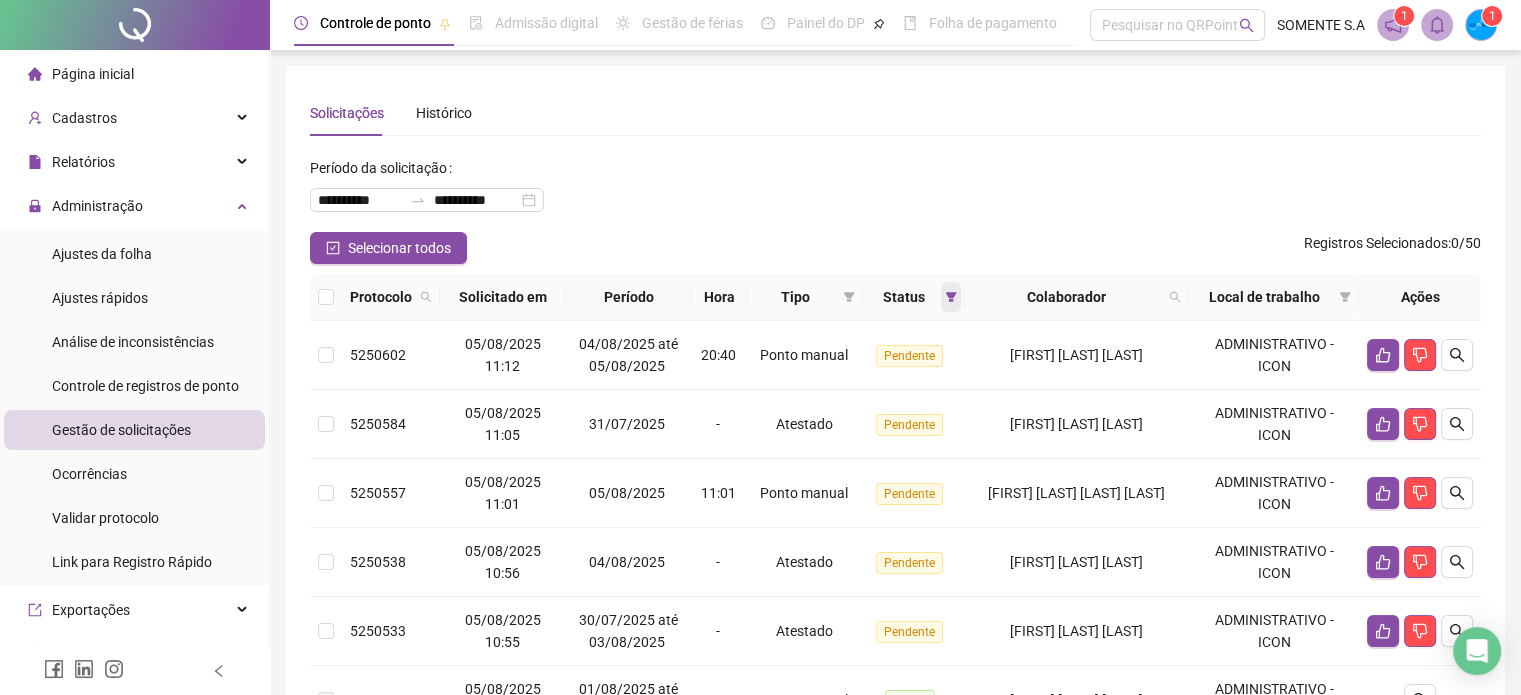 click at bounding box center [951, 297] 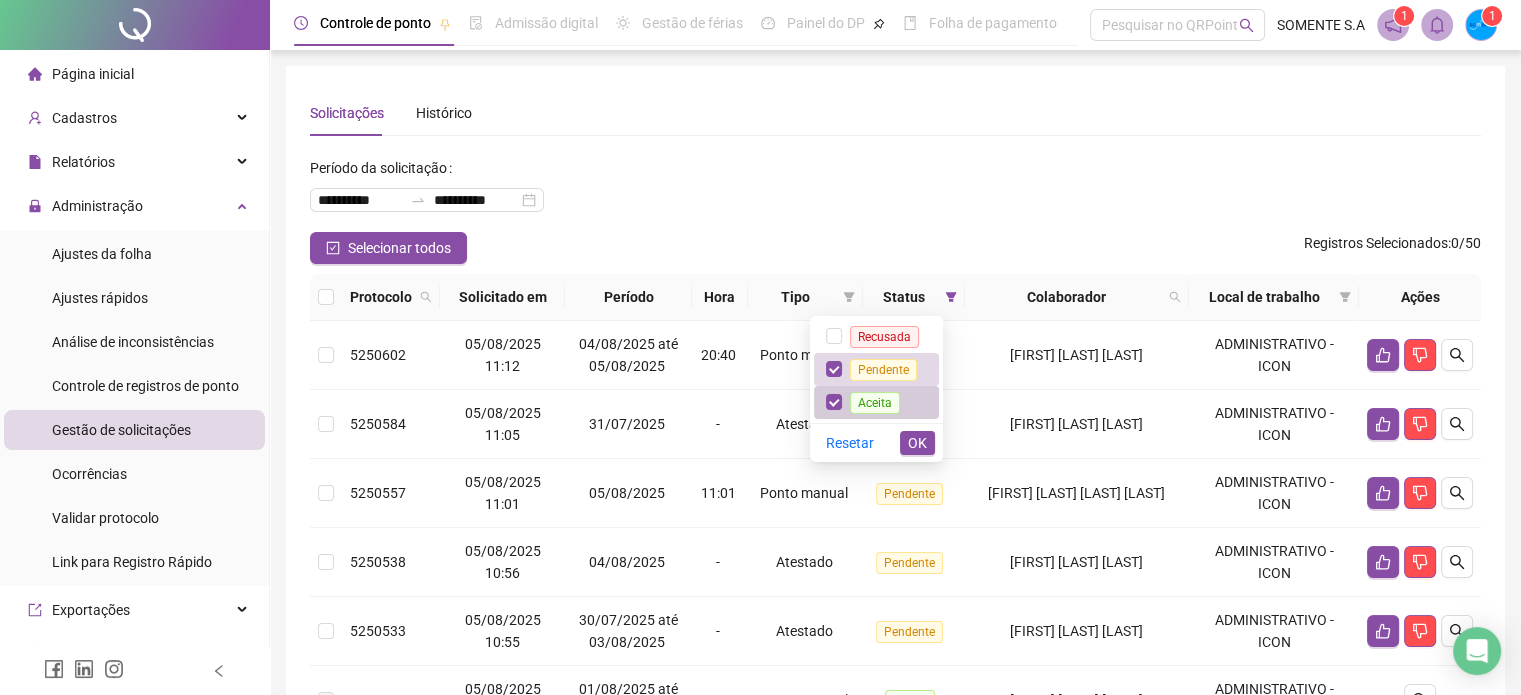 click on "Aceita" at bounding box center (875, 403) 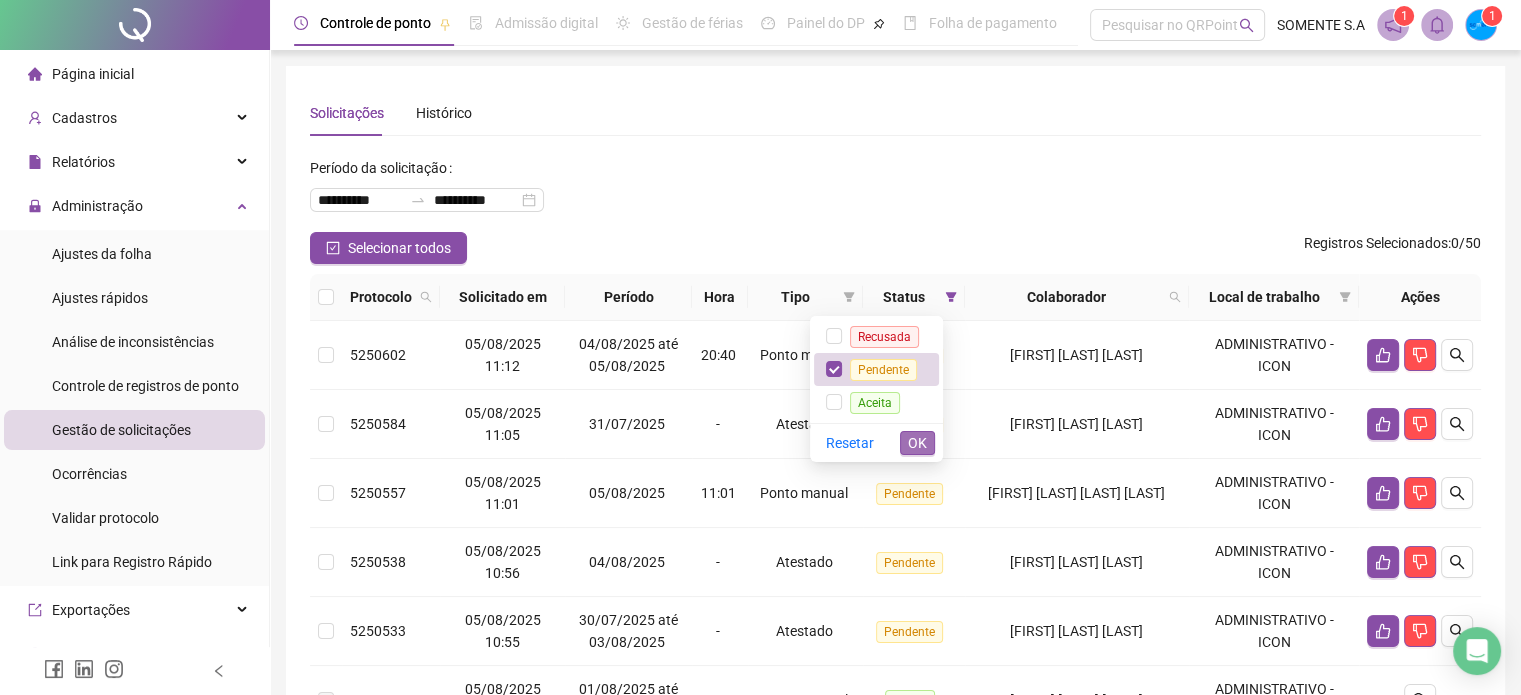 click on "OK" at bounding box center (917, 443) 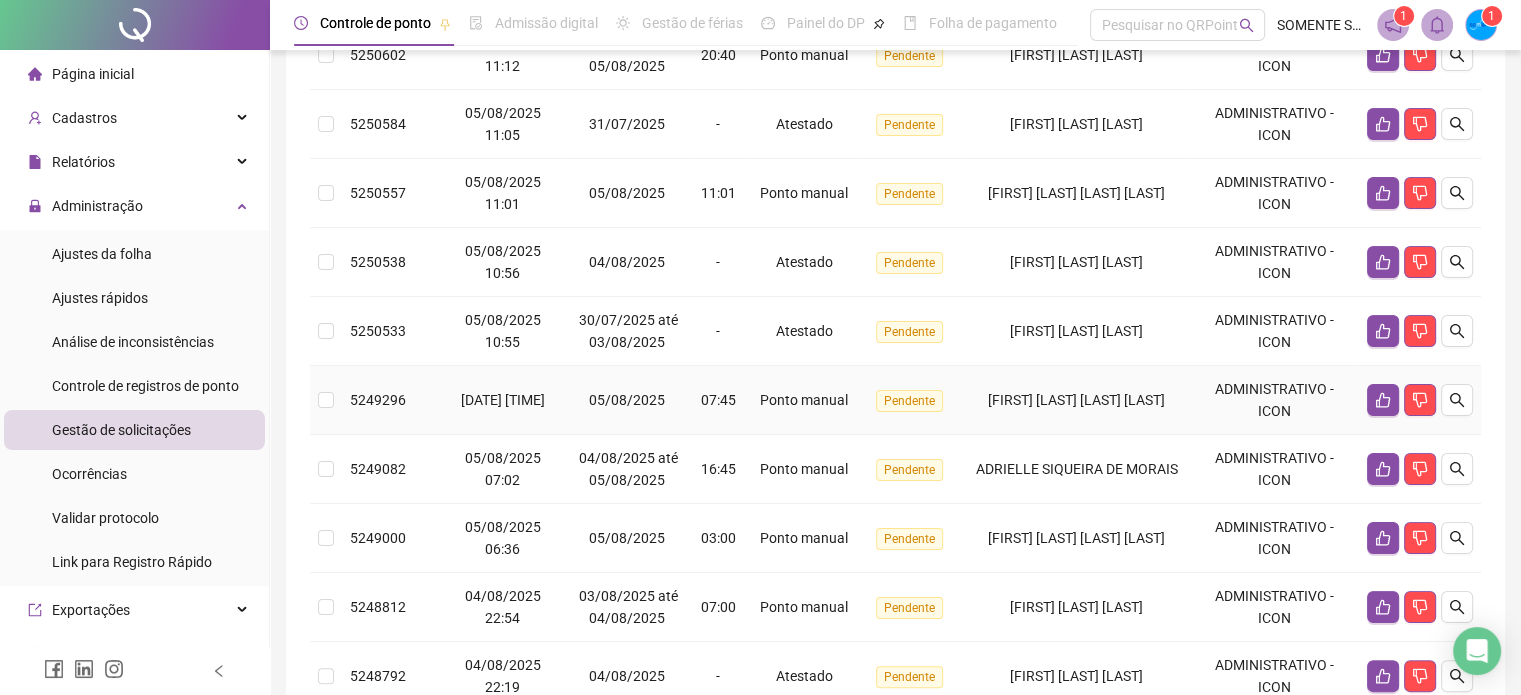 scroll, scrollTop: 200, scrollLeft: 0, axis: vertical 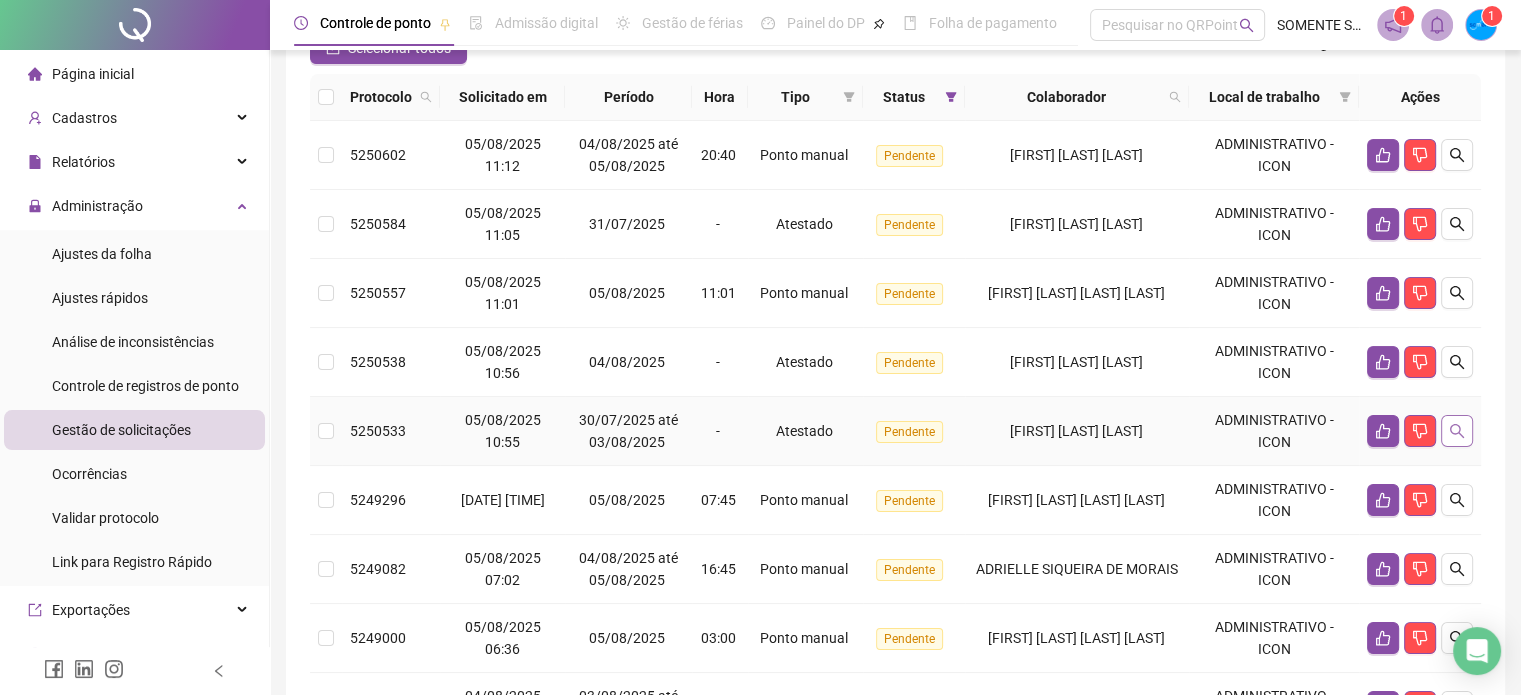click at bounding box center (1457, 431) 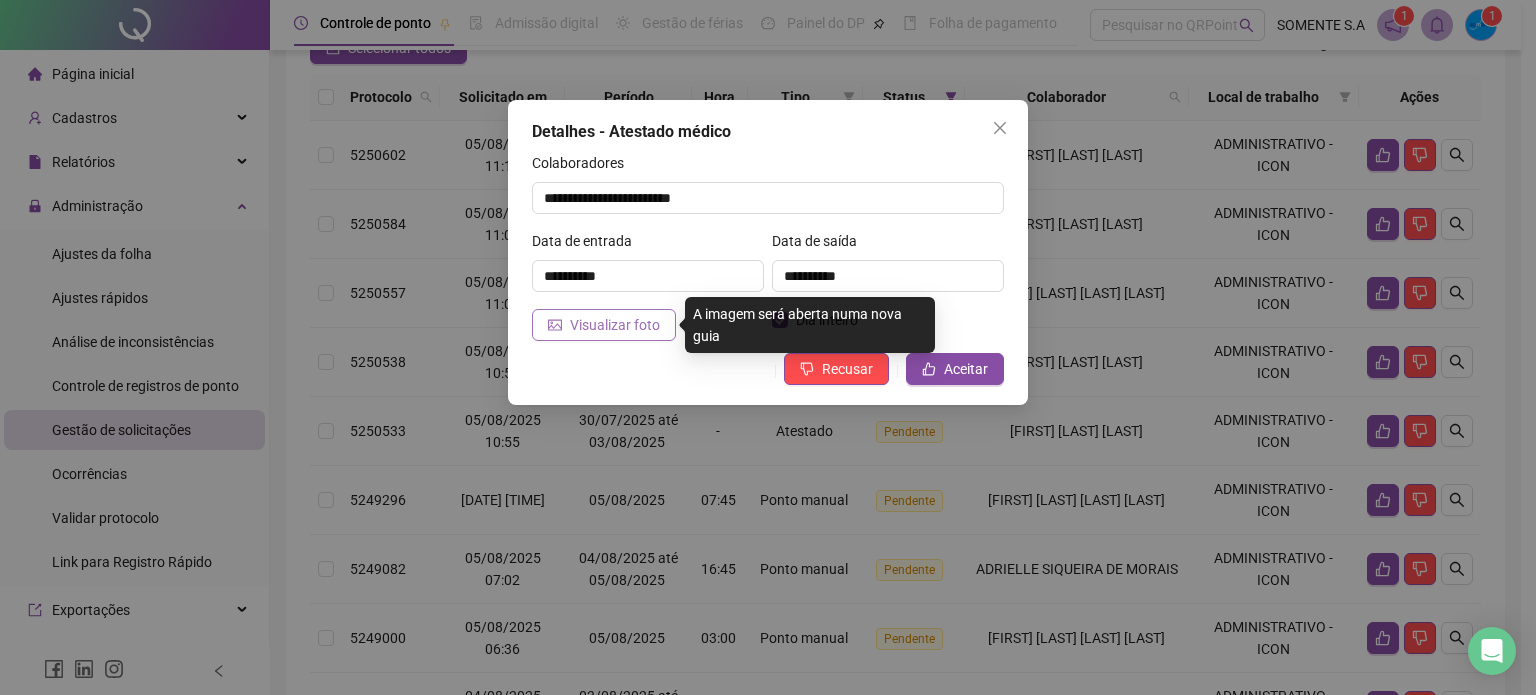 click on "Visualizar foto" at bounding box center (615, 325) 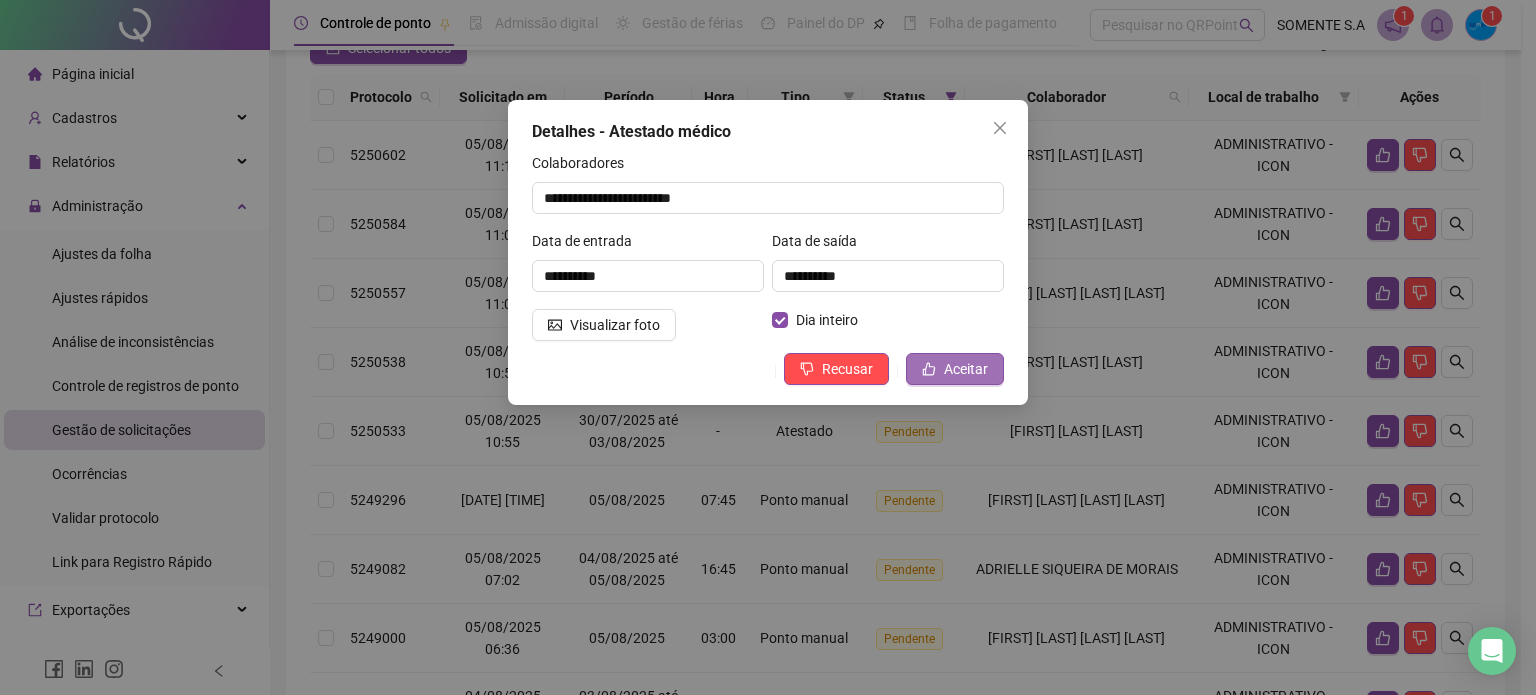 click 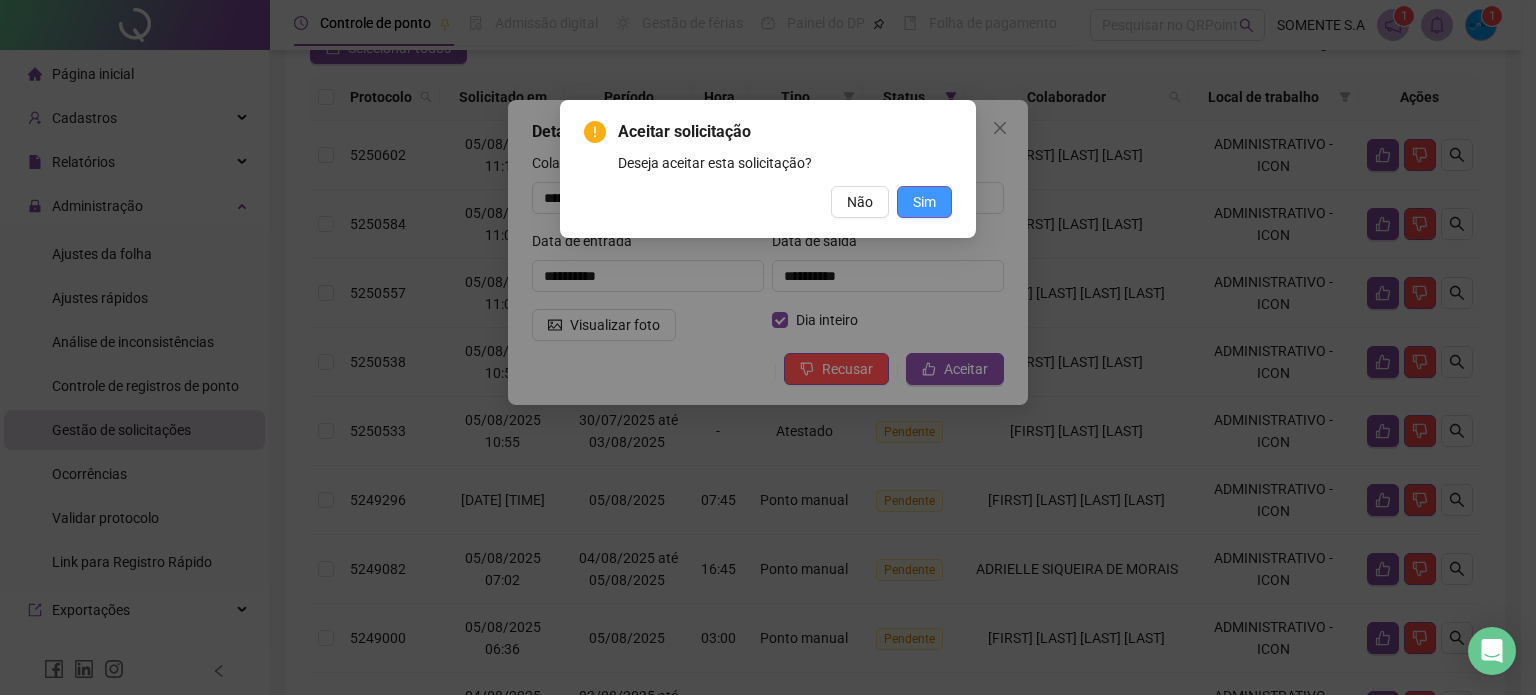 click on "Sim" at bounding box center (924, 202) 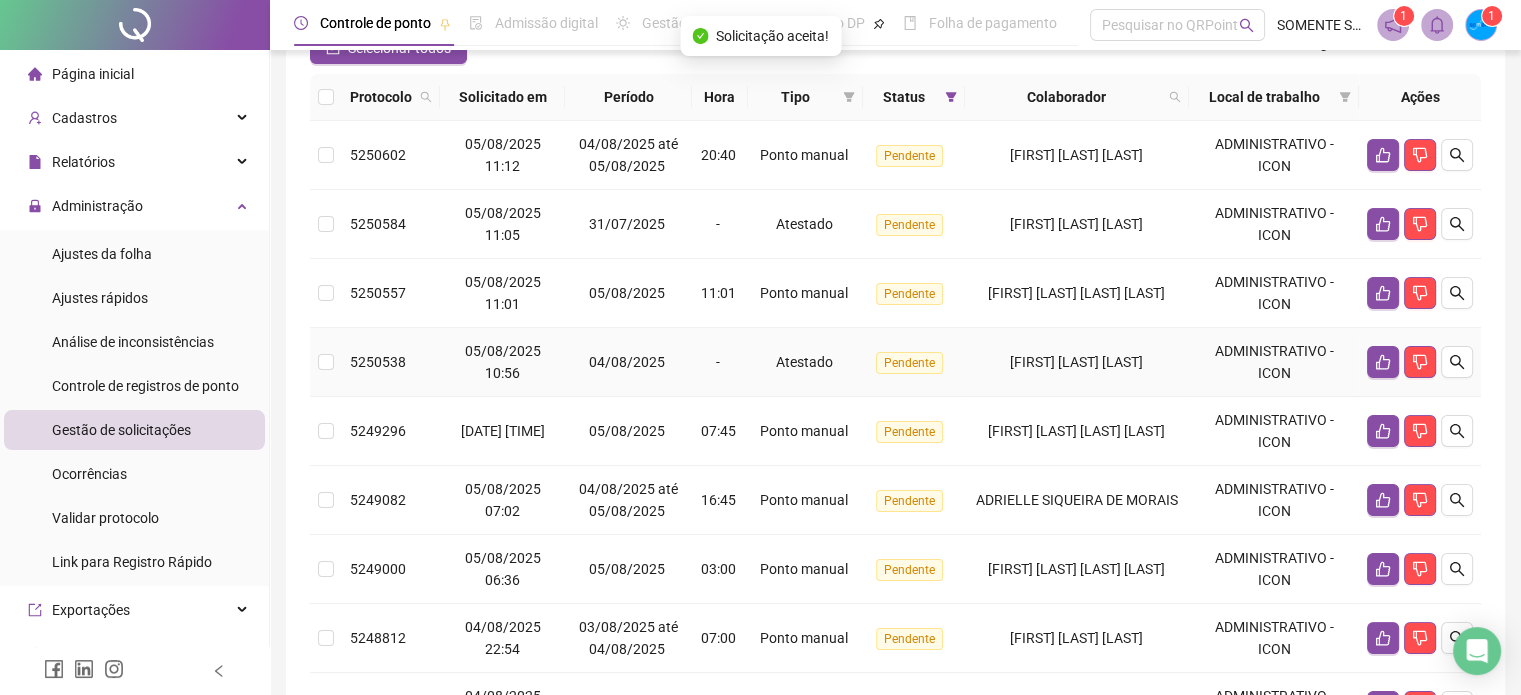 click at bounding box center [1420, 362] 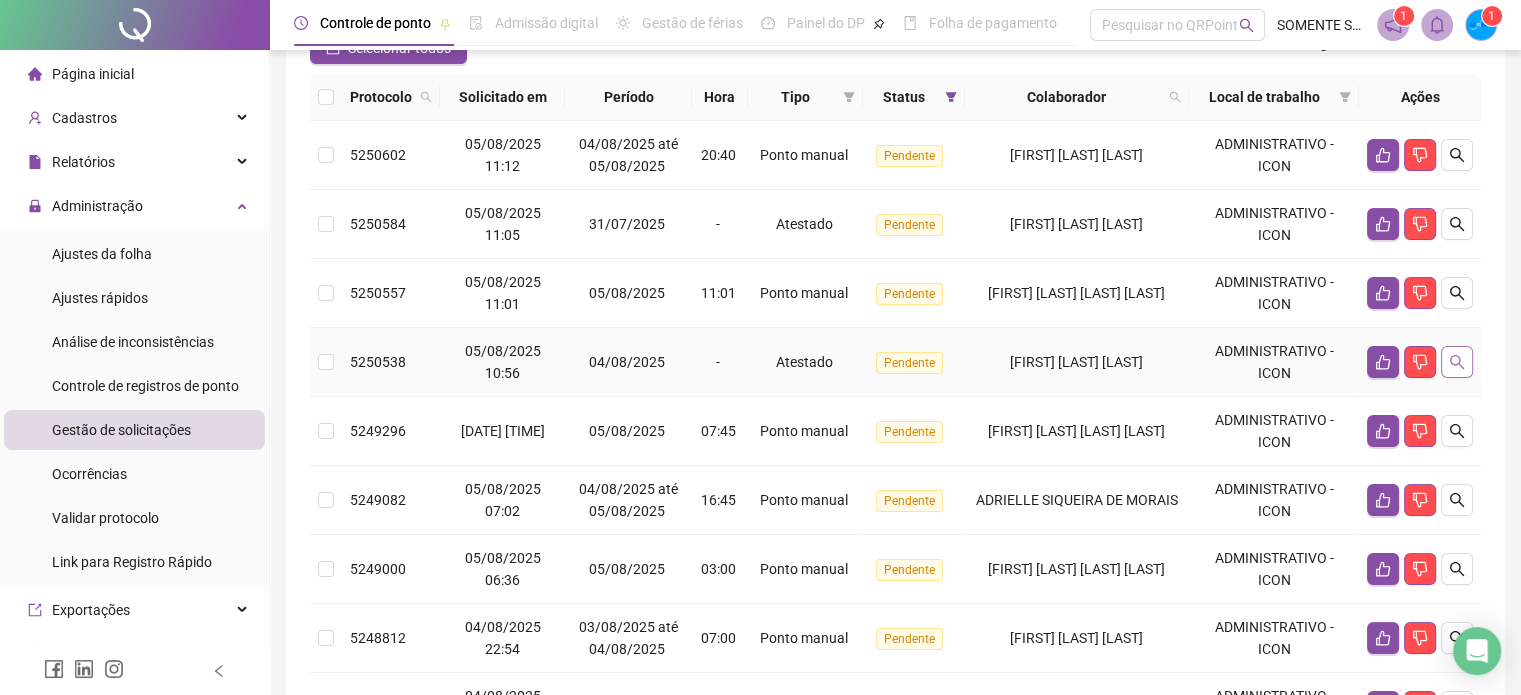 click 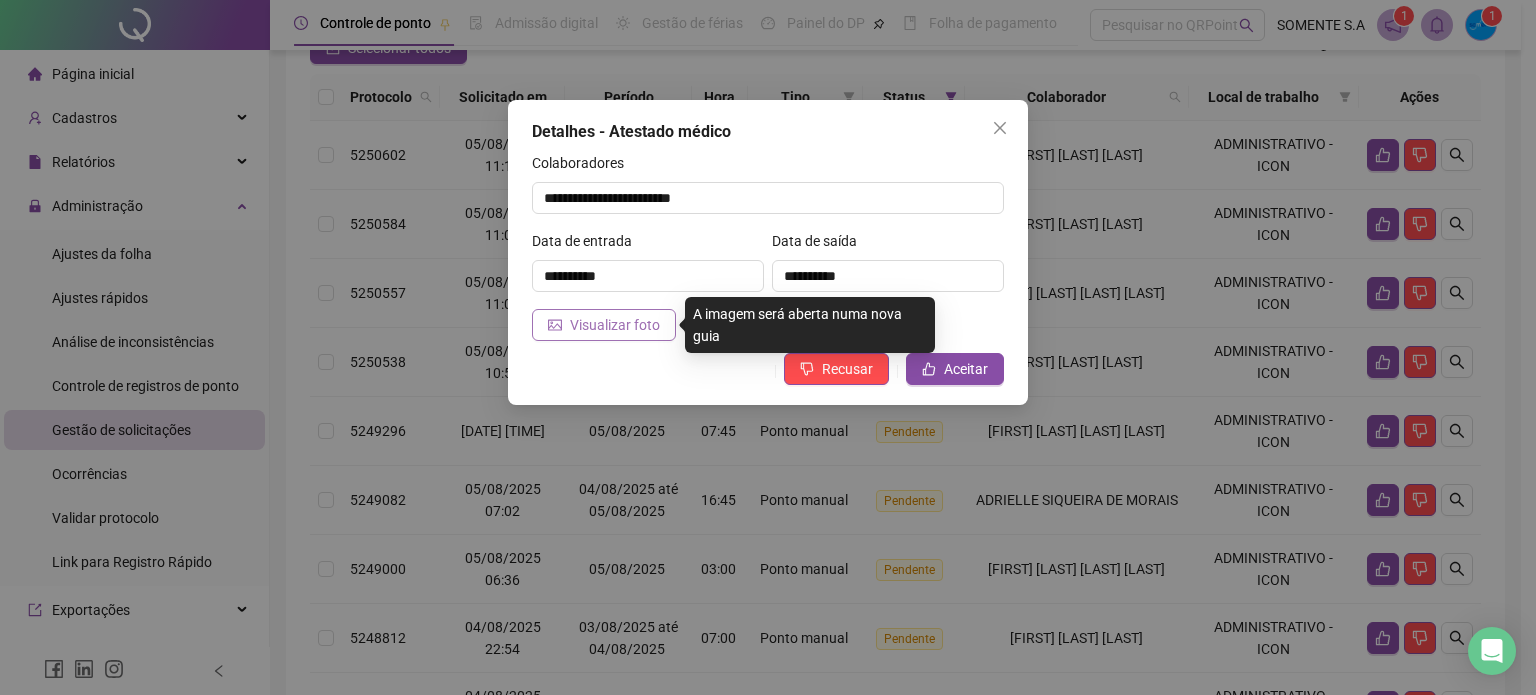 click on "Visualizar foto" at bounding box center (615, 325) 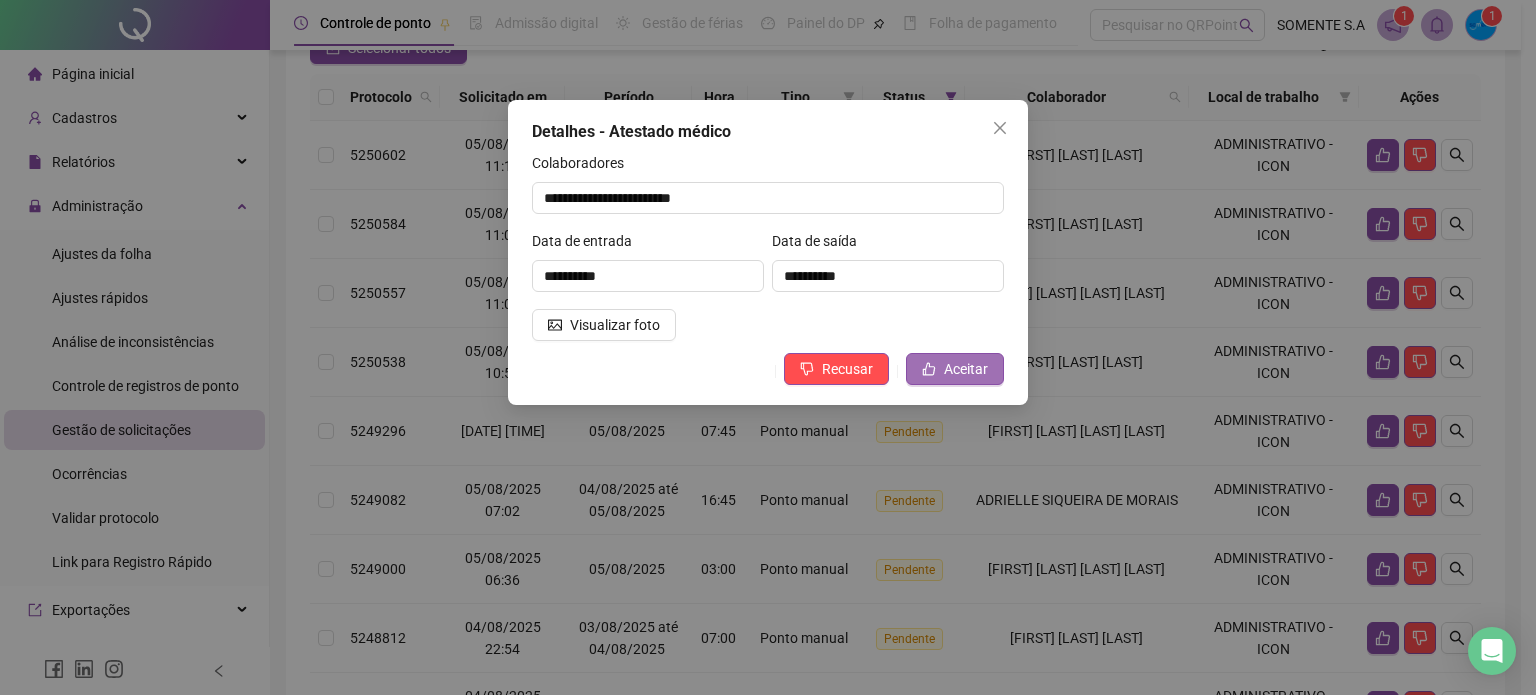 click on "Aceitar" at bounding box center [966, 369] 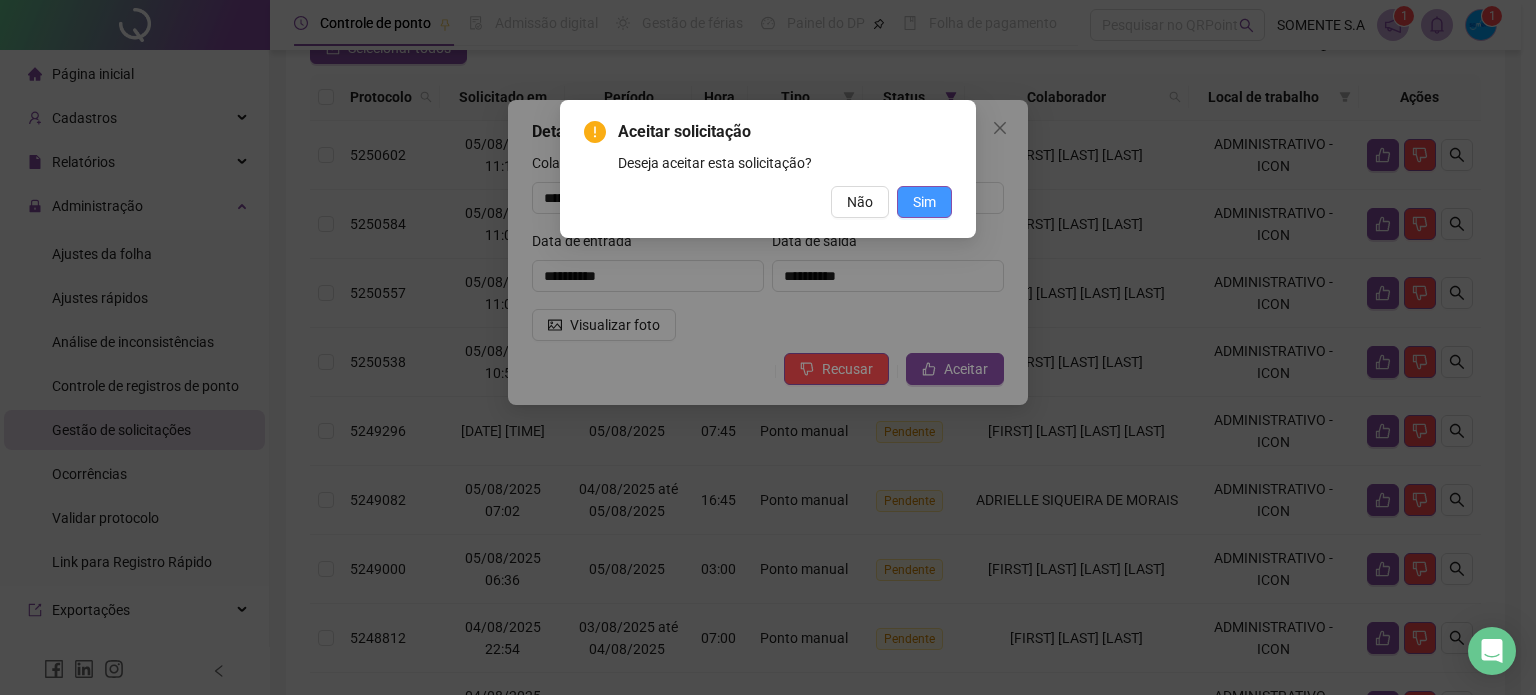 click on "Sim" at bounding box center (924, 202) 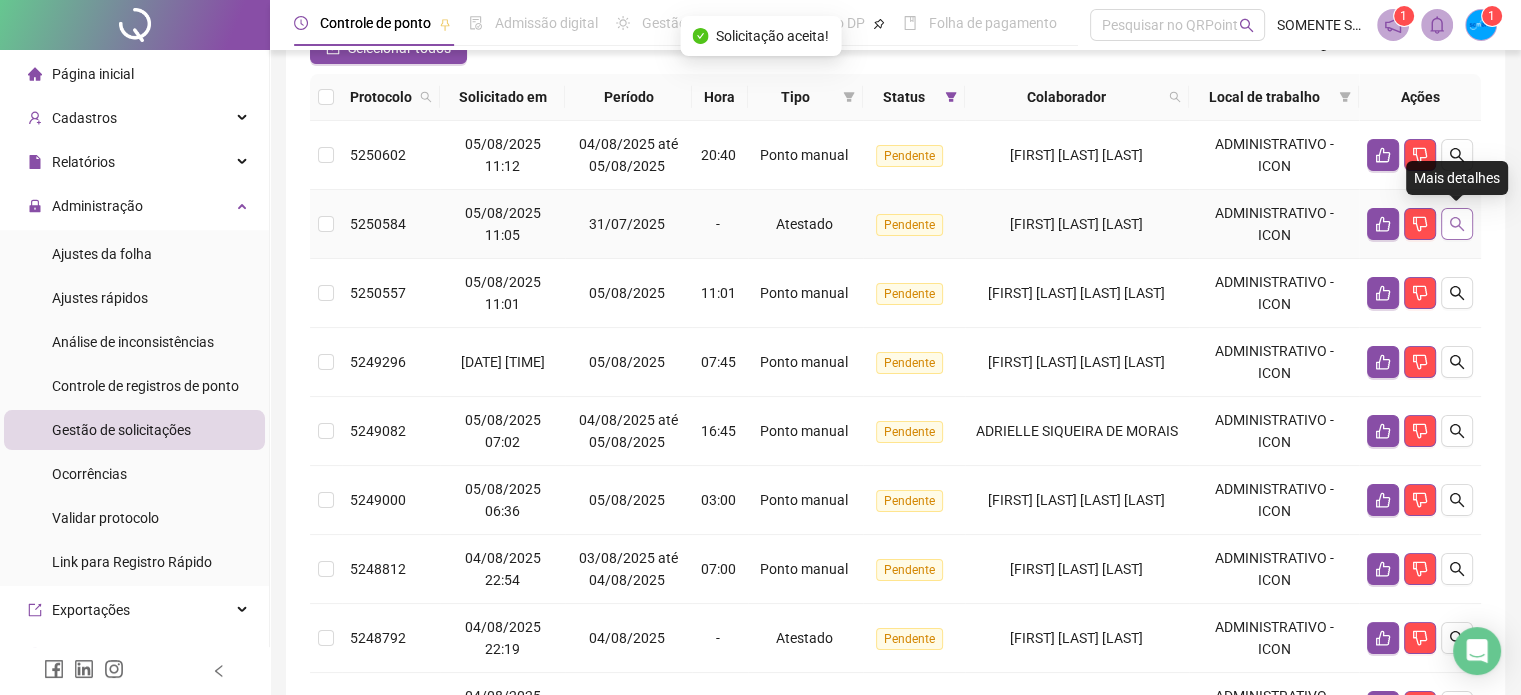 click 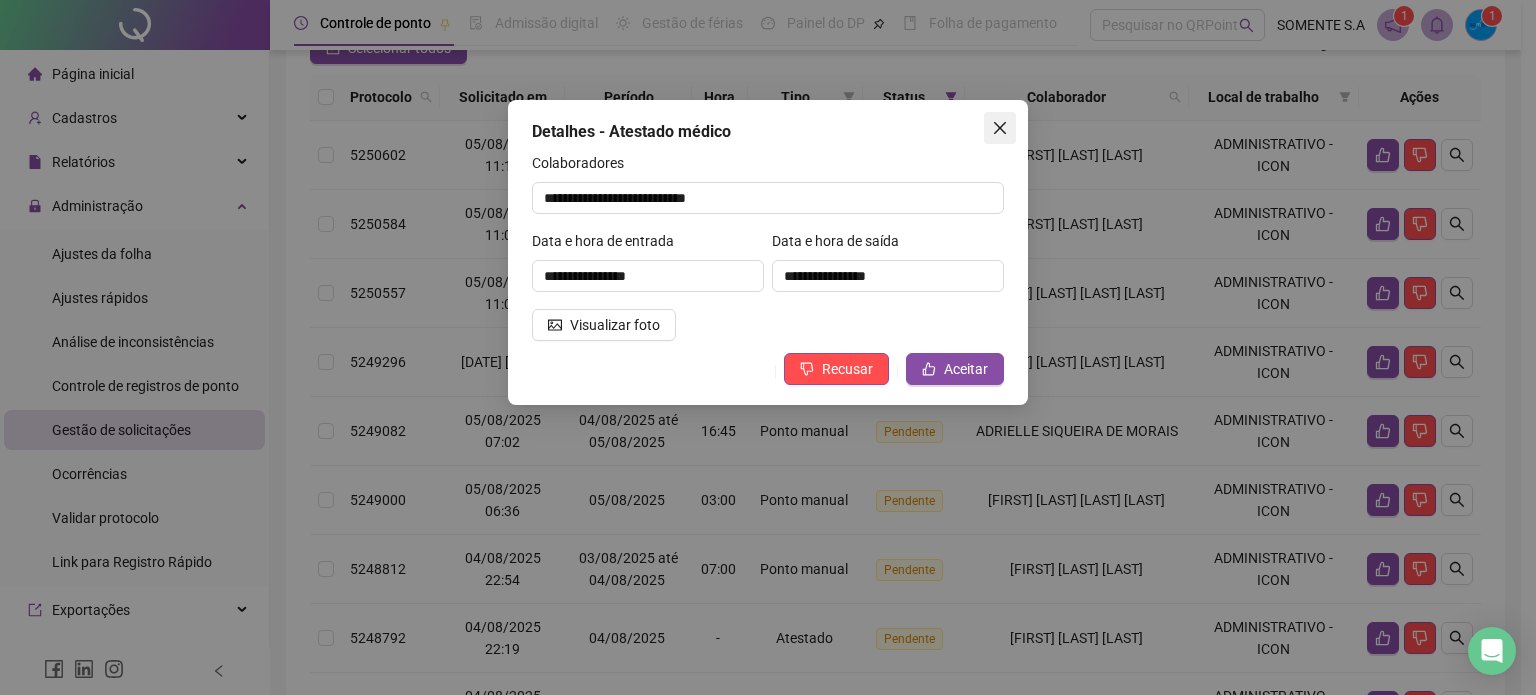 click at bounding box center [1000, 128] 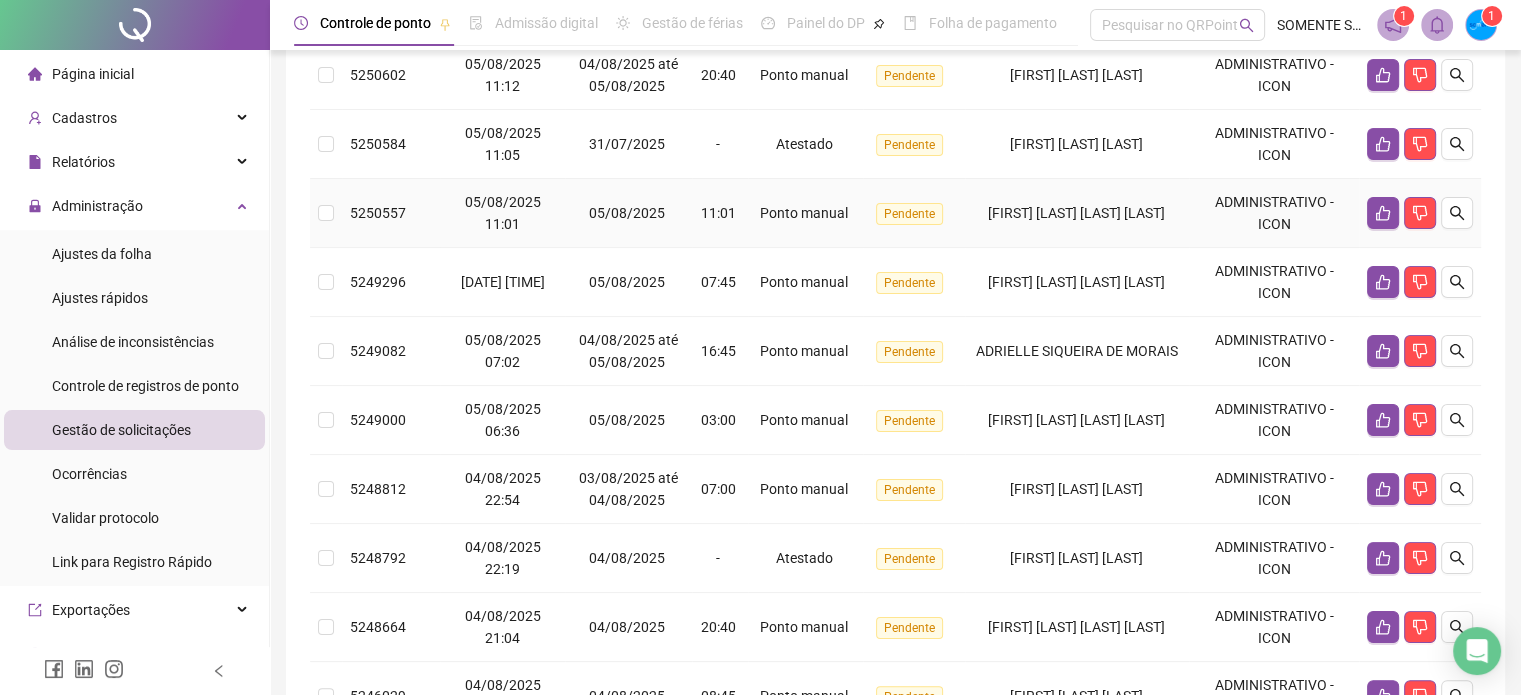 scroll, scrollTop: 400, scrollLeft: 0, axis: vertical 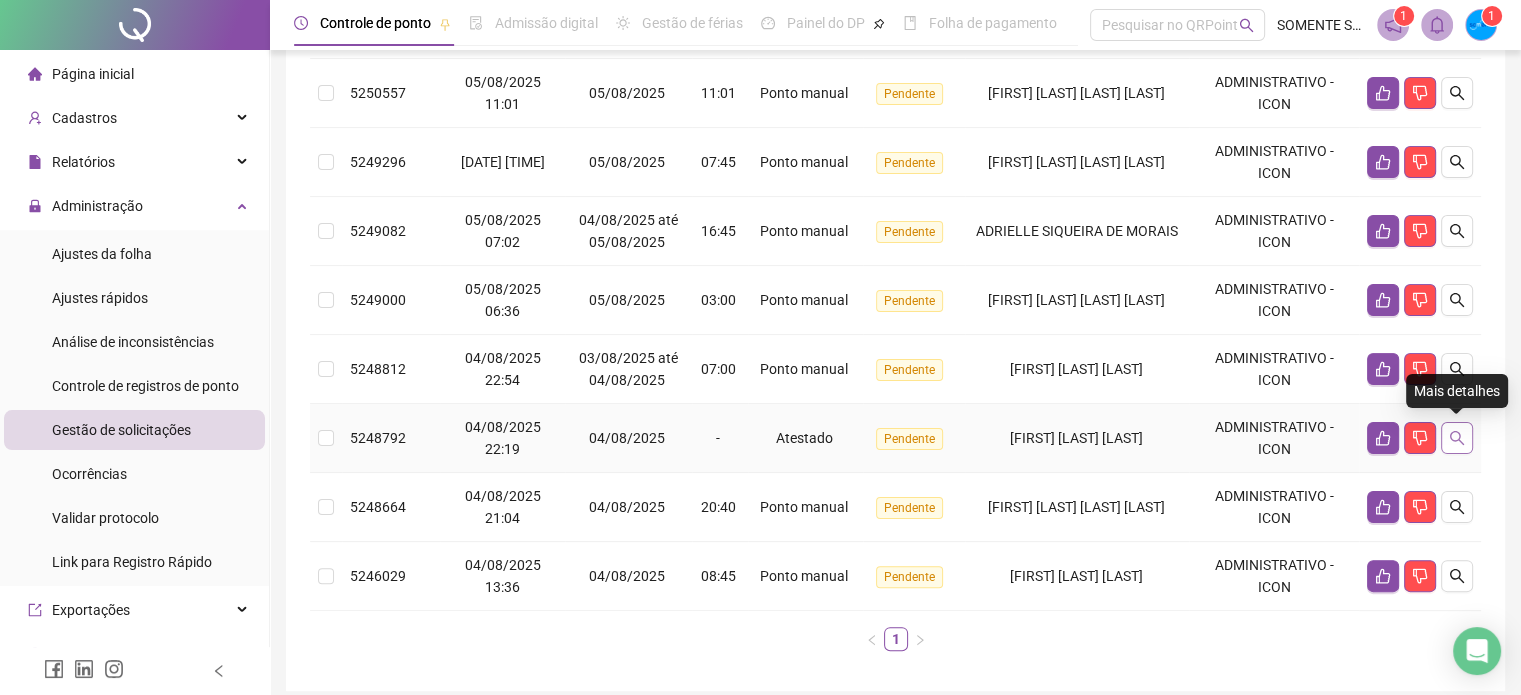 click 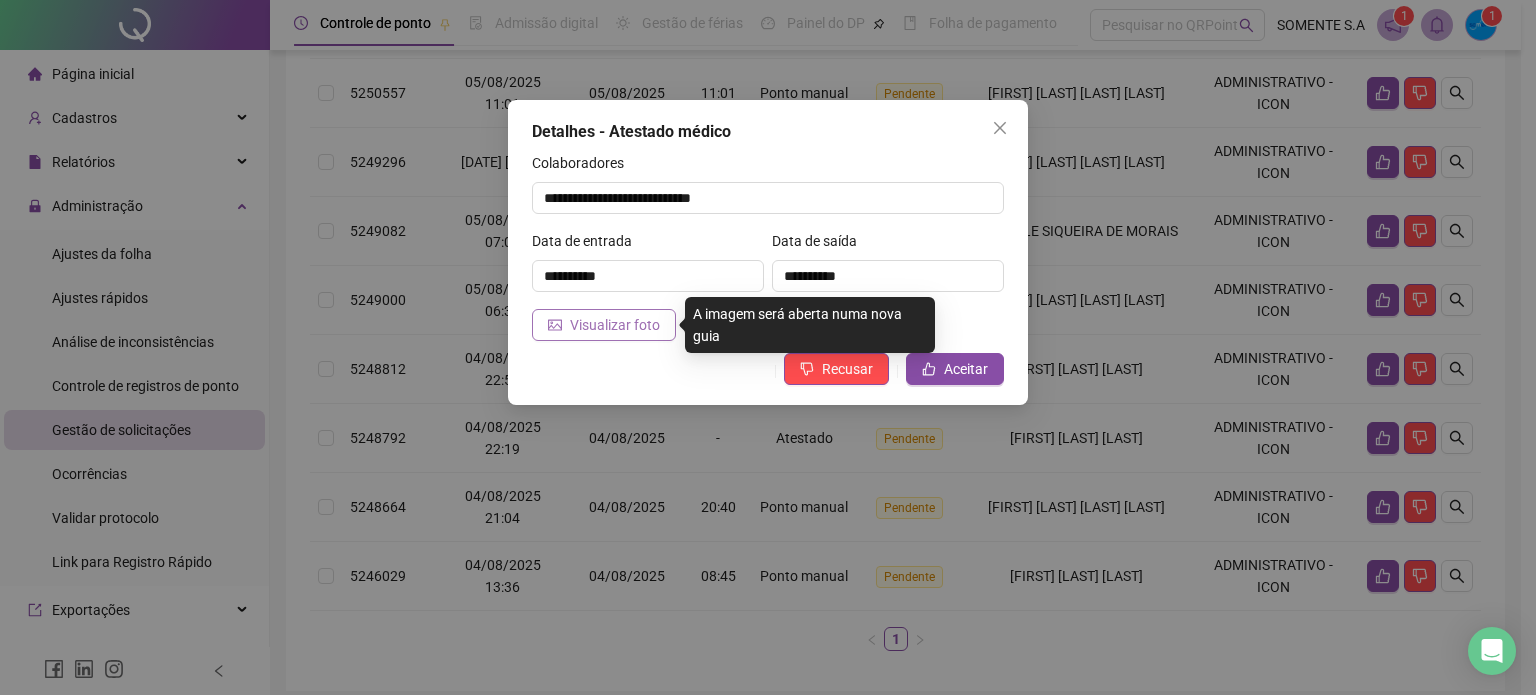 click on "Visualizar foto" at bounding box center (615, 325) 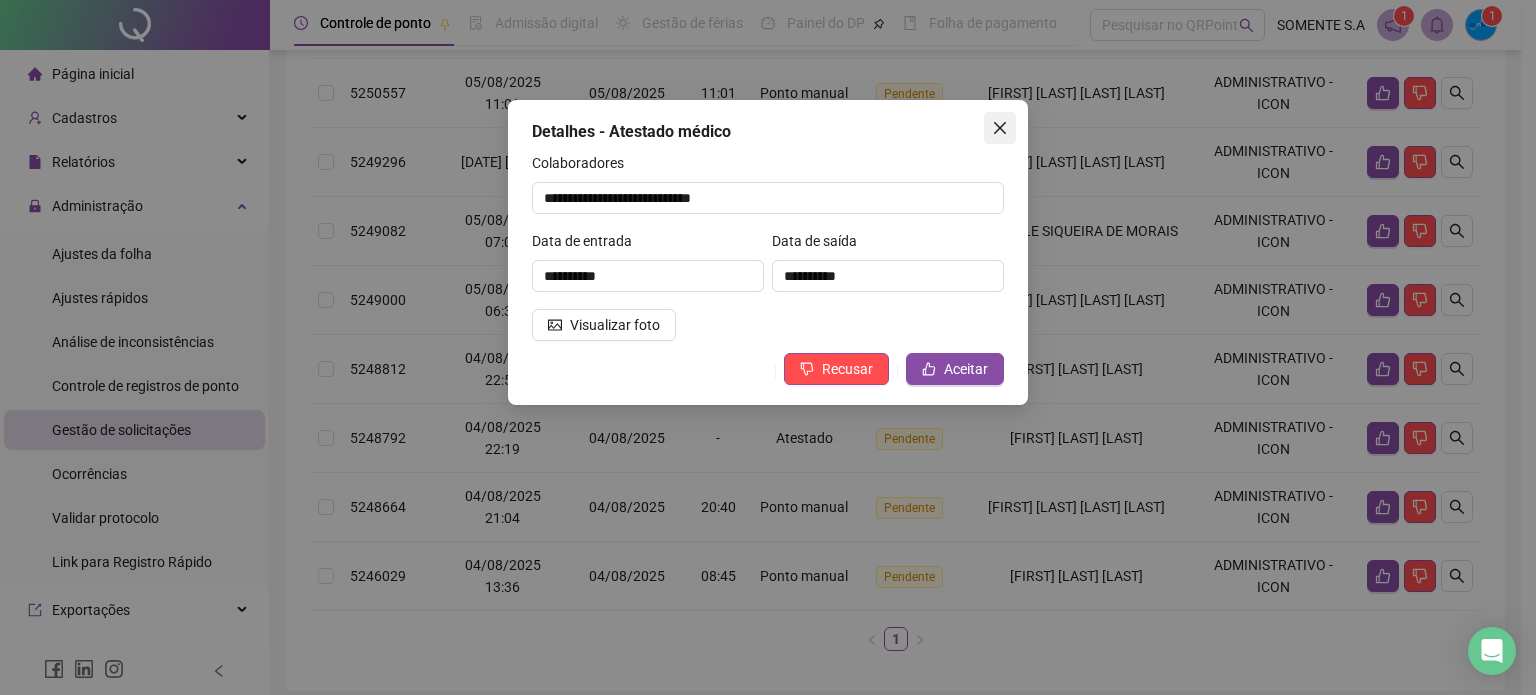 click at bounding box center (1000, 128) 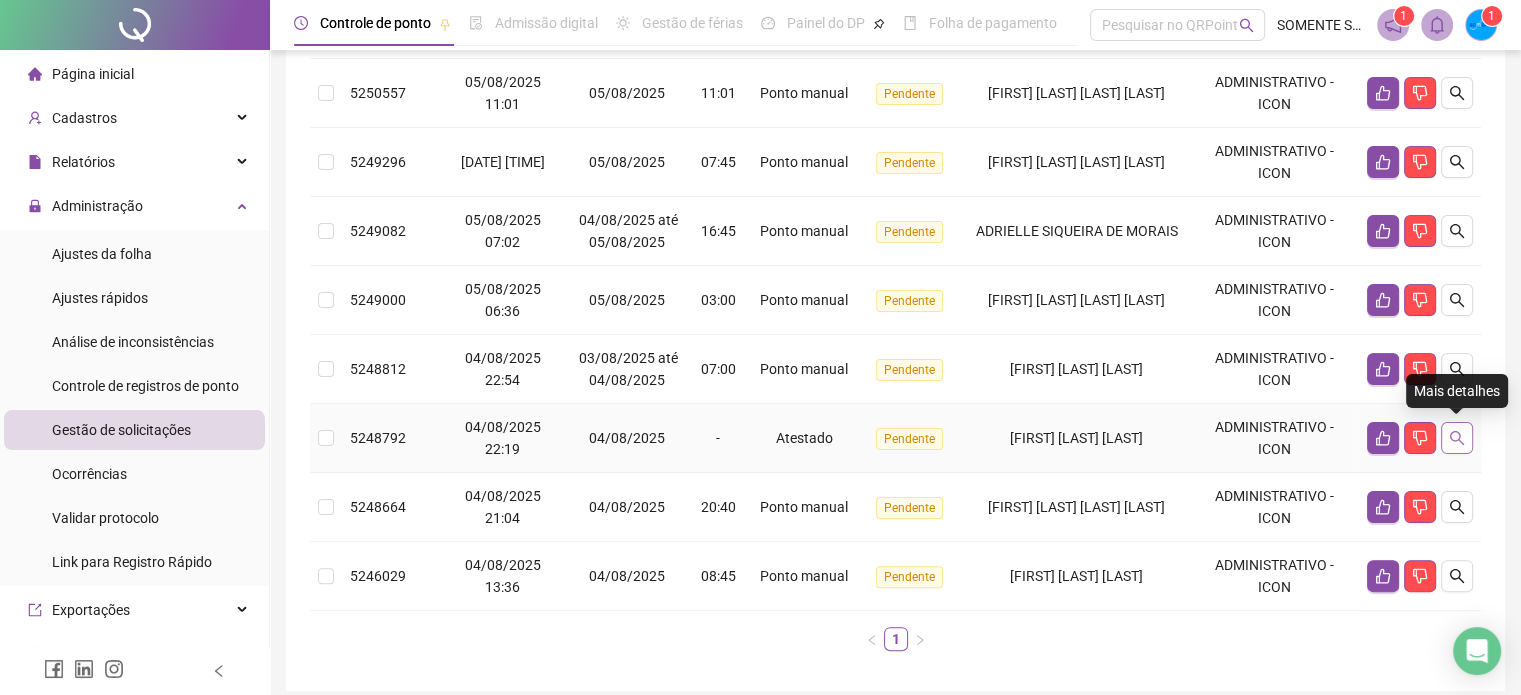 click at bounding box center (1457, 438) 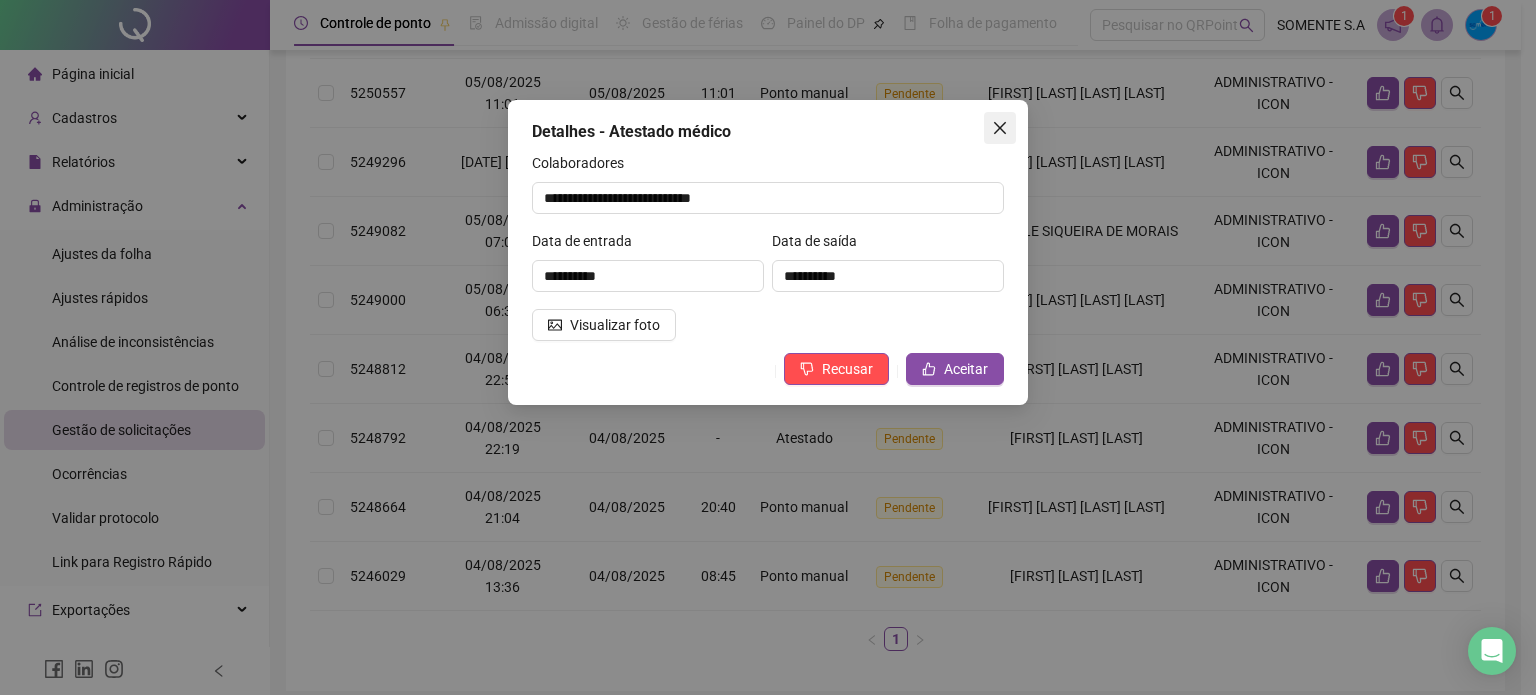 click 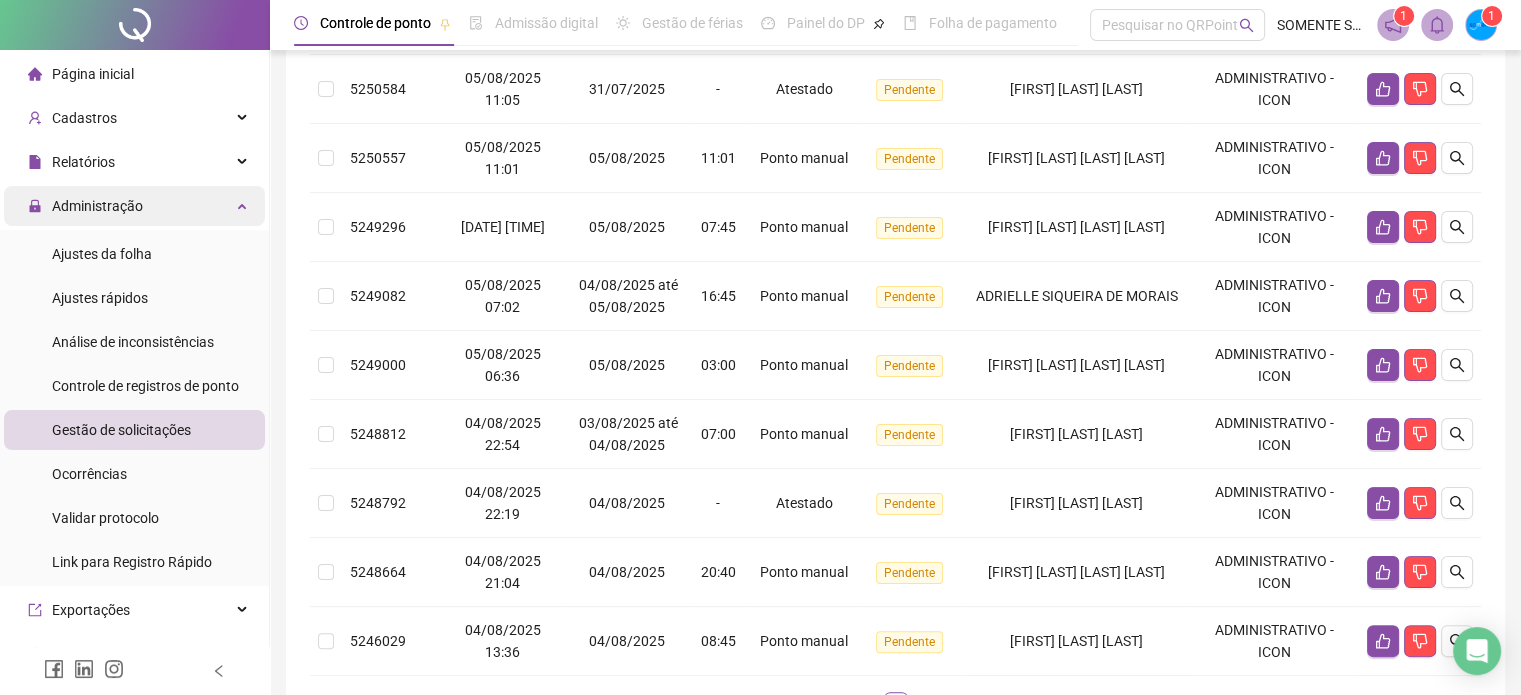 scroll, scrollTop: 300, scrollLeft: 0, axis: vertical 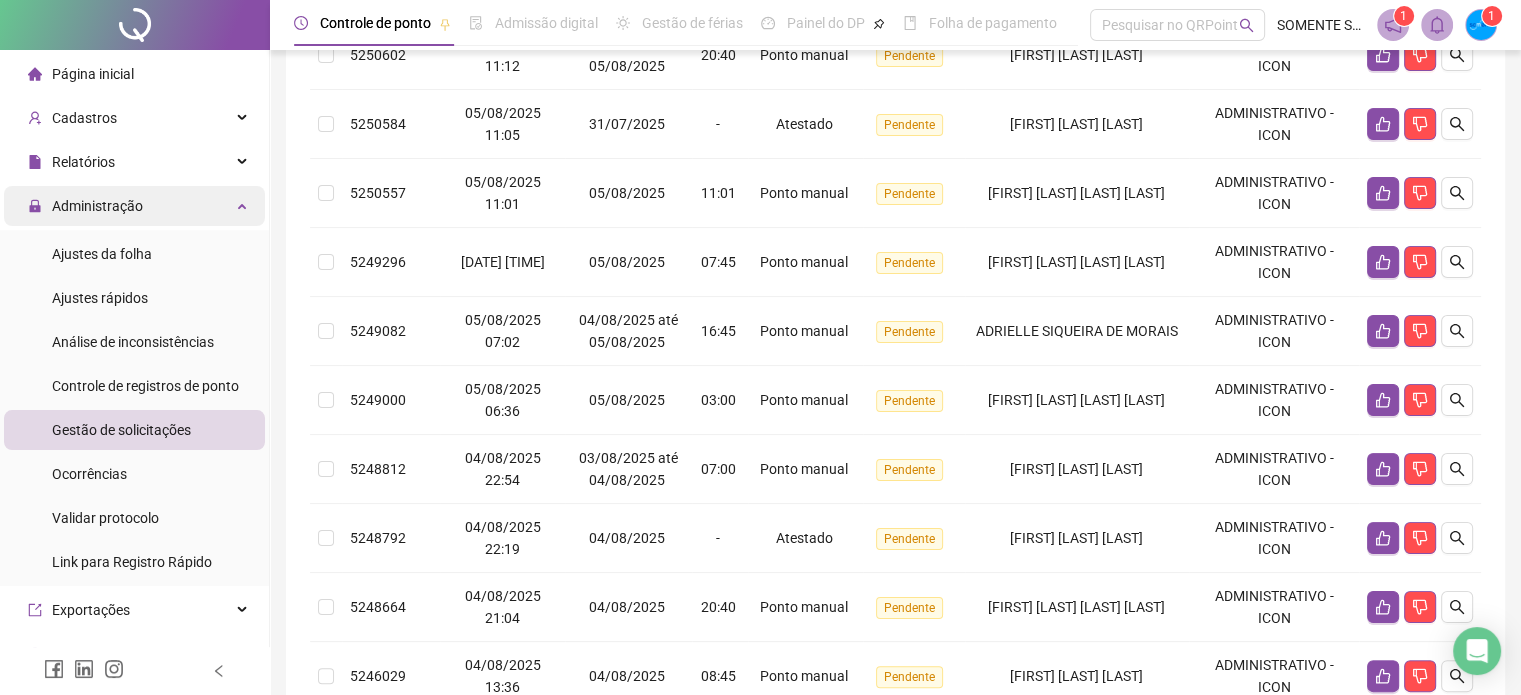 click on "Administração" at bounding box center (134, 206) 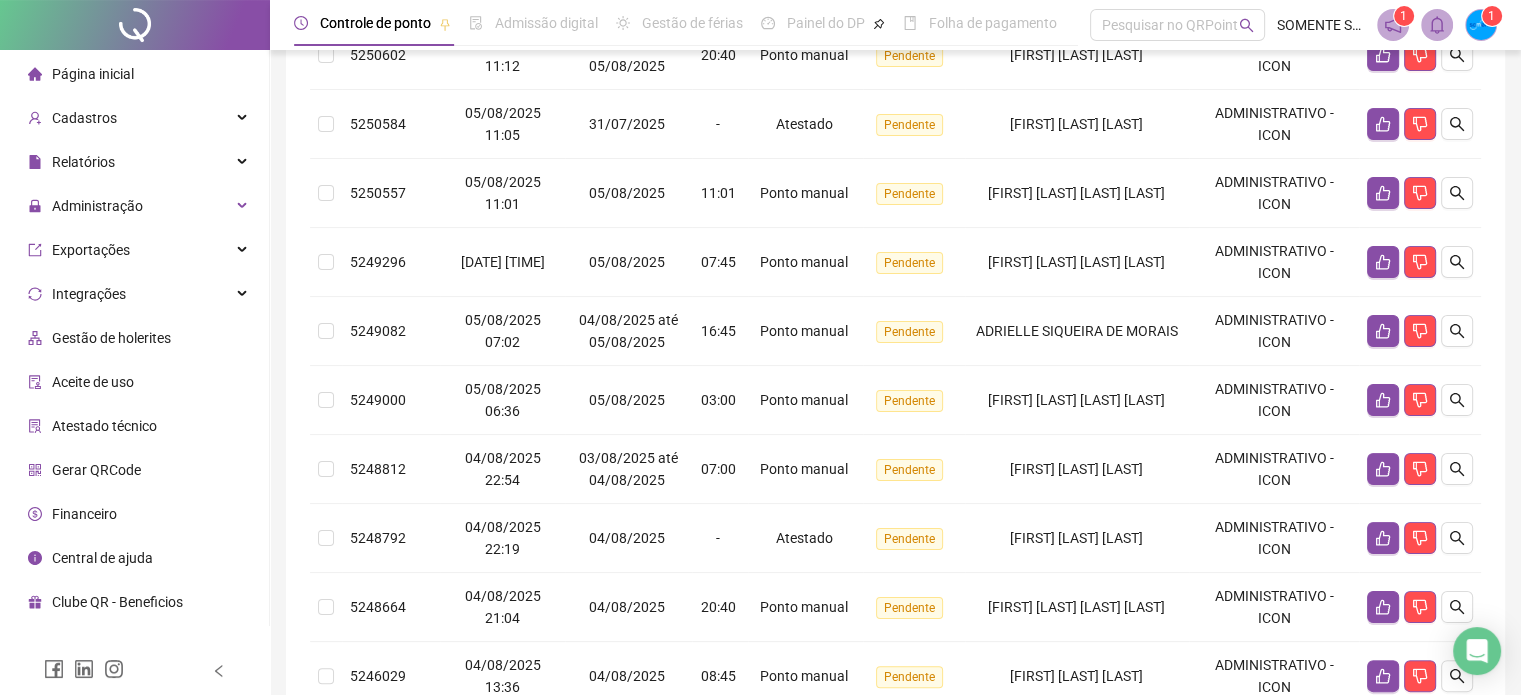 click on "Página inicial Cadastros Empregadores Locais de trabalho Escalas Colaboradores Grupos de acesso Calendário de feriados Regras de horas Relatórios Administração Ajustes da folha Ajustes rápidos Análise de inconsistências Controle de registros de ponto Gestão de solicitações Ocorrências Validar protocolo Link para Registro Rápido Exportações Integrações Gestão de holerites Aceite de uso Atestado técnico Gerar QRCode Financeiro Central de ajuda Clube QR - Beneficios" at bounding box center (135, 338) 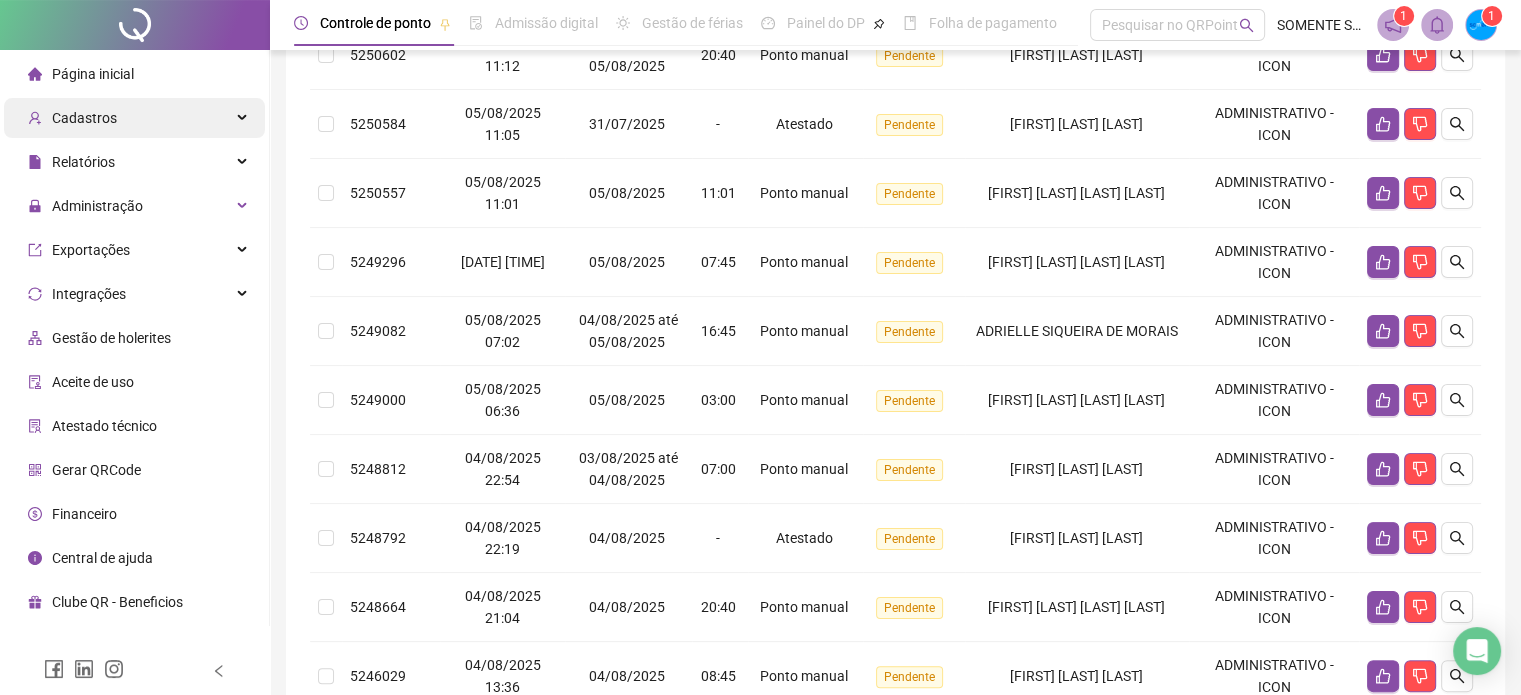 click on "Cadastros" at bounding box center (134, 118) 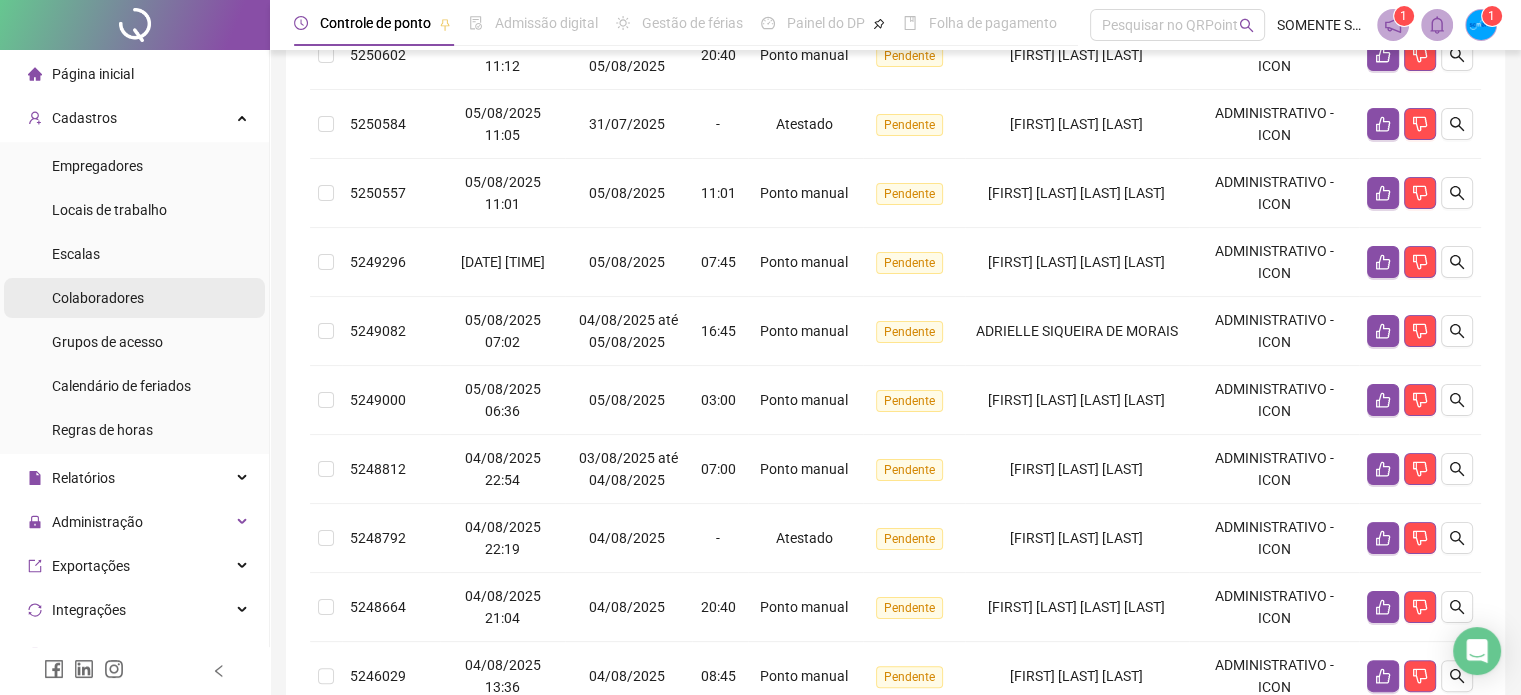 click on "Colaboradores" at bounding box center (98, 298) 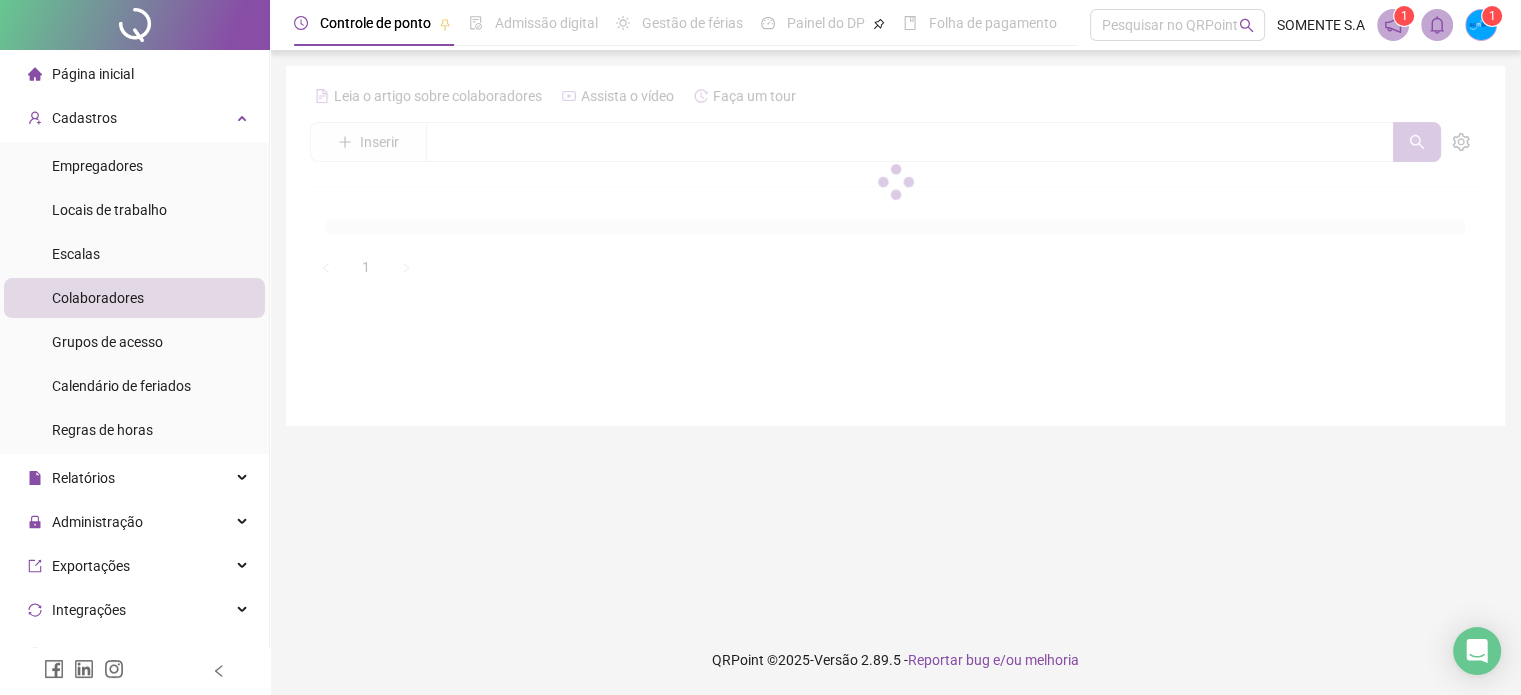 scroll, scrollTop: 0, scrollLeft: 0, axis: both 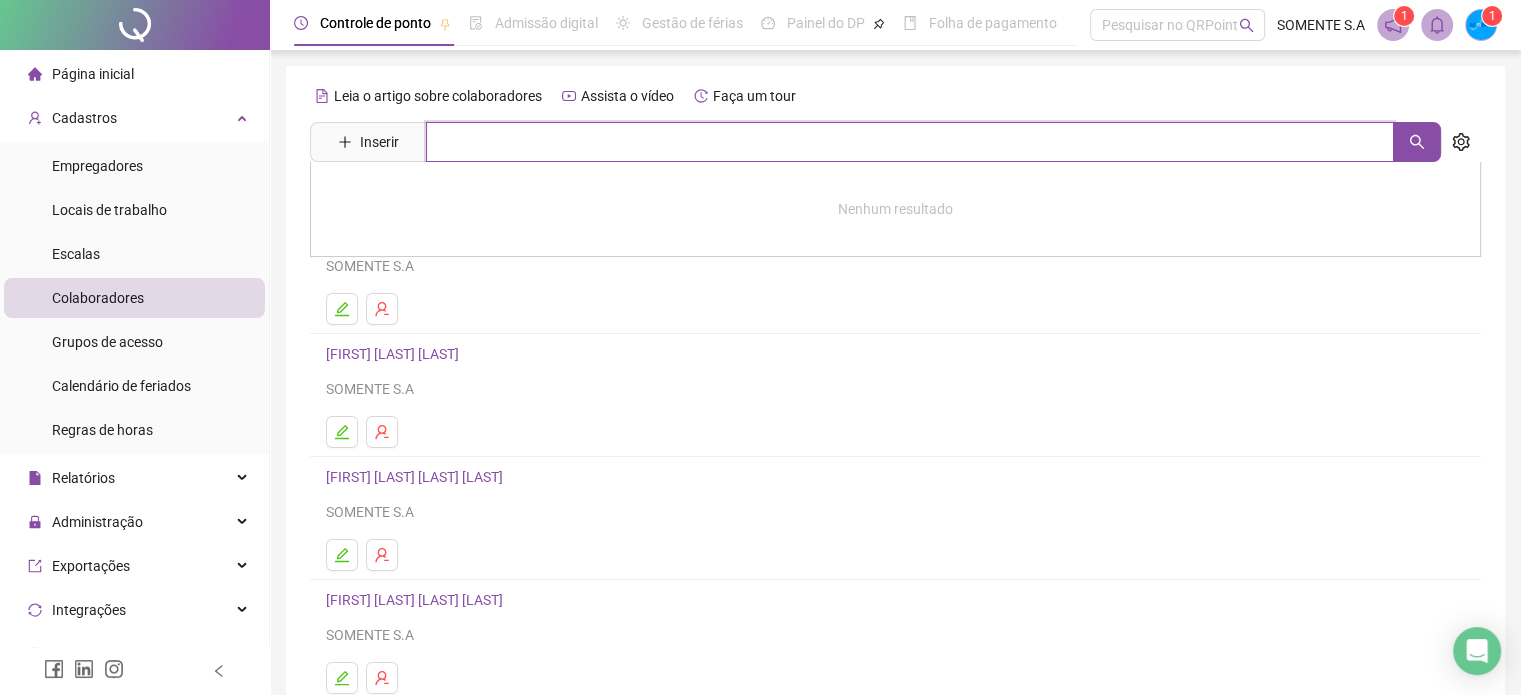 click at bounding box center (910, 142) 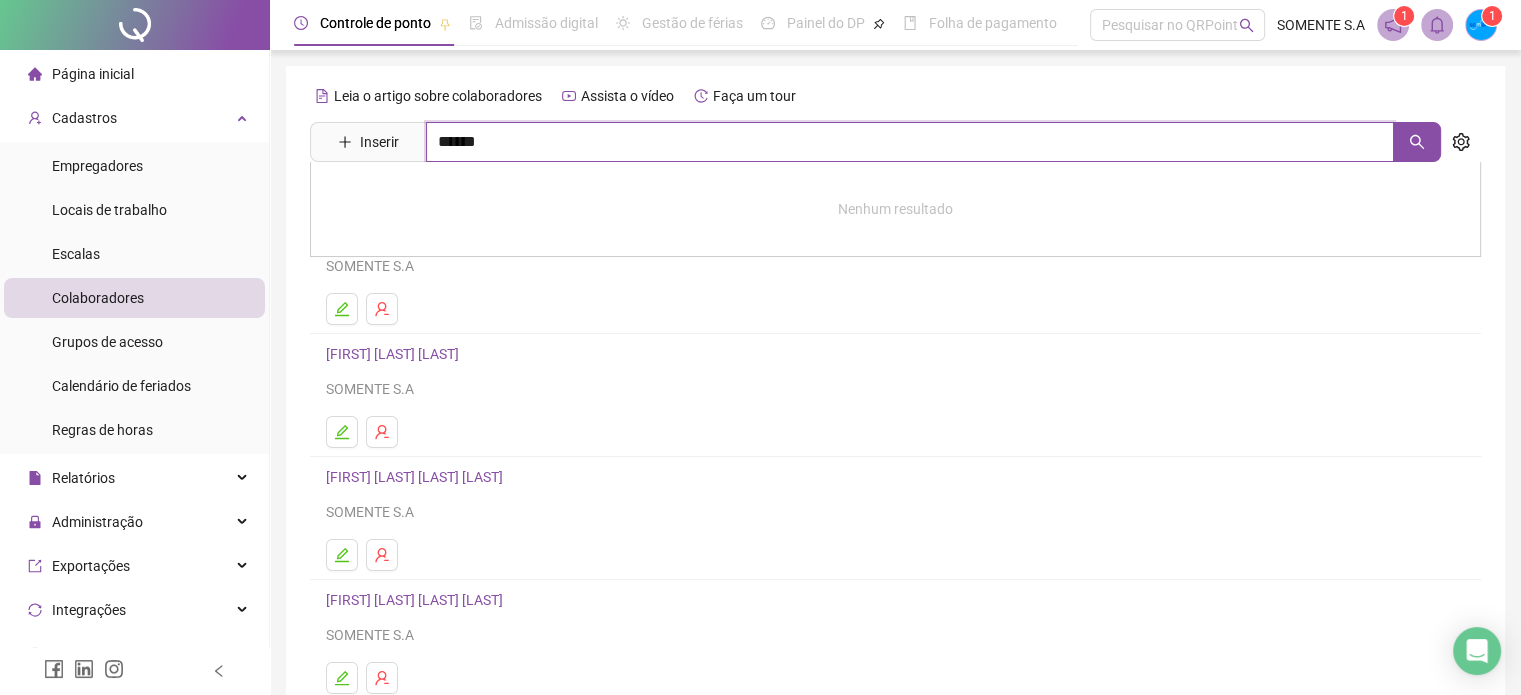 type on "******" 